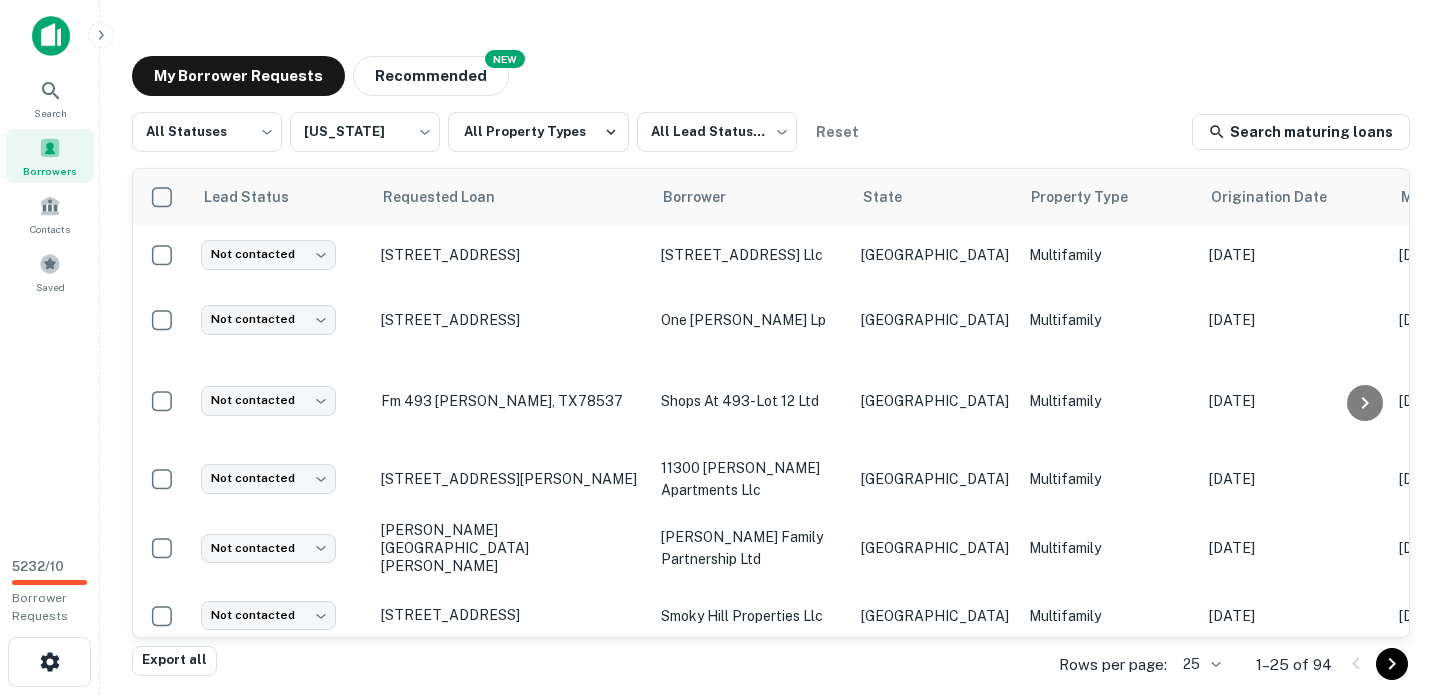 scroll, scrollTop: 0, scrollLeft: 0, axis: both 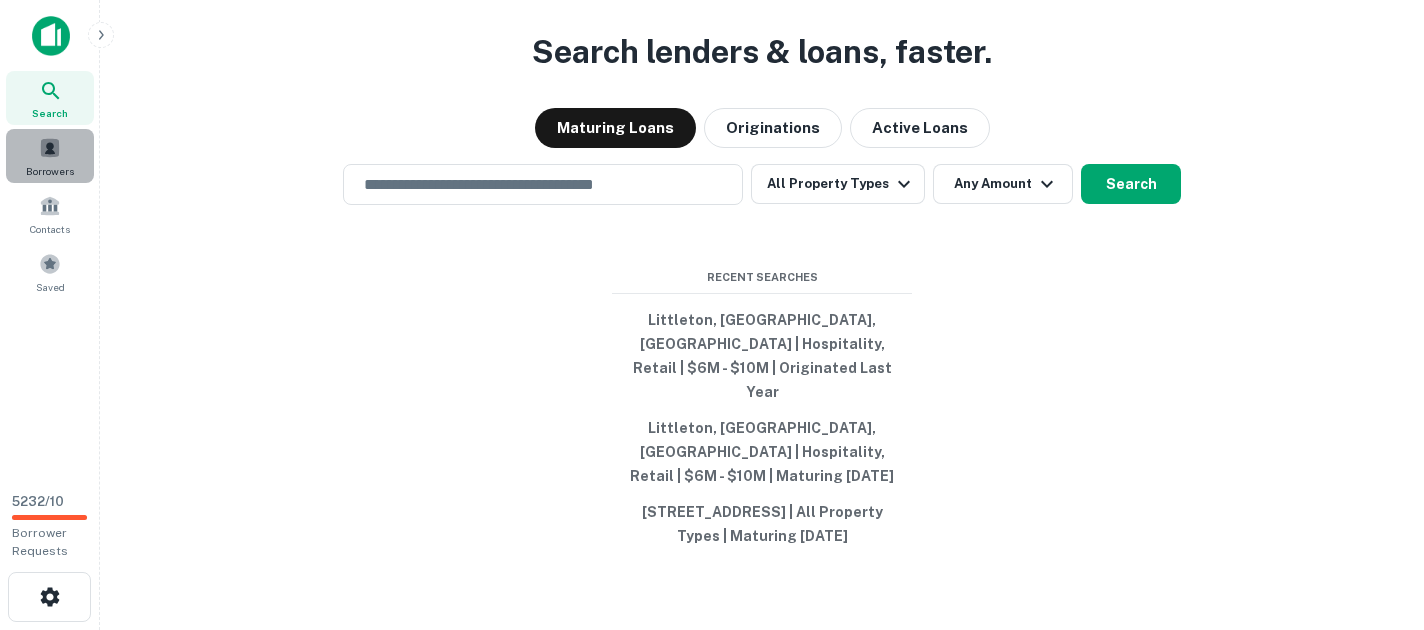 click at bounding box center [50, 148] 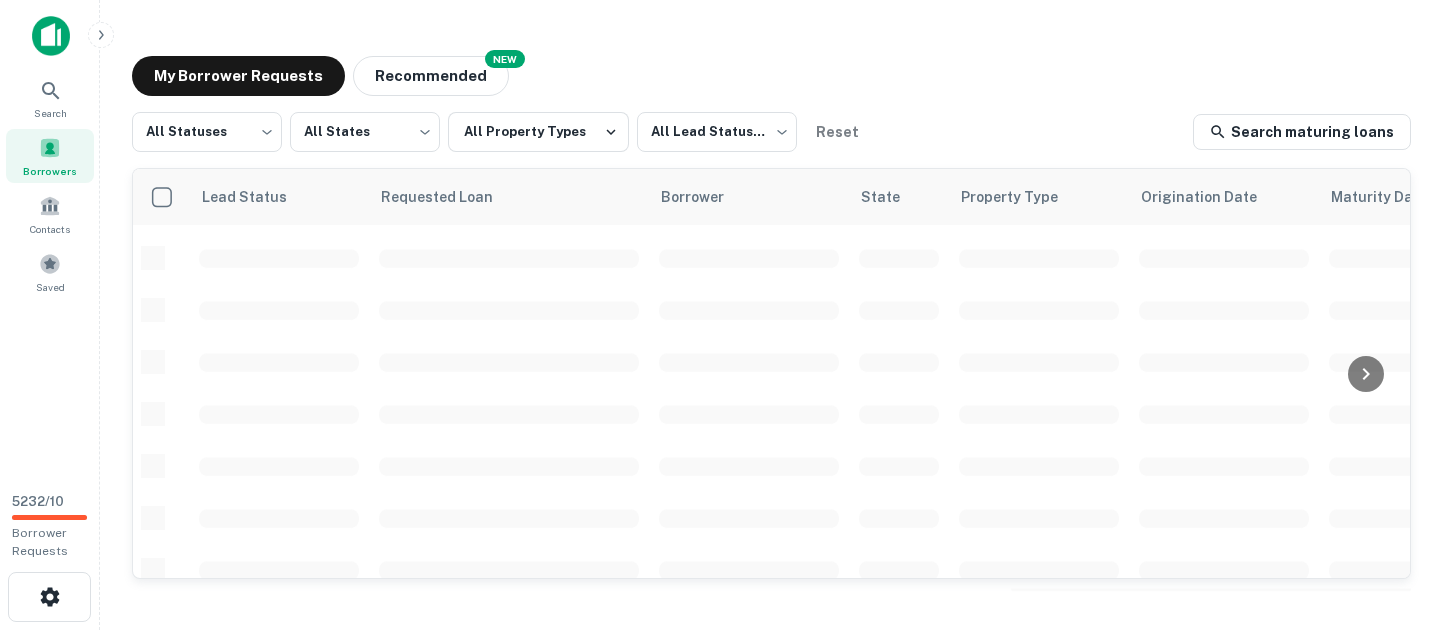 scroll, scrollTop: 0, scrollLeft: 0, axis: both 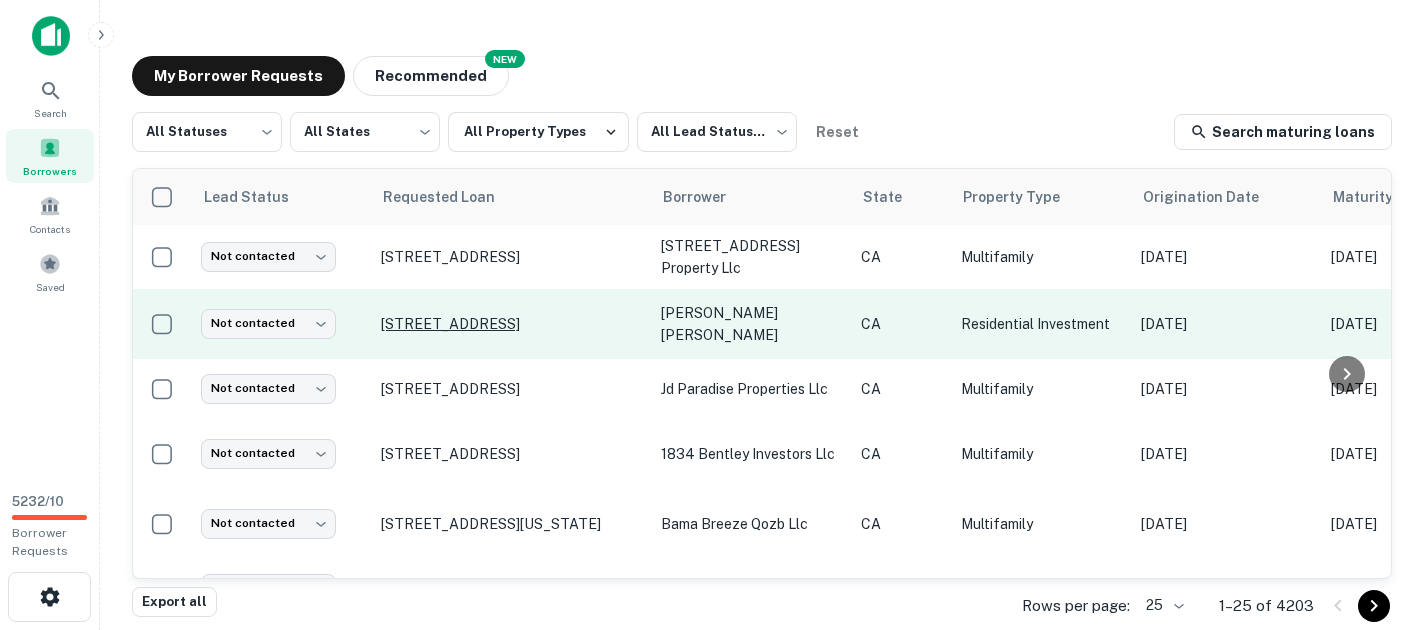 click on "732 N Crescent Heights Blvd Los Angeles, CA90046" at bounding box center [511, 324] 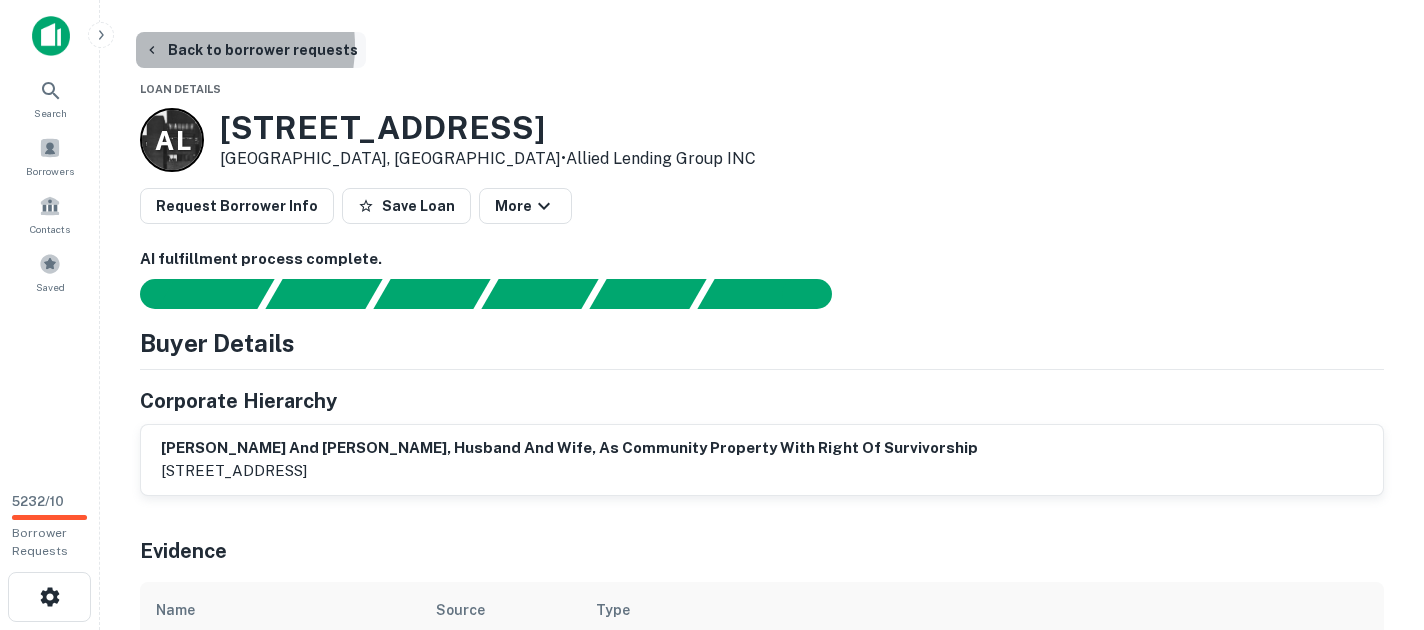 click on "Back to borrower requests" at bounding box center (251, 50) 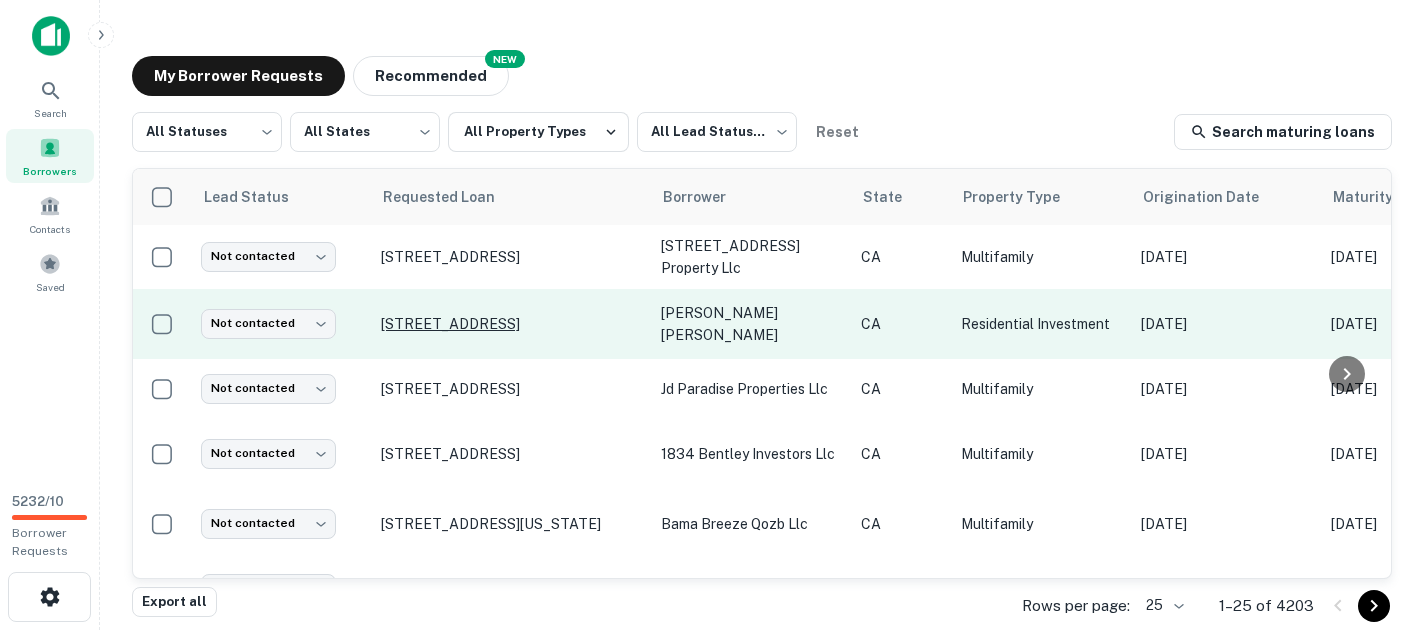 click on "732 N Crescent Heights Blvd Los Angeles, CA90046" at bounding box center (511, 324) 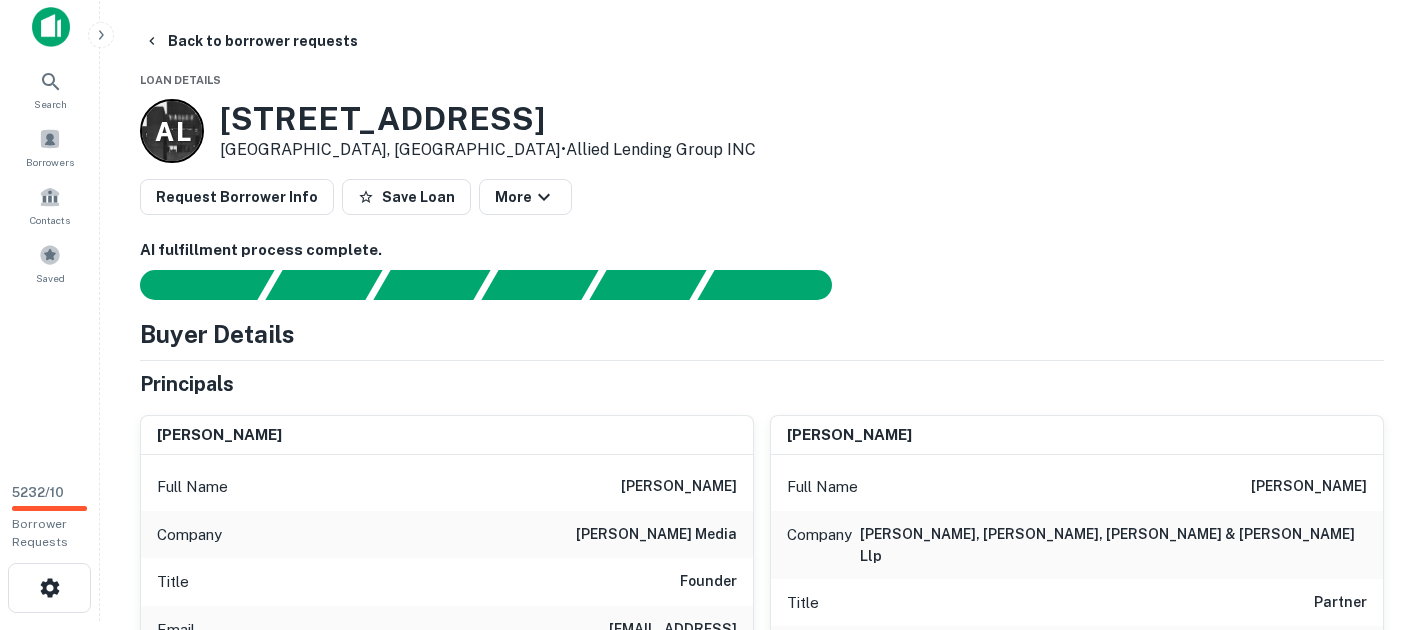 scroll, scrollTop: 0, scrollLeft: 0, axis: both 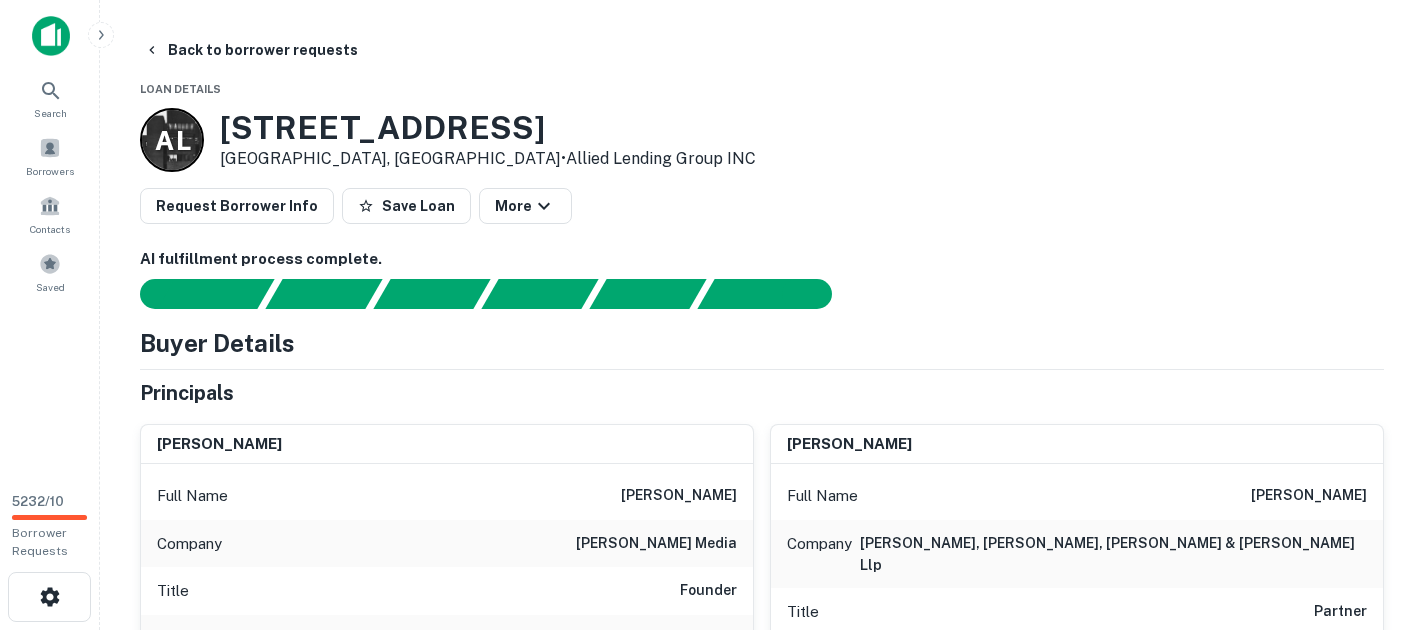 drag, startPoint x: 221, startPoint y: 123, endPoint x: 671, endPoint y: 135, distance: 450.15997 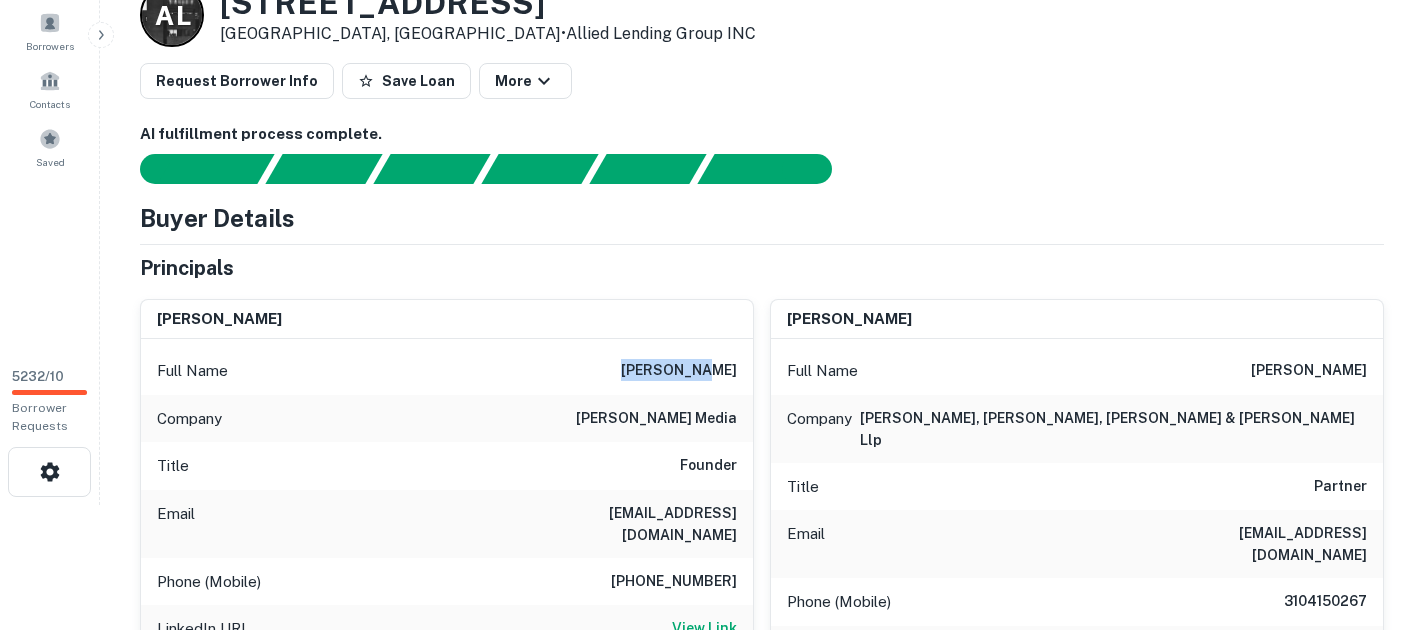 drag, startPoint x: 650, startPoint y: 372, endPoint x: 738, endPoint y: 368, distance: 88.09086 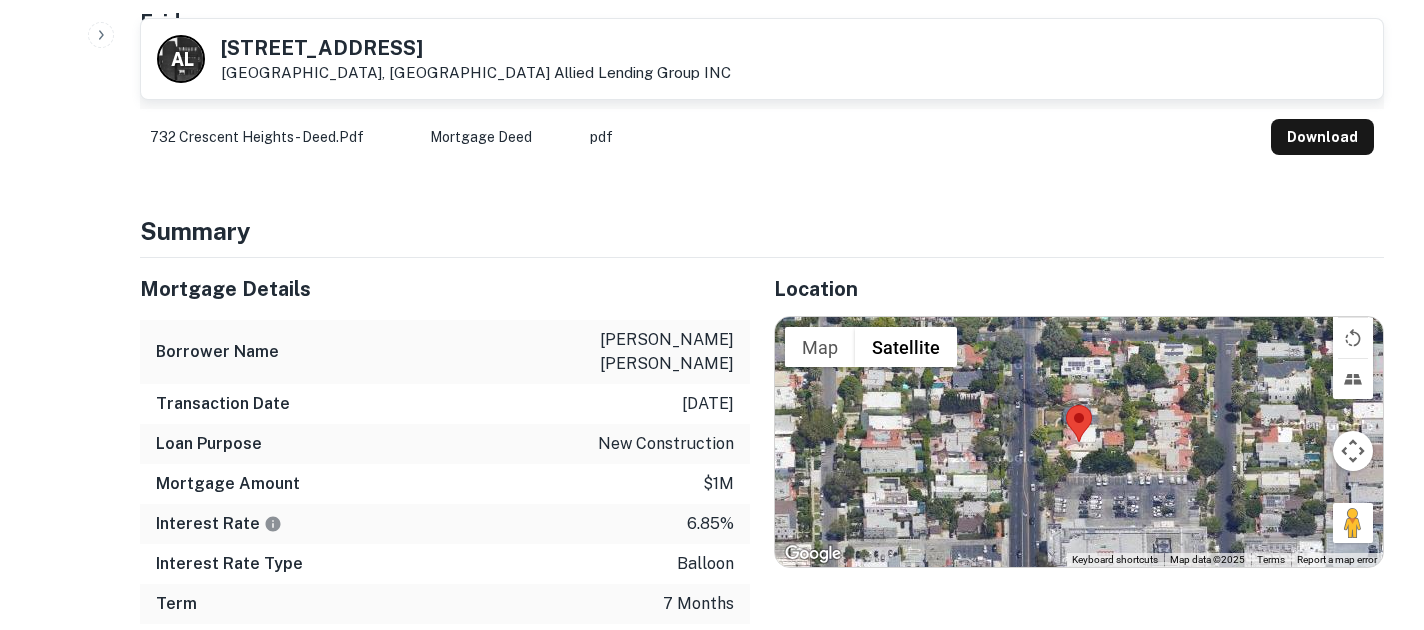 scroll, scrollTop: 1125, scrollLeft: 0, axis: vertical 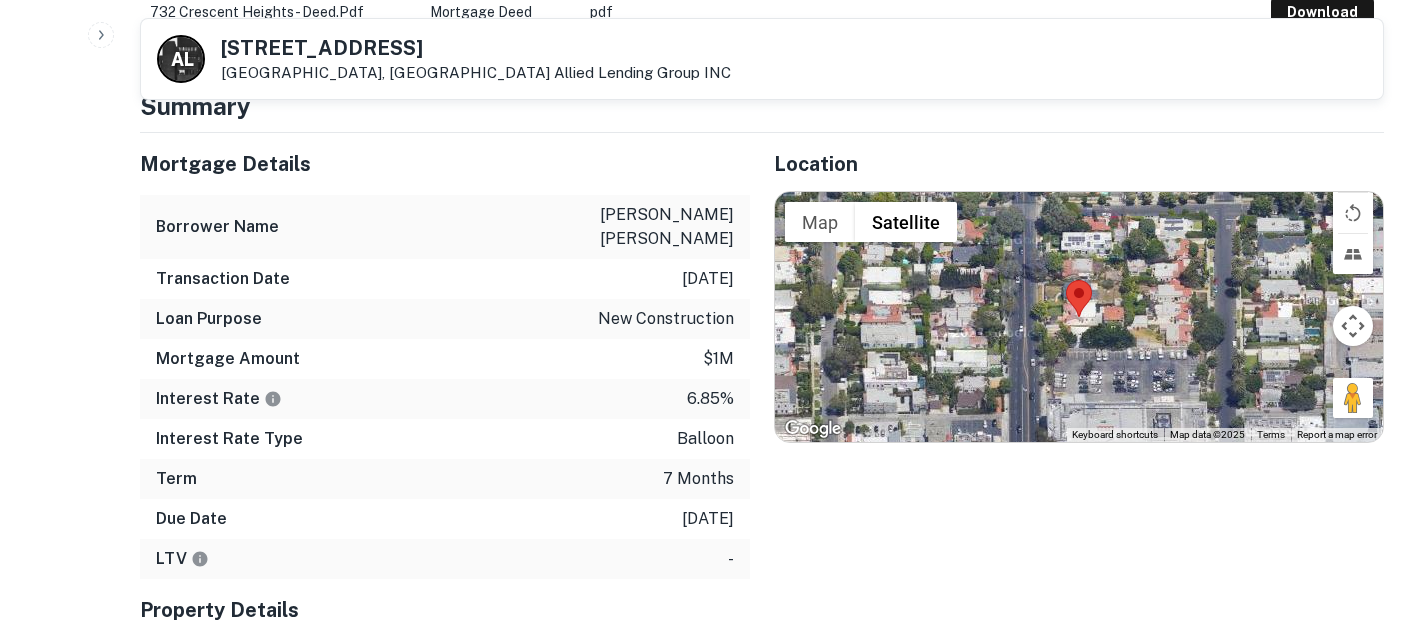drag, startPoint x: 495, startPoint y: 46, endPoint x: 198, endPoint y: 28, distance: 297.54495 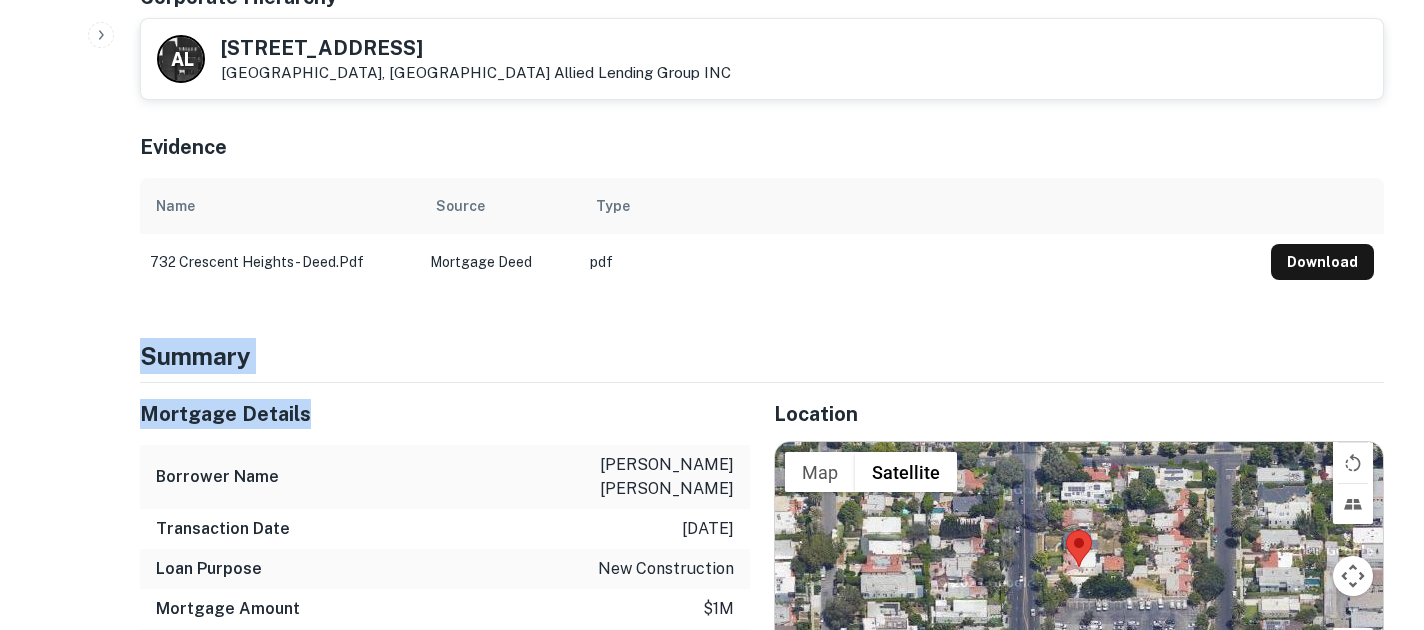 drag, startPoint x: 141, startPoint y: 313, endPoint x: 322, endPoint y: 373, distance: 190.68561 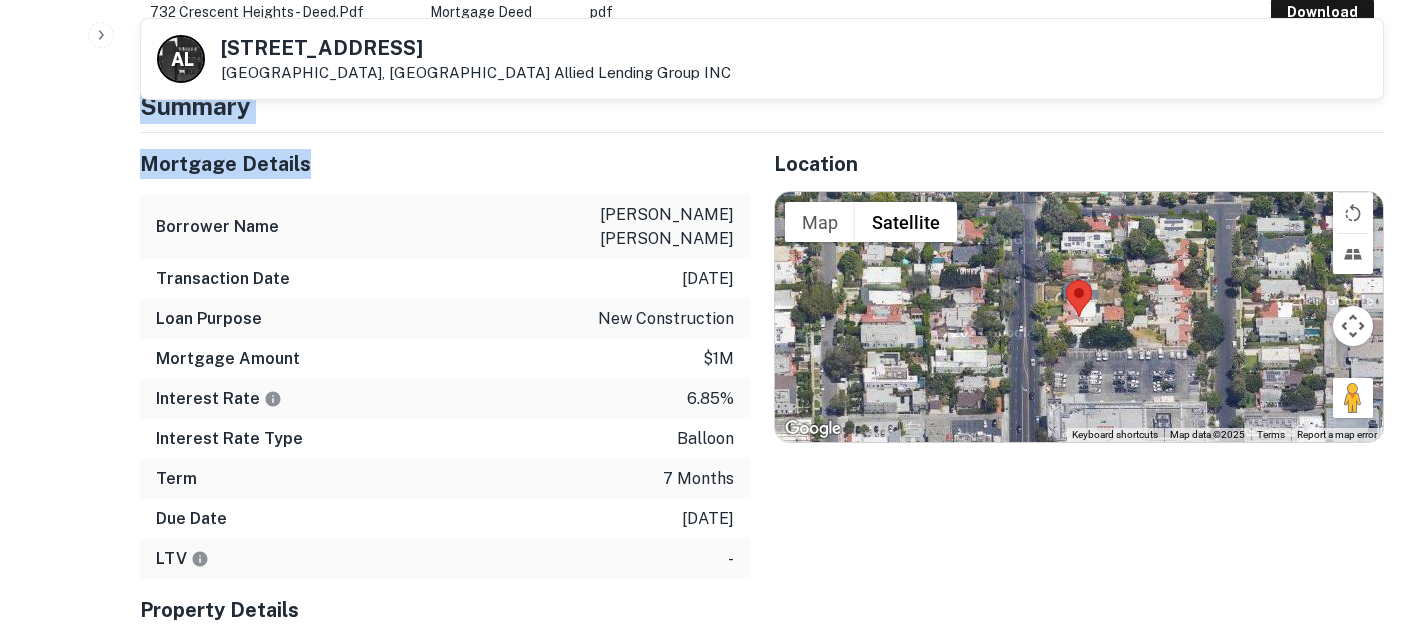 scroll, scrollTop: 1000, scrollLeft: 0, axis: vertical 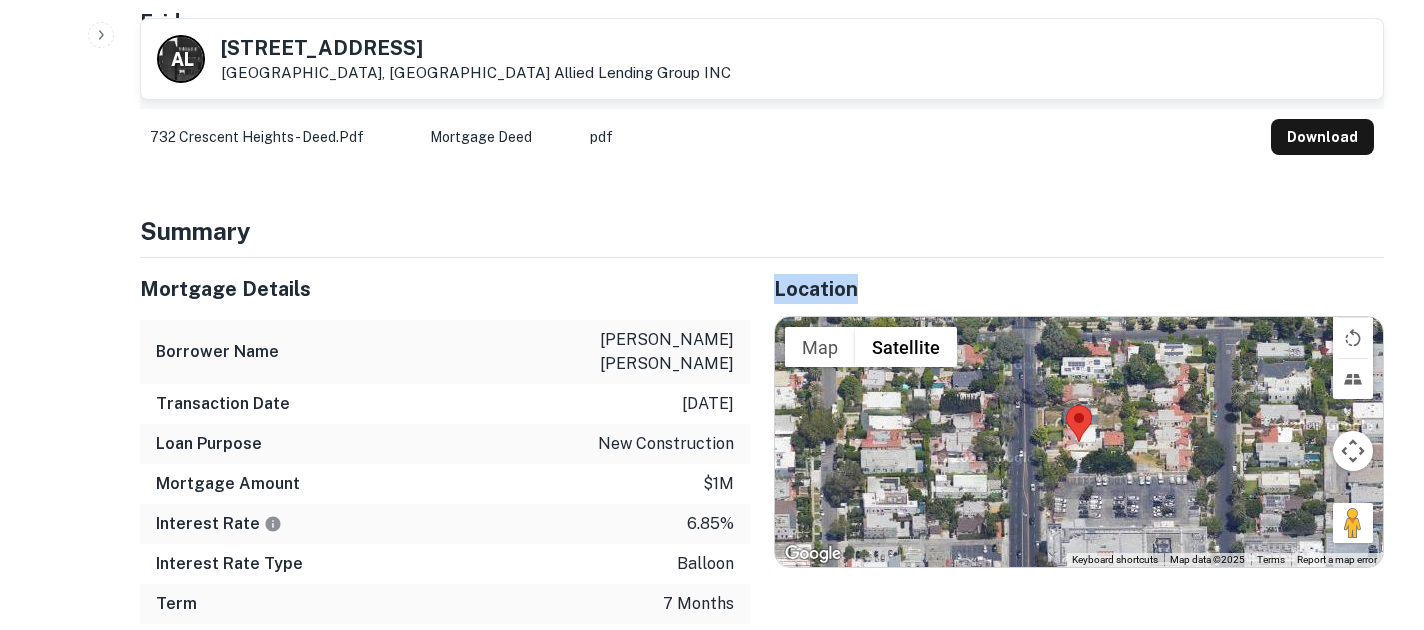 drag, startPoint x: 652, startPoint y: 577, endPoint x: 757, endPoint y: 572, distance: 105.11898 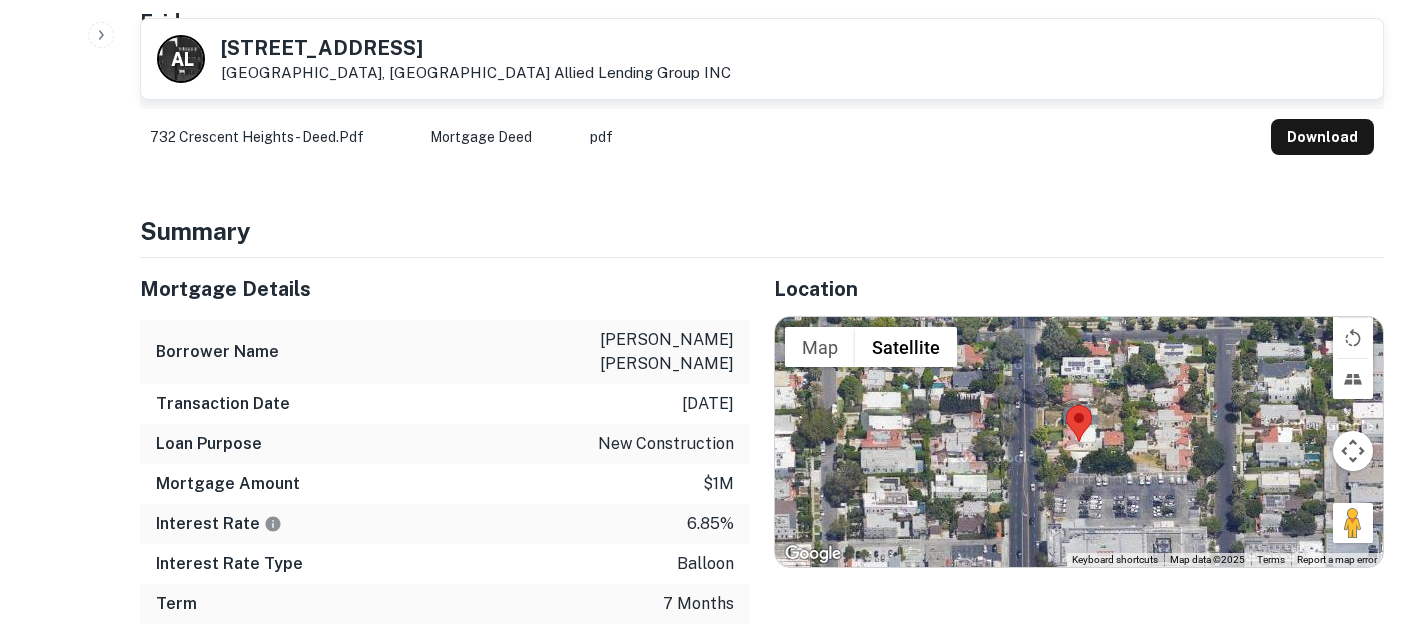 drag, startPoint x: 653, startPoint y: 573, endPoint x: 738, endPoint y: 573, distance: 85 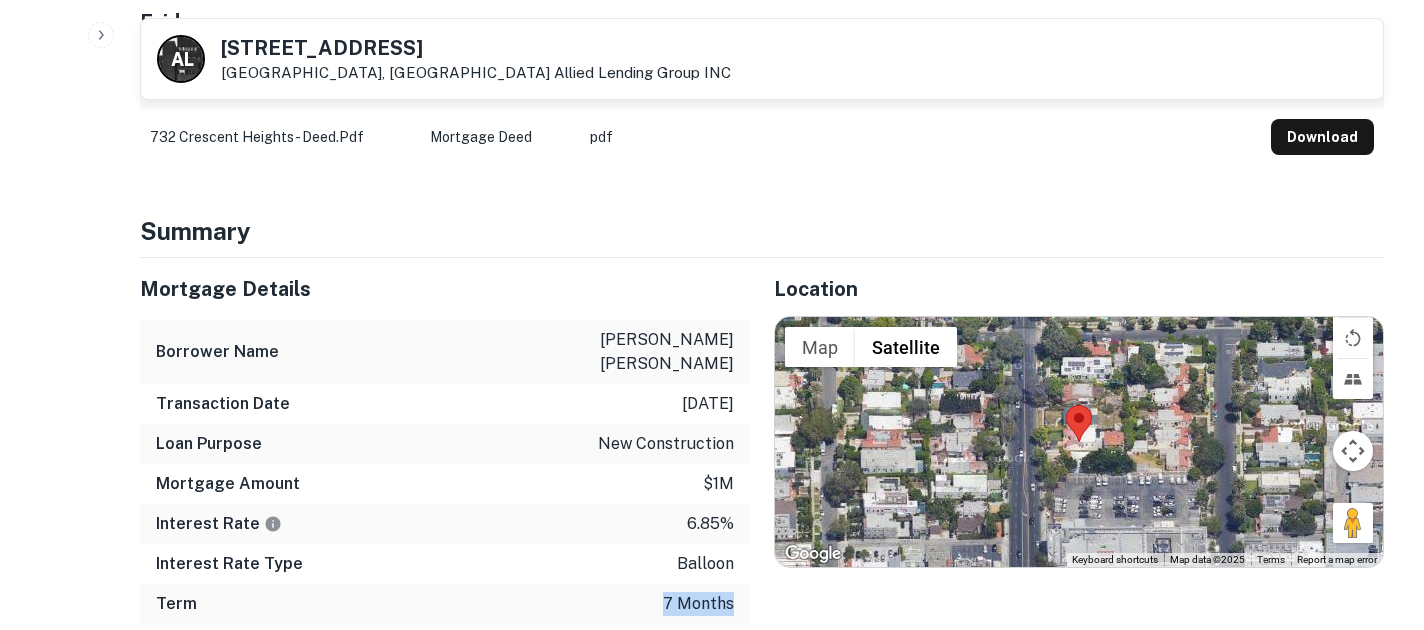 drag, startPoint x: 663, startPoint y: 532, endPoint x: 747, endPoint y: 540, distance: 84.38009 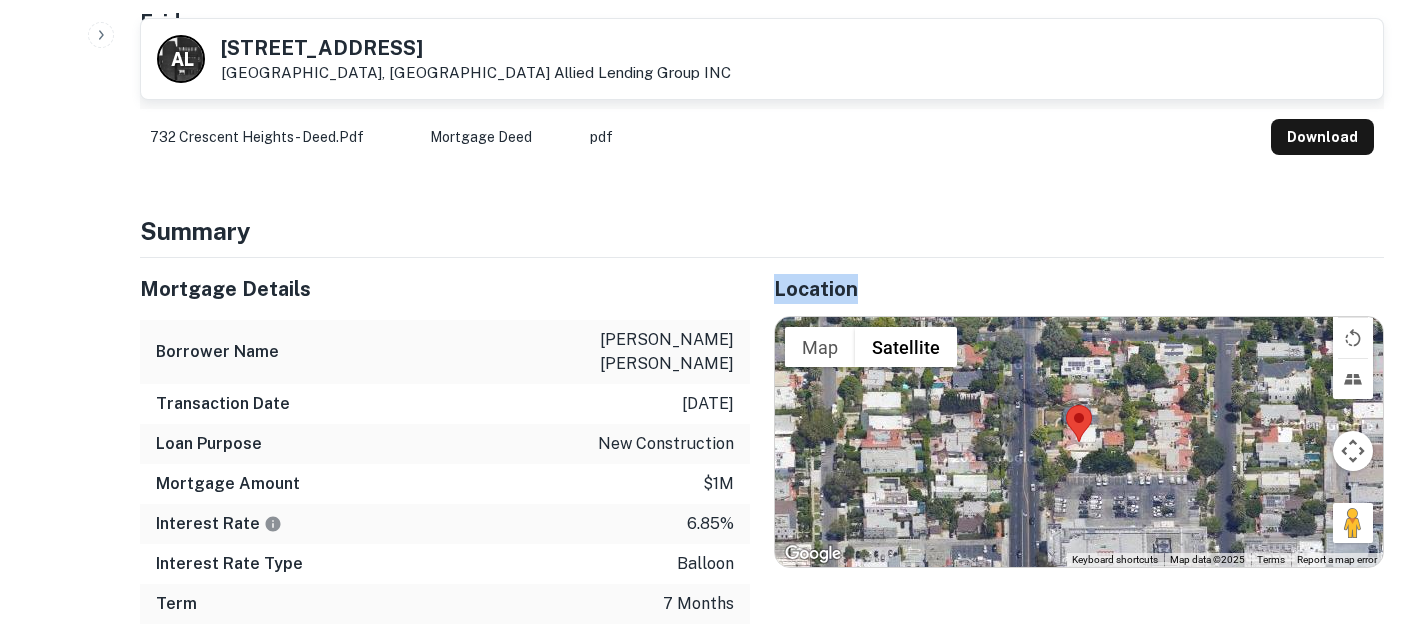 drag, startPoint x: 652, startPoint y: 576, endPoint x: 757, endPoint y: 575, distance: 105.00476 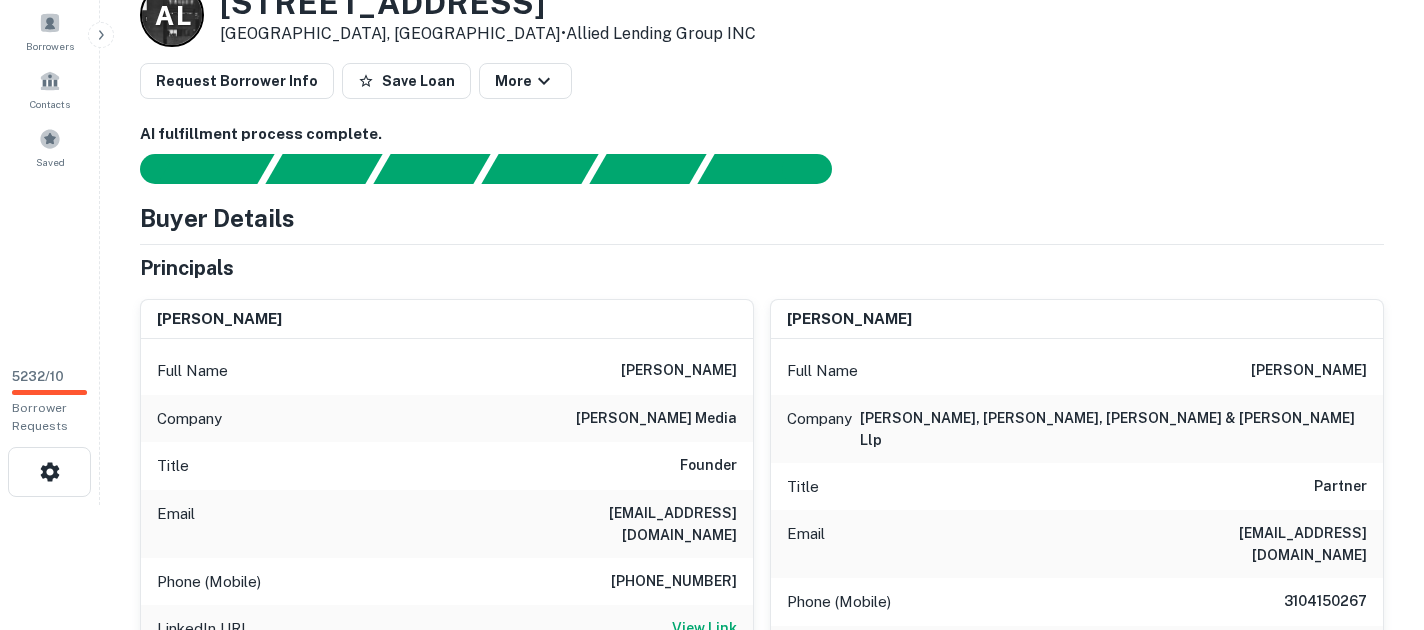 scroll, scrollTop: 0, scrollLeft: 0, axis: both 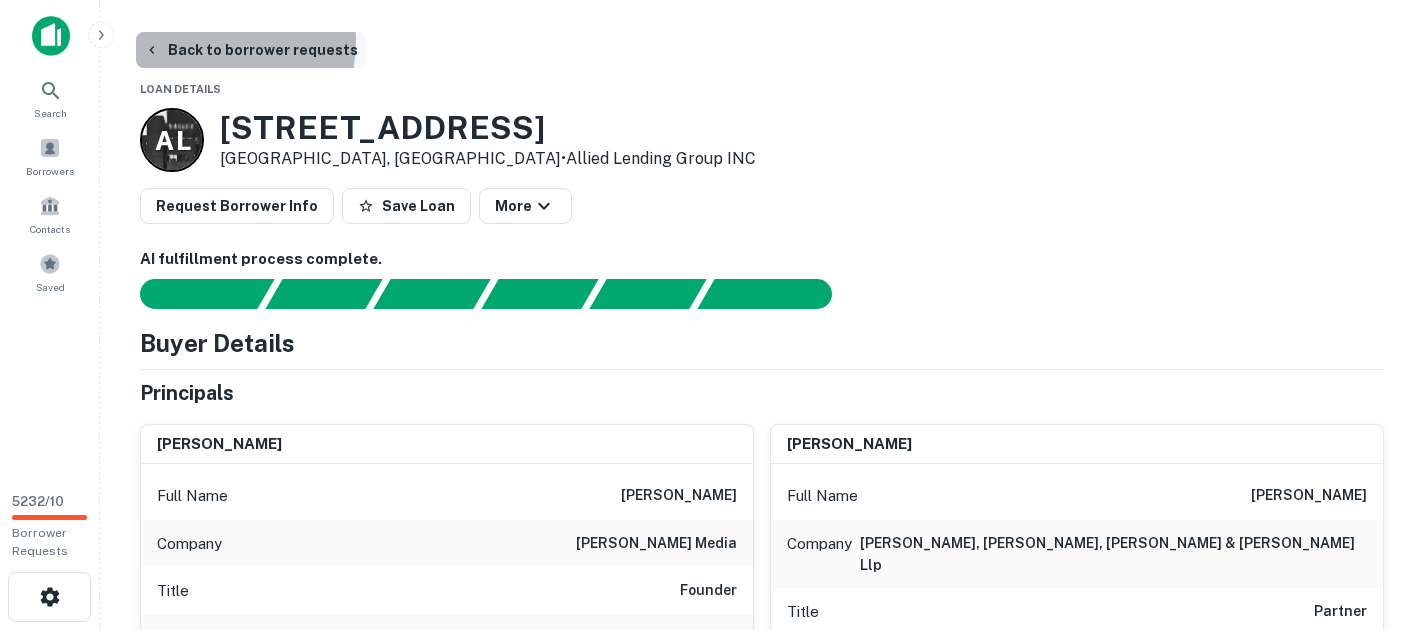 click on "Back to borrower requests" at bounding box center (251, 50) 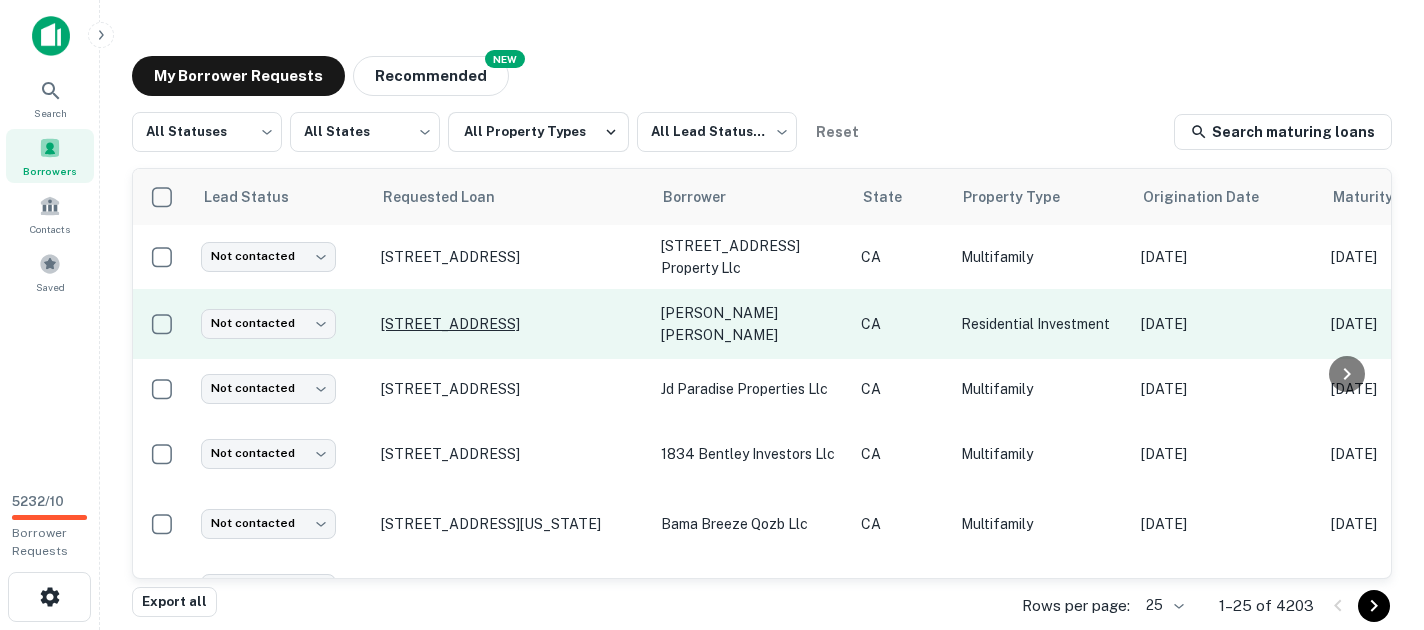 click on "732 N Crescent Heights Blvd Los Angeles, CA90046" at bounding box center [511, 324] 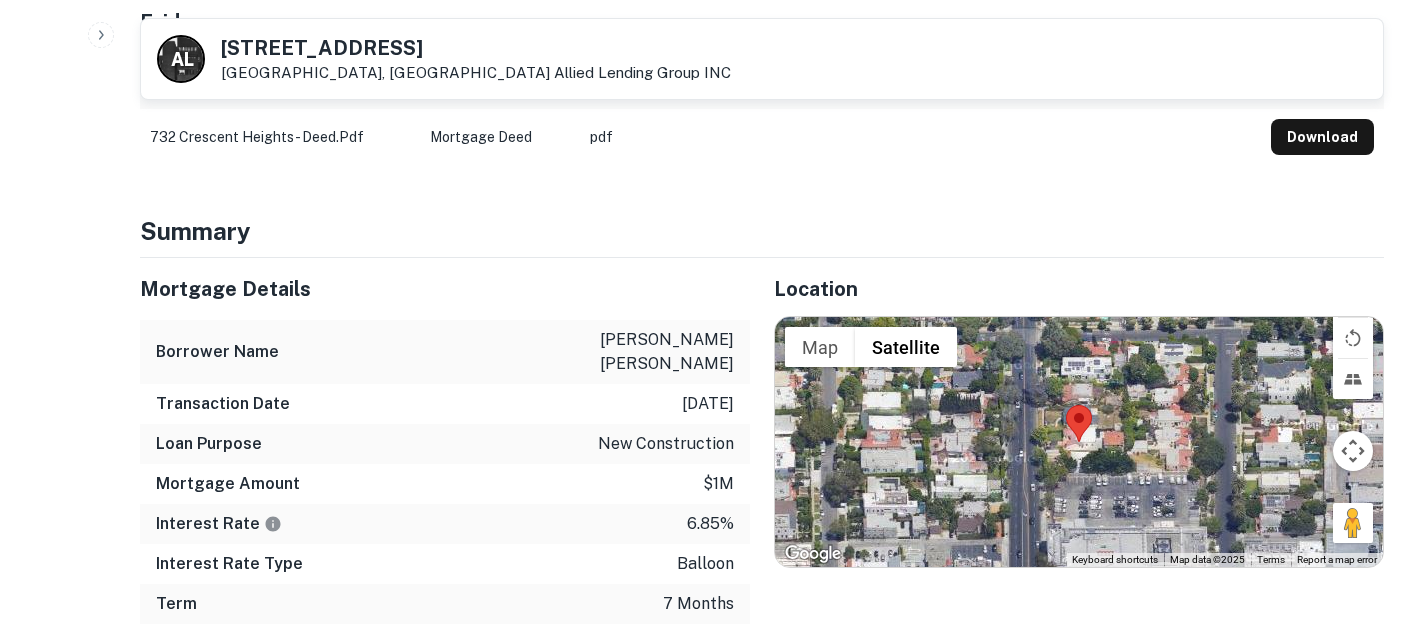 scroll, scrollTop: 1125, scrollLeft: 0, axis: vertical 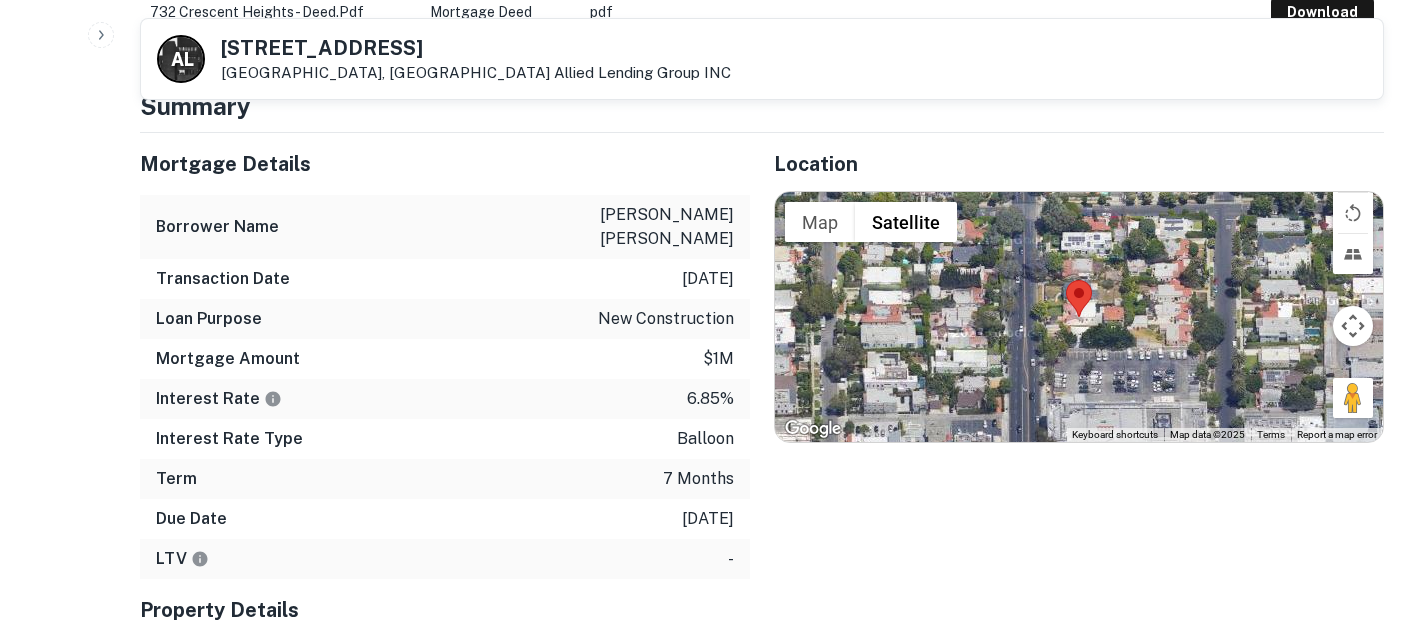 drag, startPoint x: 218, startPoint y: 48, endPoint x: 525, endPoint y: 46, distance: 307.0065 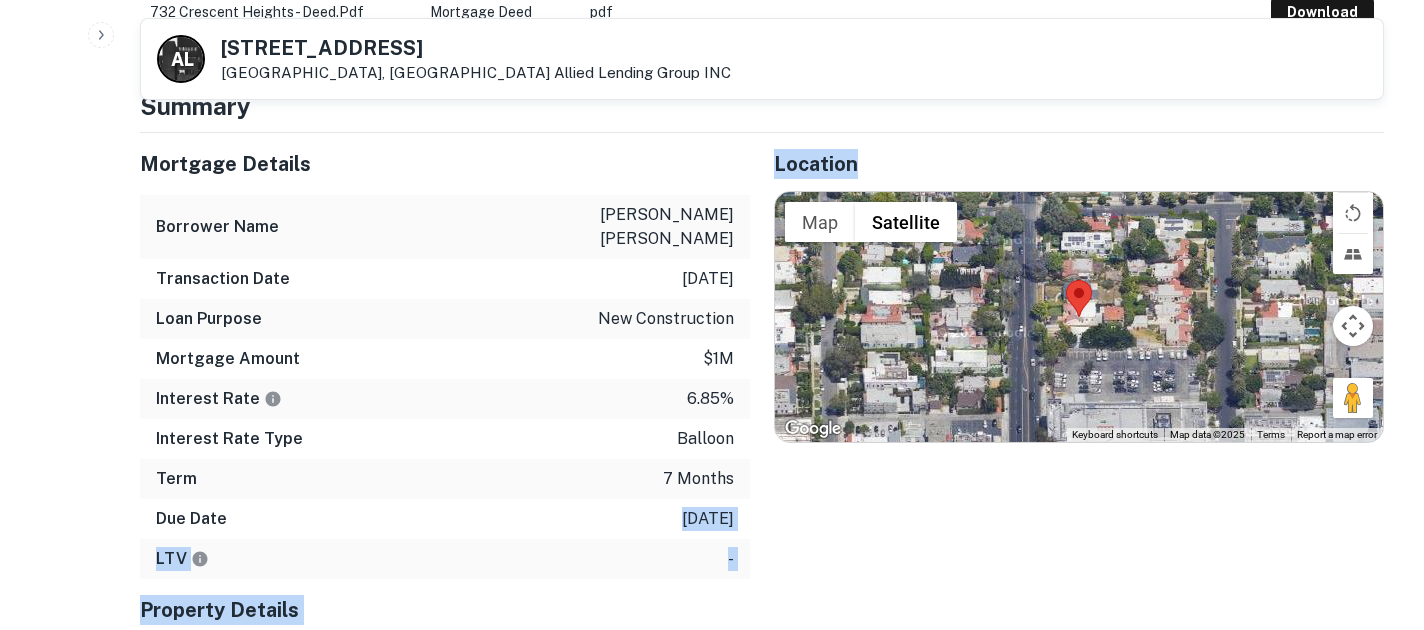 drag, startPoint x: 655, startPoint y: 451, endPoint x: 758, endPoint y: 455, distance: 103.077644 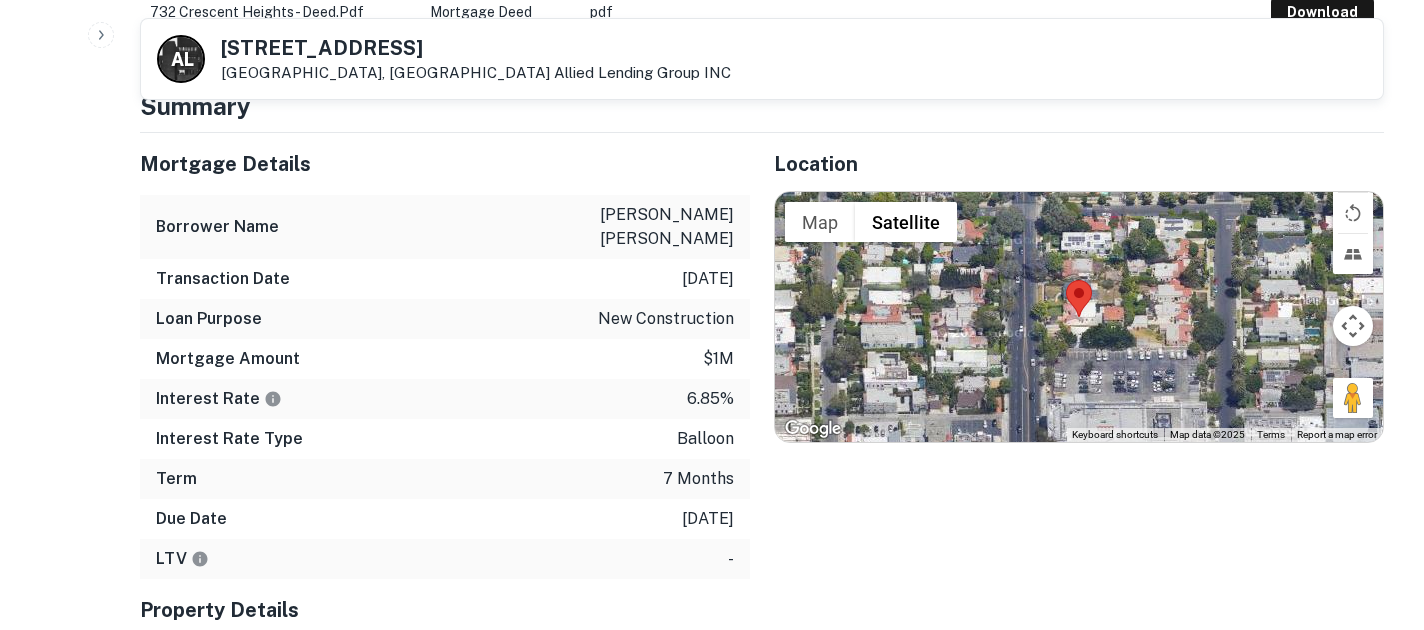 drag, startPoint x: 650, startPoint y: 446, endPoint x: 742, endPoint y: 451, distance: 92.13577 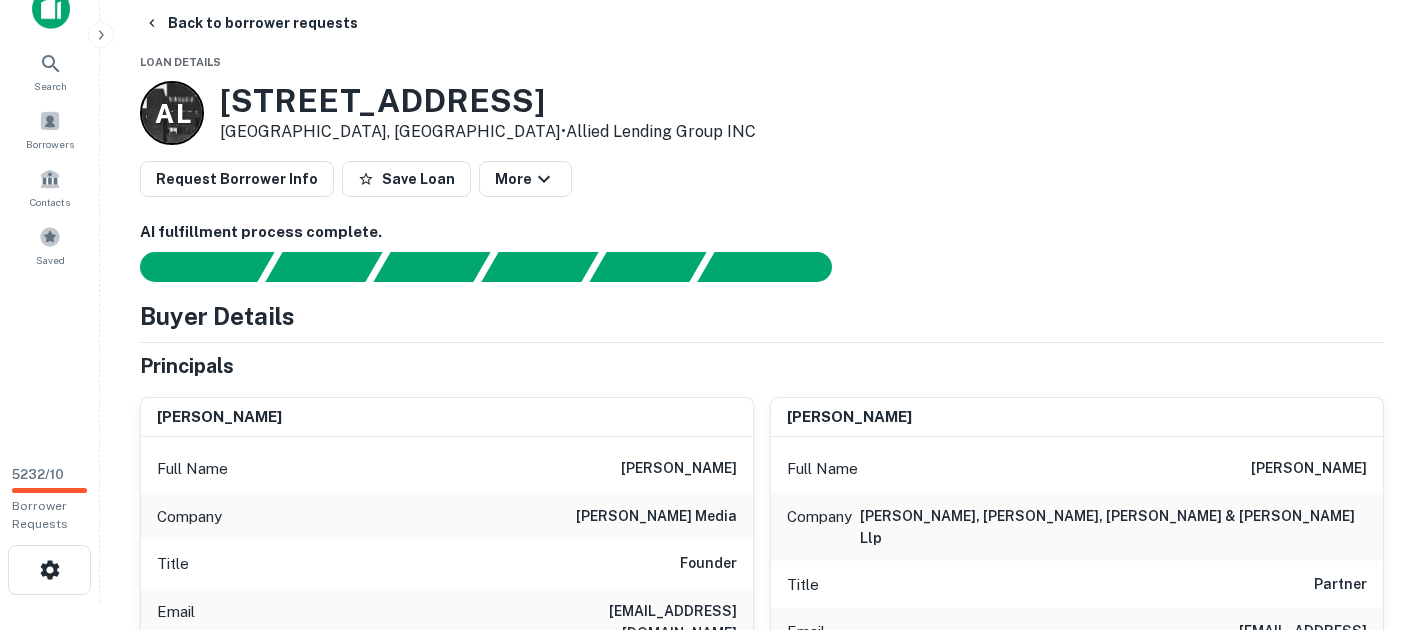 scroll, scrollTop: 0, scrollLeft: 0, axis: both 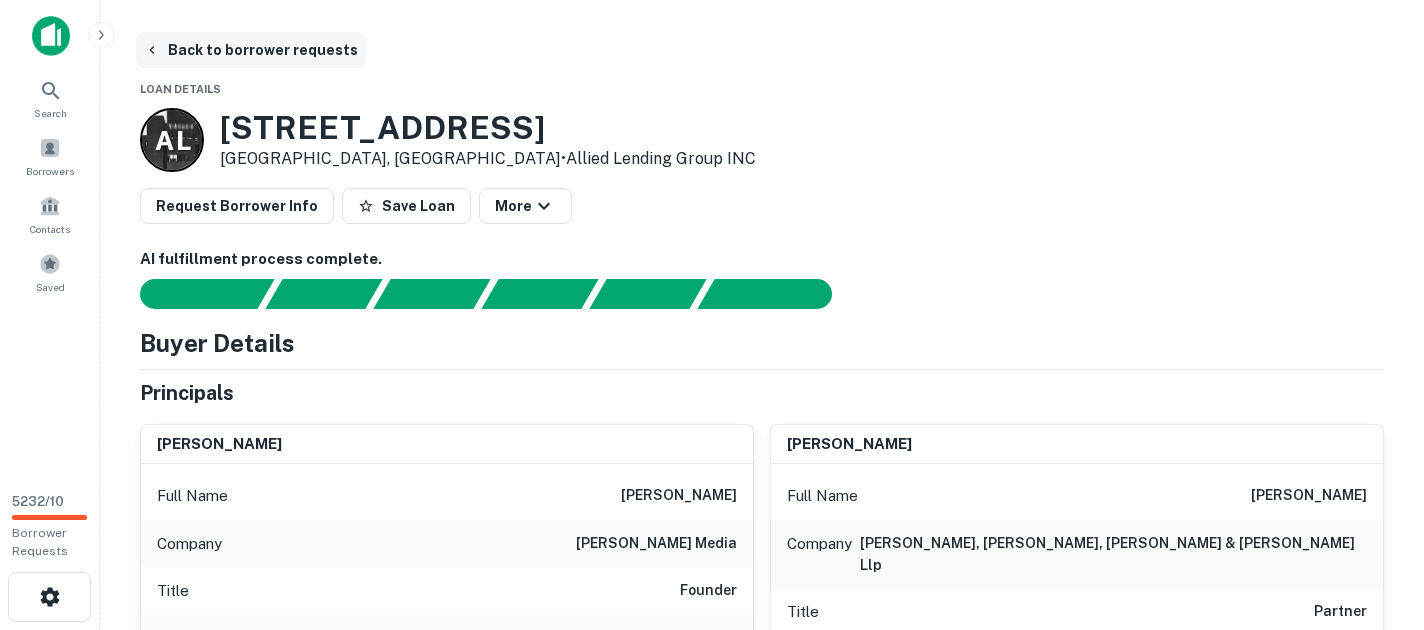 click on "Back to borrower requests" at bounding box center (251, 50) 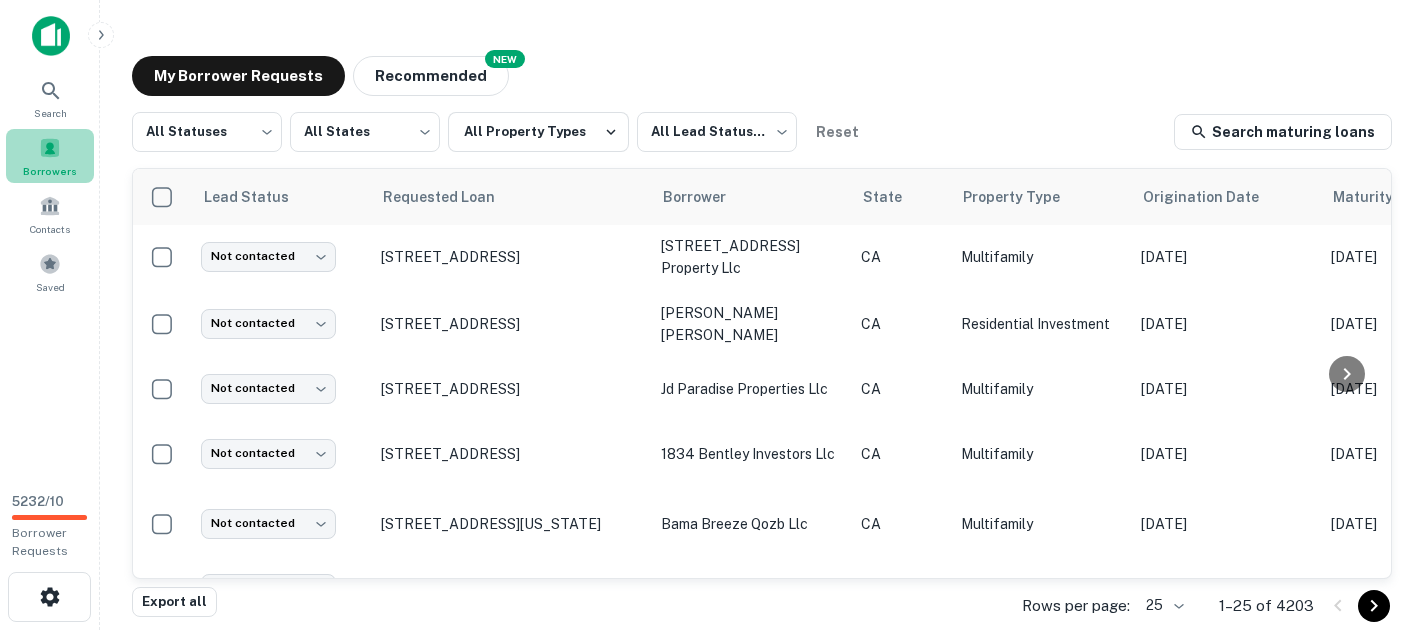 click at bounding box center (50, 148) 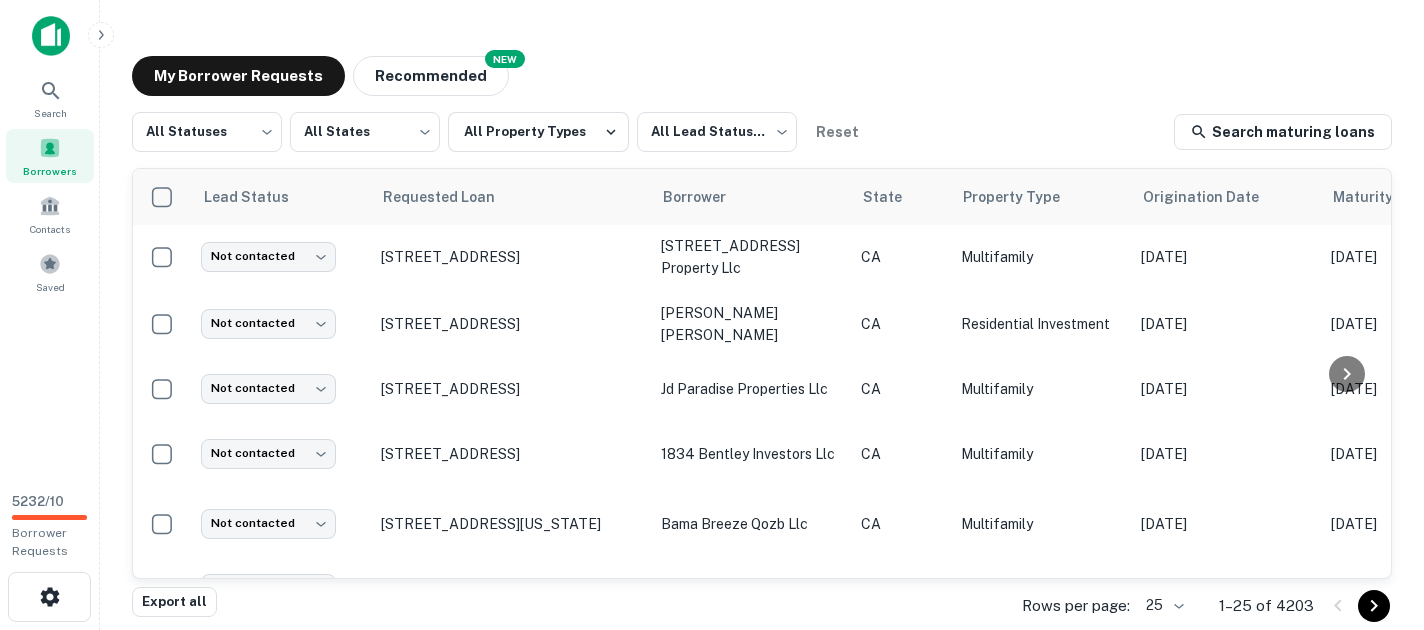 scroll, scrollTop: 0, scrollLeft: 0, axis: both 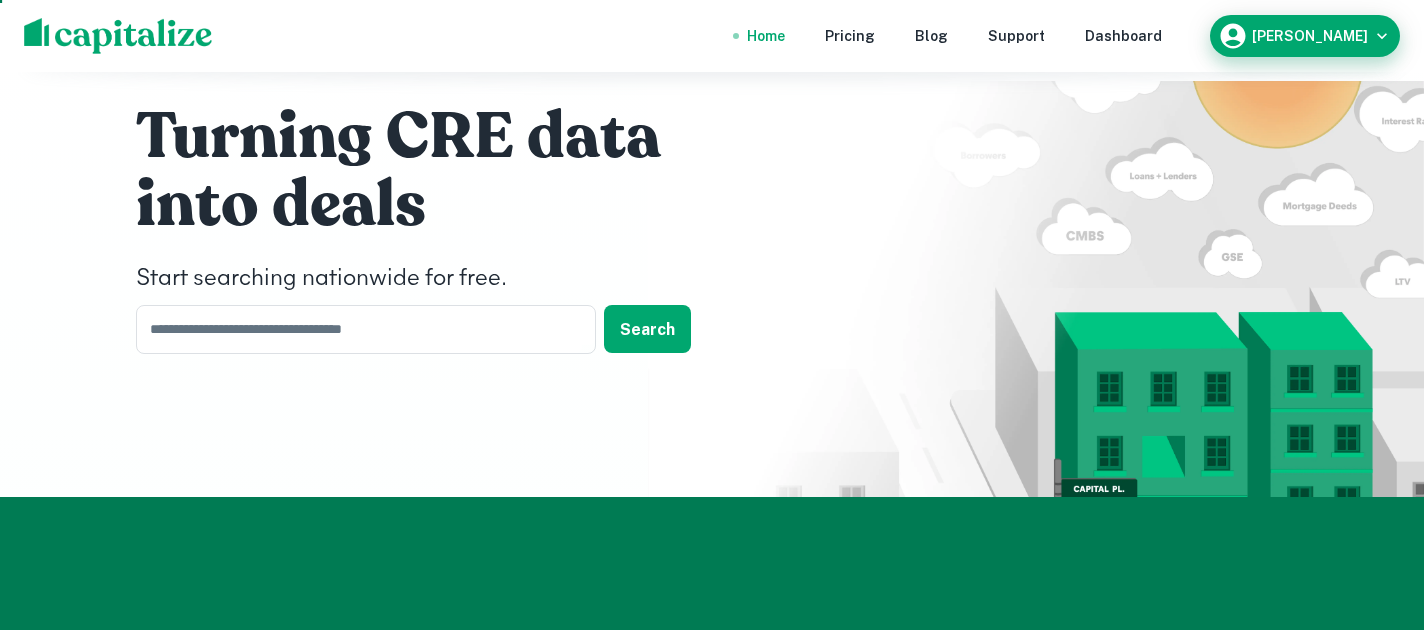 click on "Jabari Ray" at bounding box center (1305, 36) 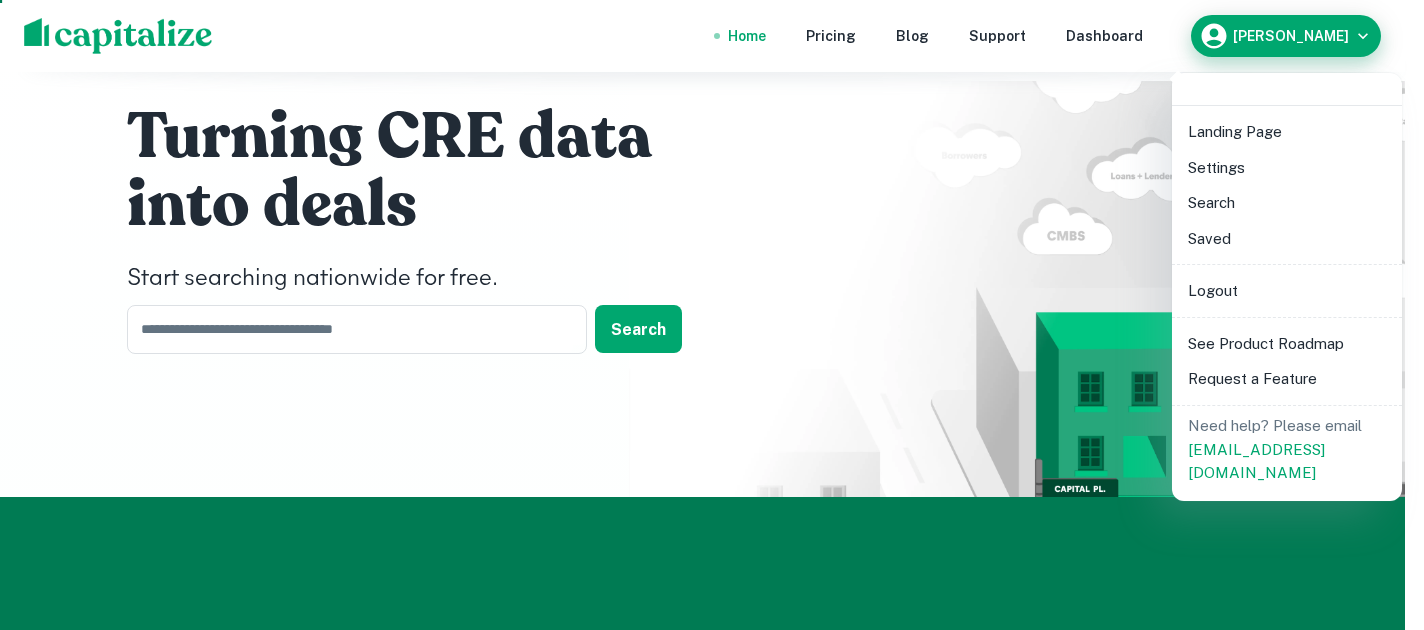click at bounding box center [712, 315] 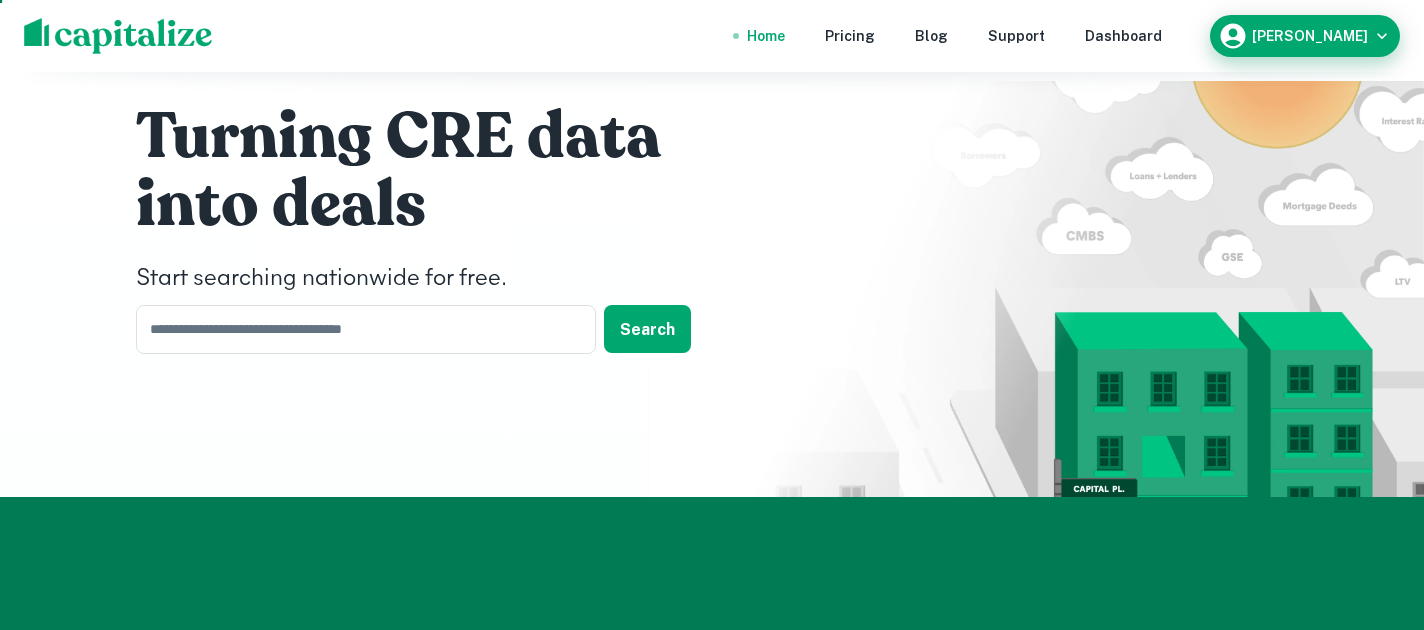 scroll, scrollTop: 0, scrollLeft: 0, axis: both 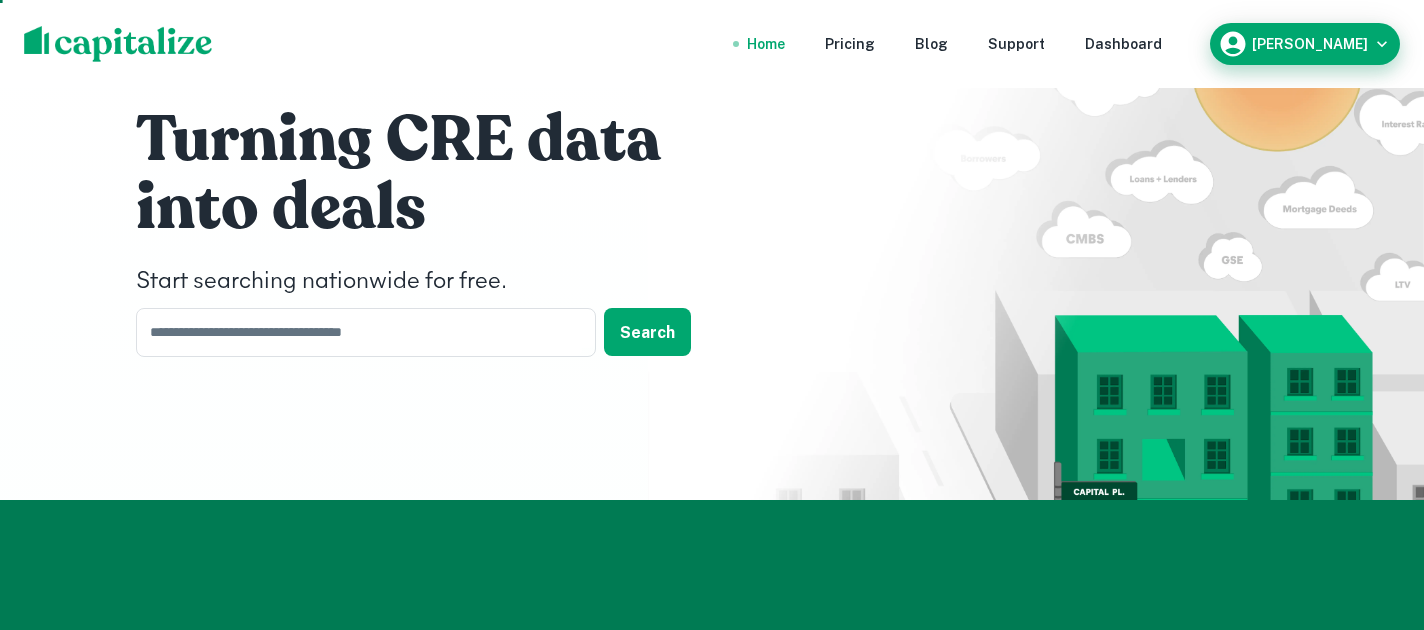 click 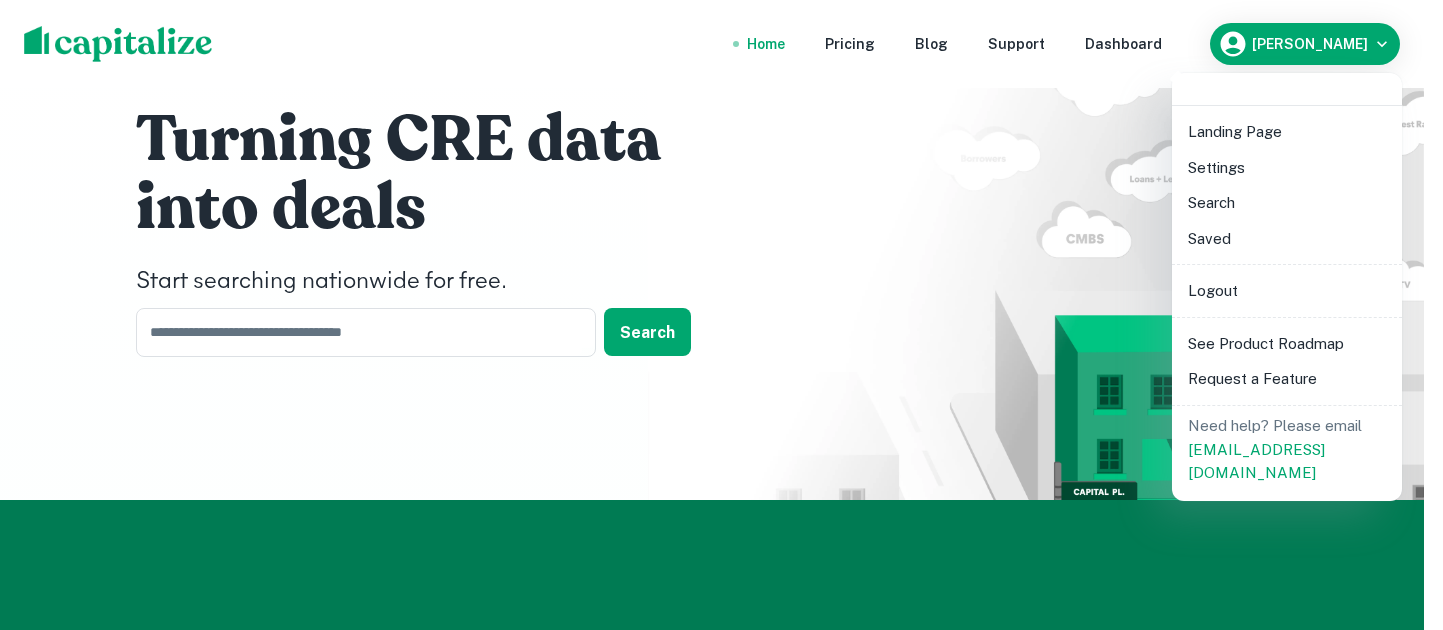 click on "Logout" at bounding box center (1287, 291) 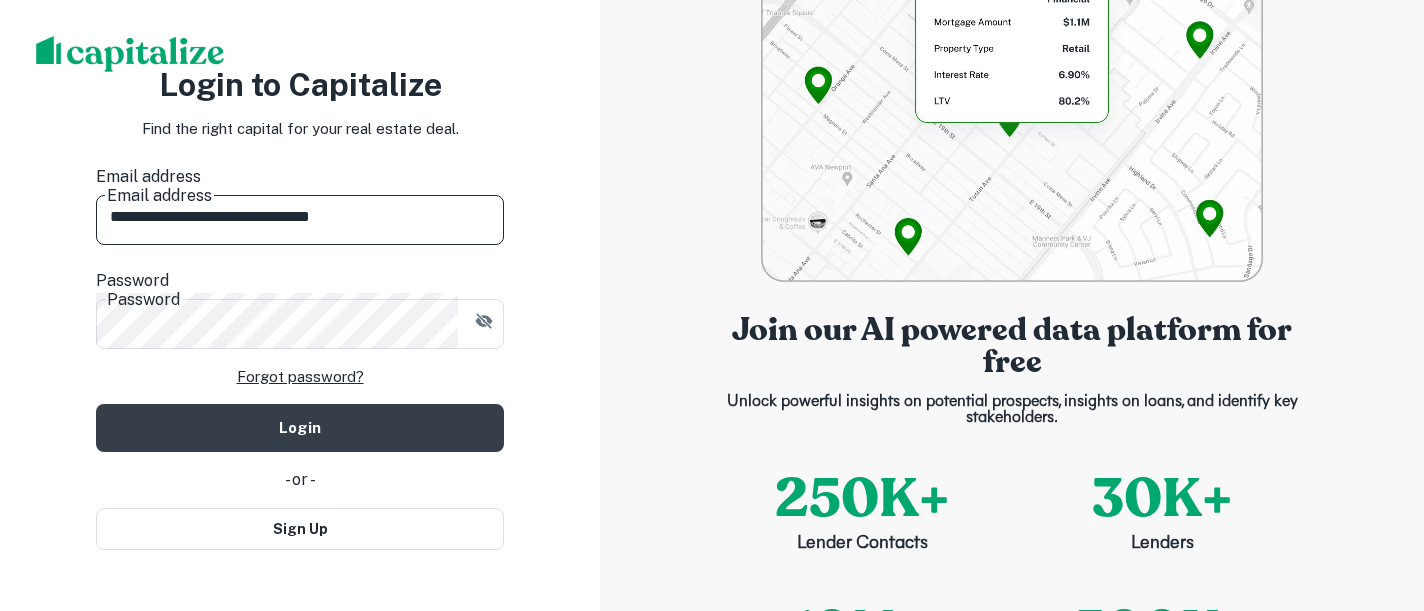 click on "**********" at bounding box center (300, 217) 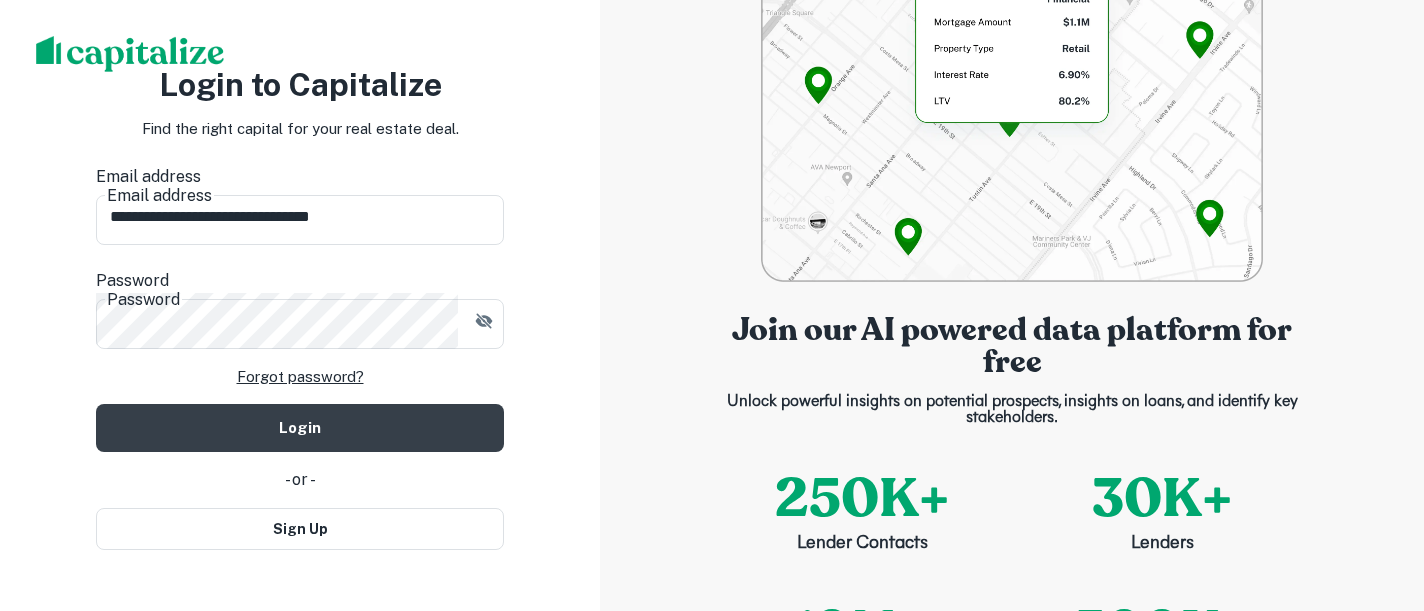 click on "**********" at bounding box center (300, 305) 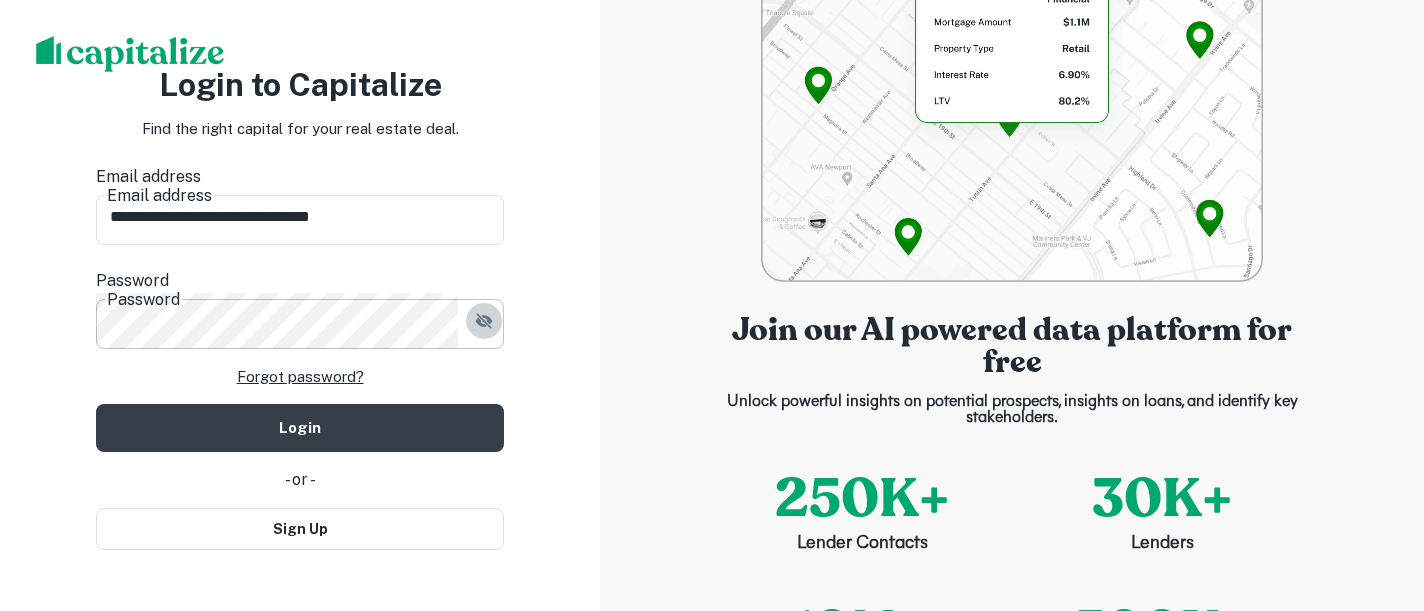 click 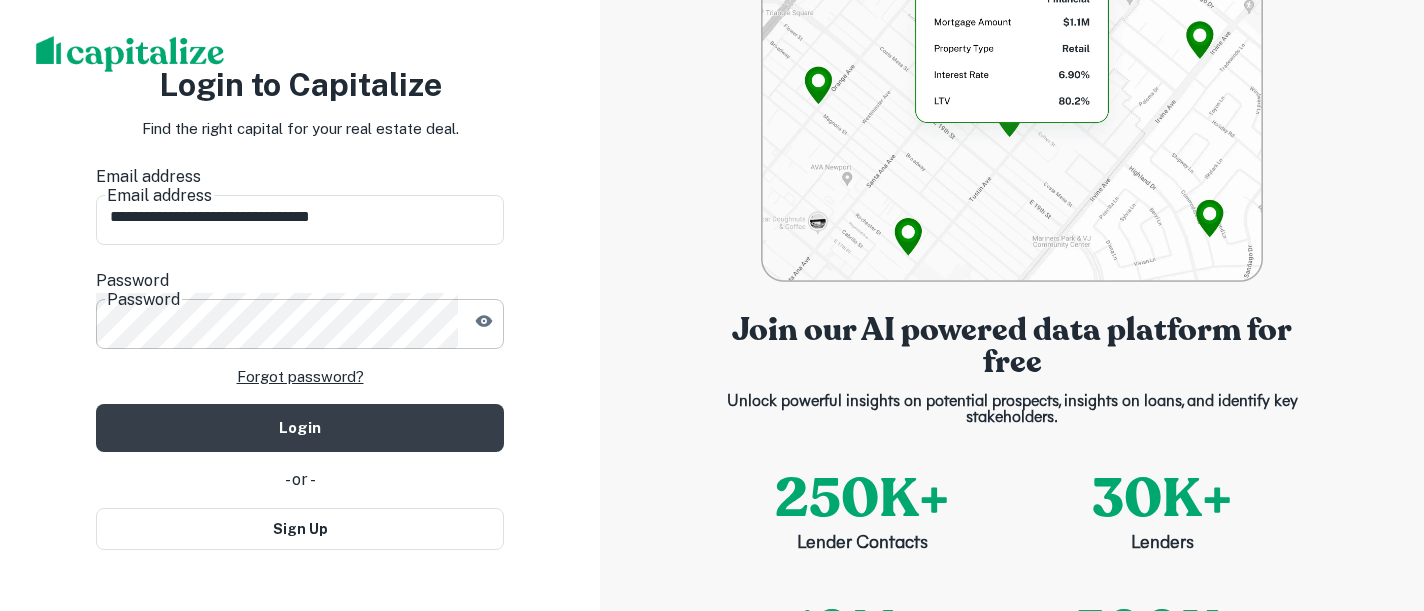 click 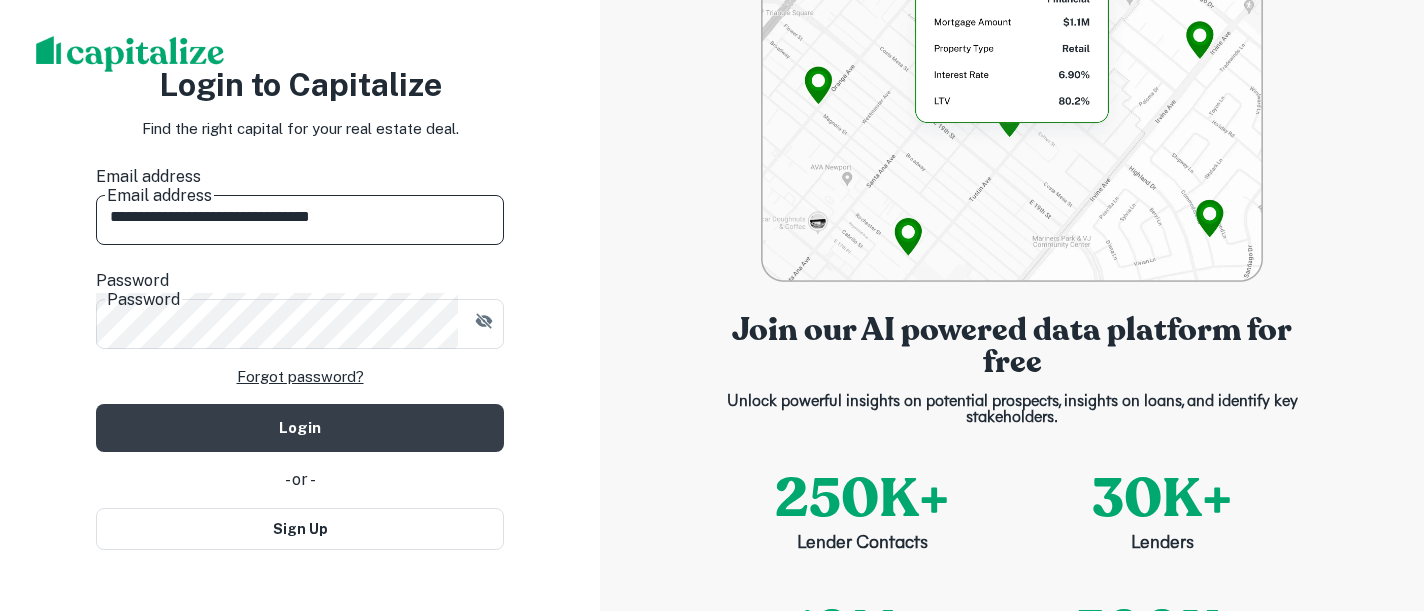 click on "**********" at bounding box center [300, 217] 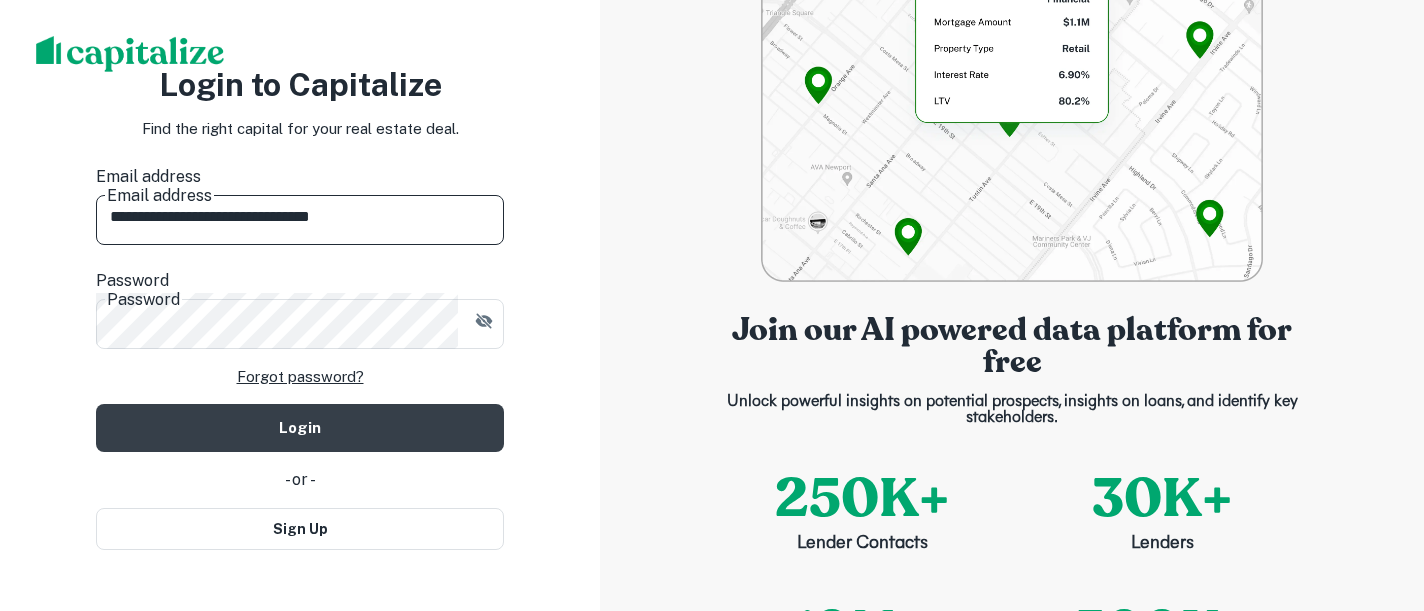 drag, startPoint x: 143, startPoint y: 222, endPoint x: 65, endPoint y: 217, distance: 78.160095 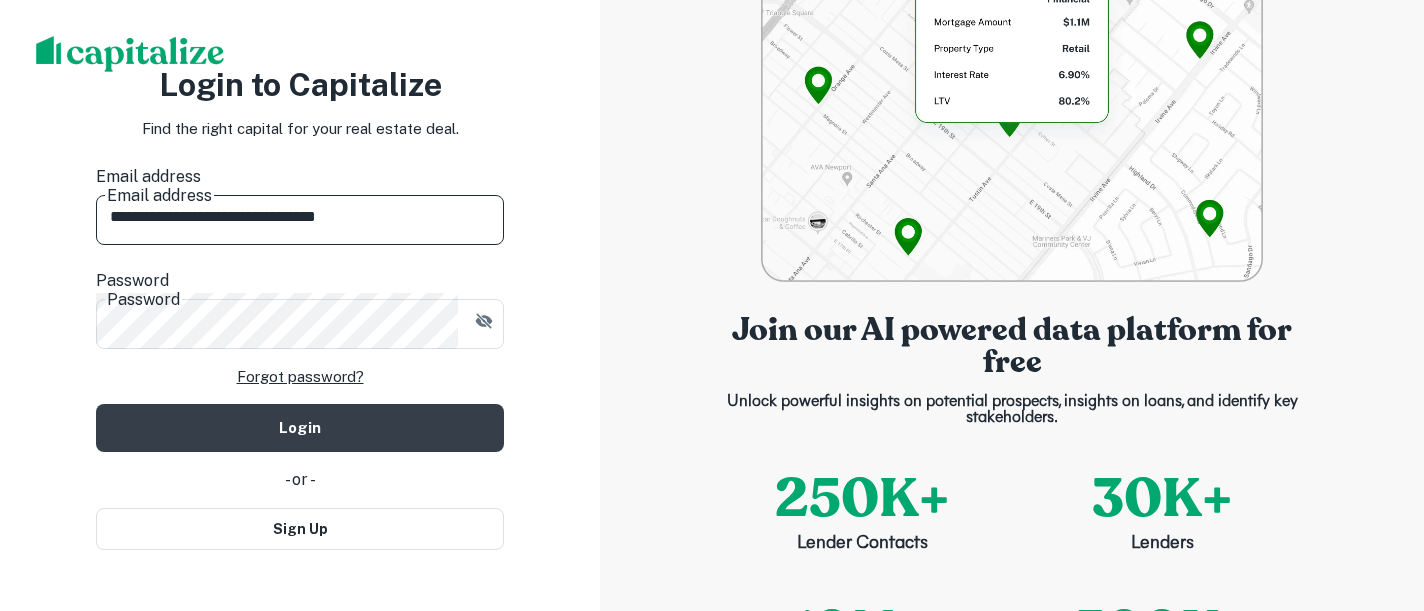 type on "**********" 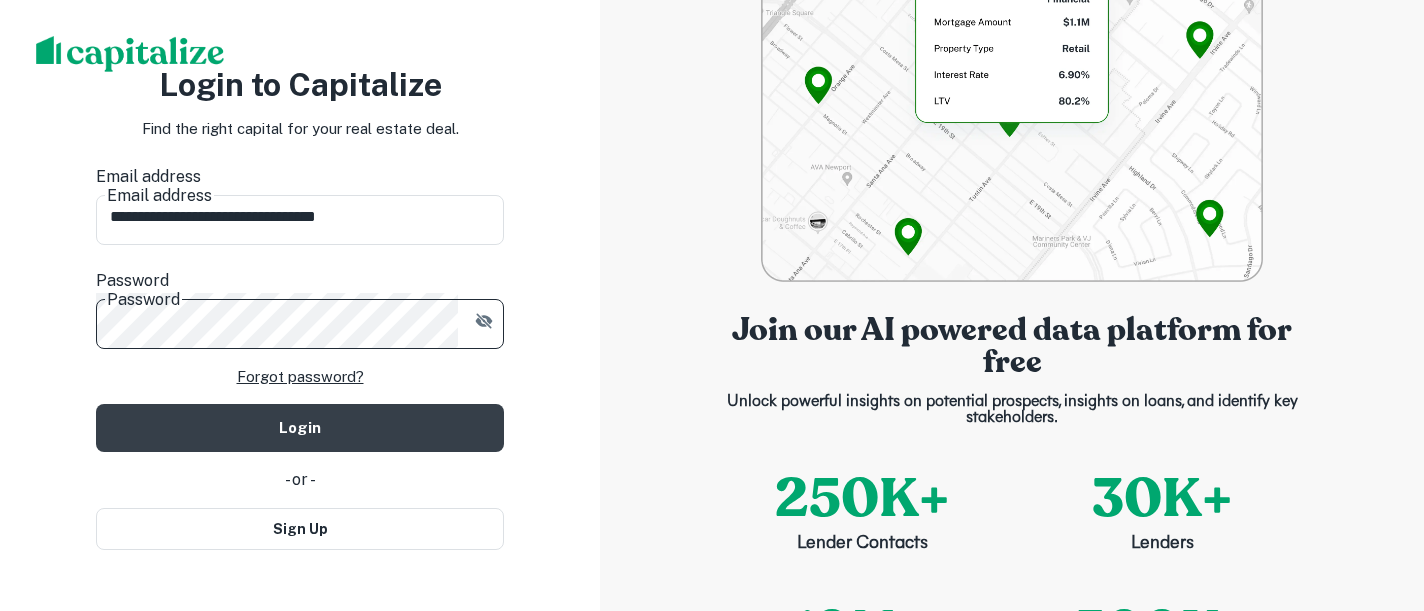 click on "**********" at bounding box center (300, 305) 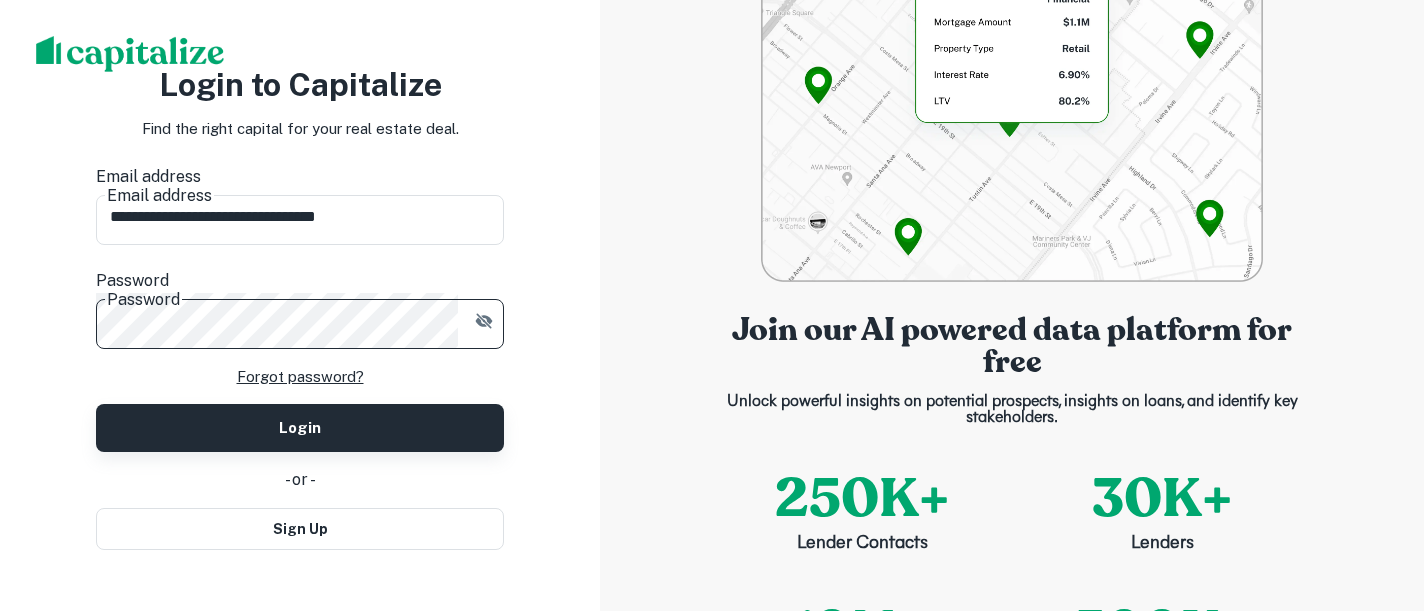 click on "Login" at bounding box center (300, 428) 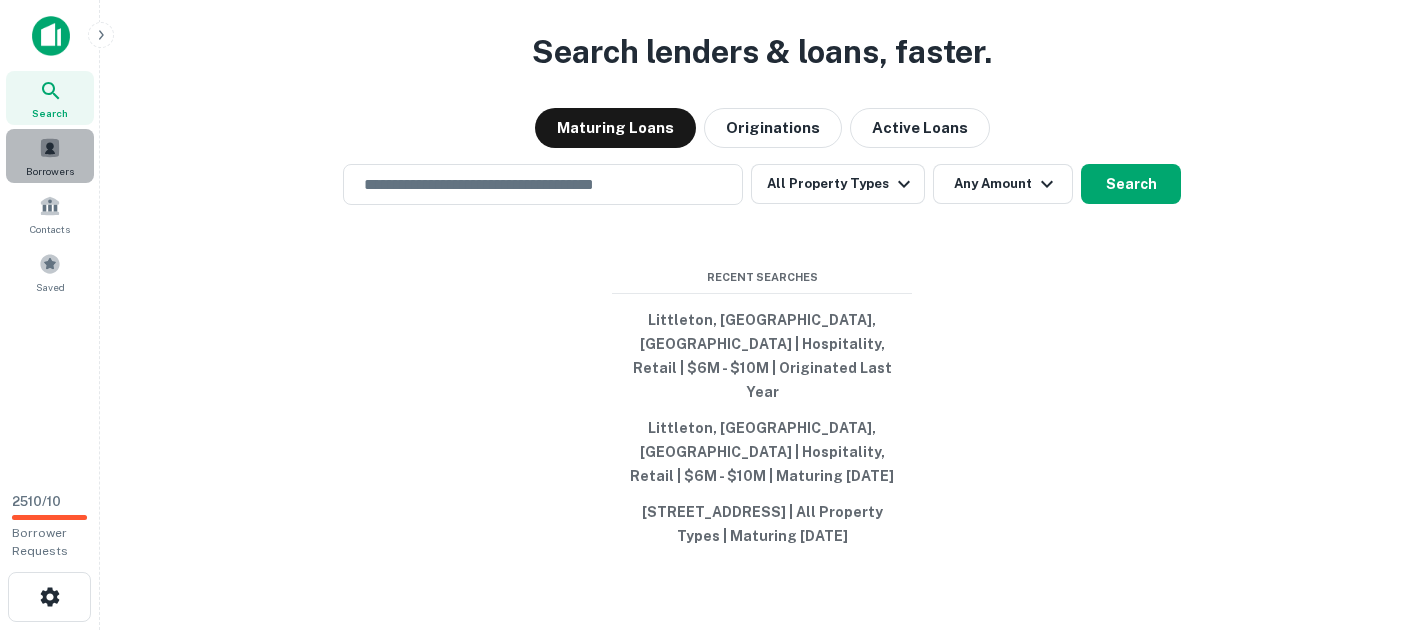 click at bounding box center (50, 148) 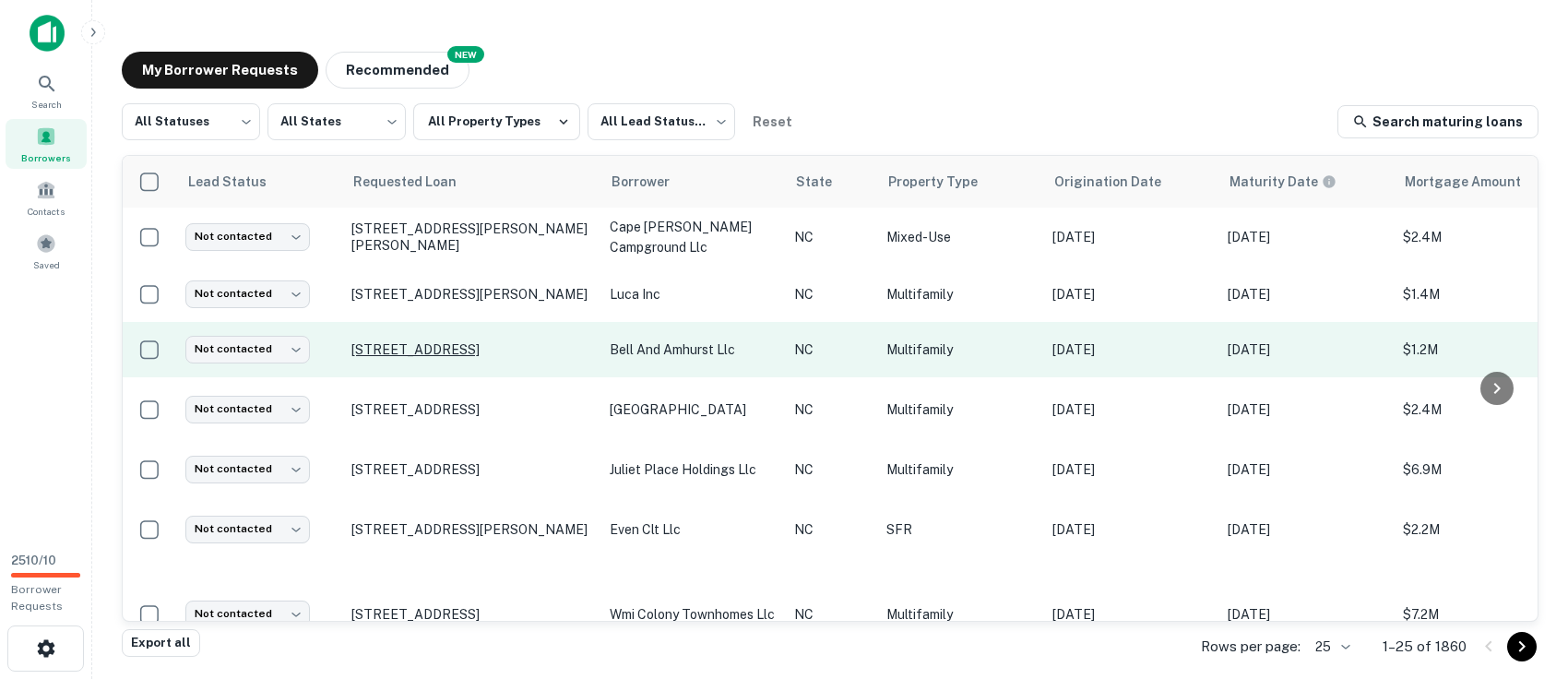 scroll, scrollTop: 0, scrollLeft: 0, axis: both 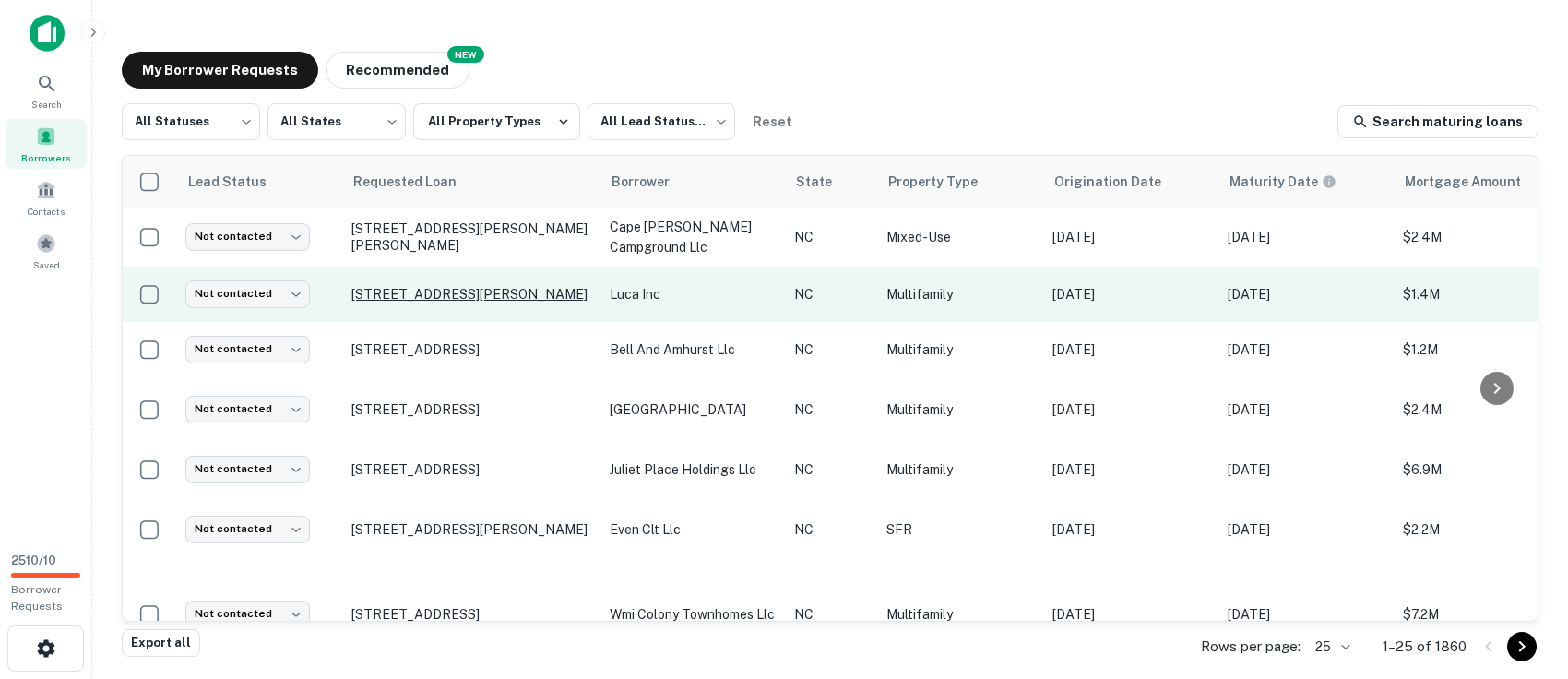 click on "[STREET_ADDRESS][PERSON_NAME]" at bounding box center [471, 294] 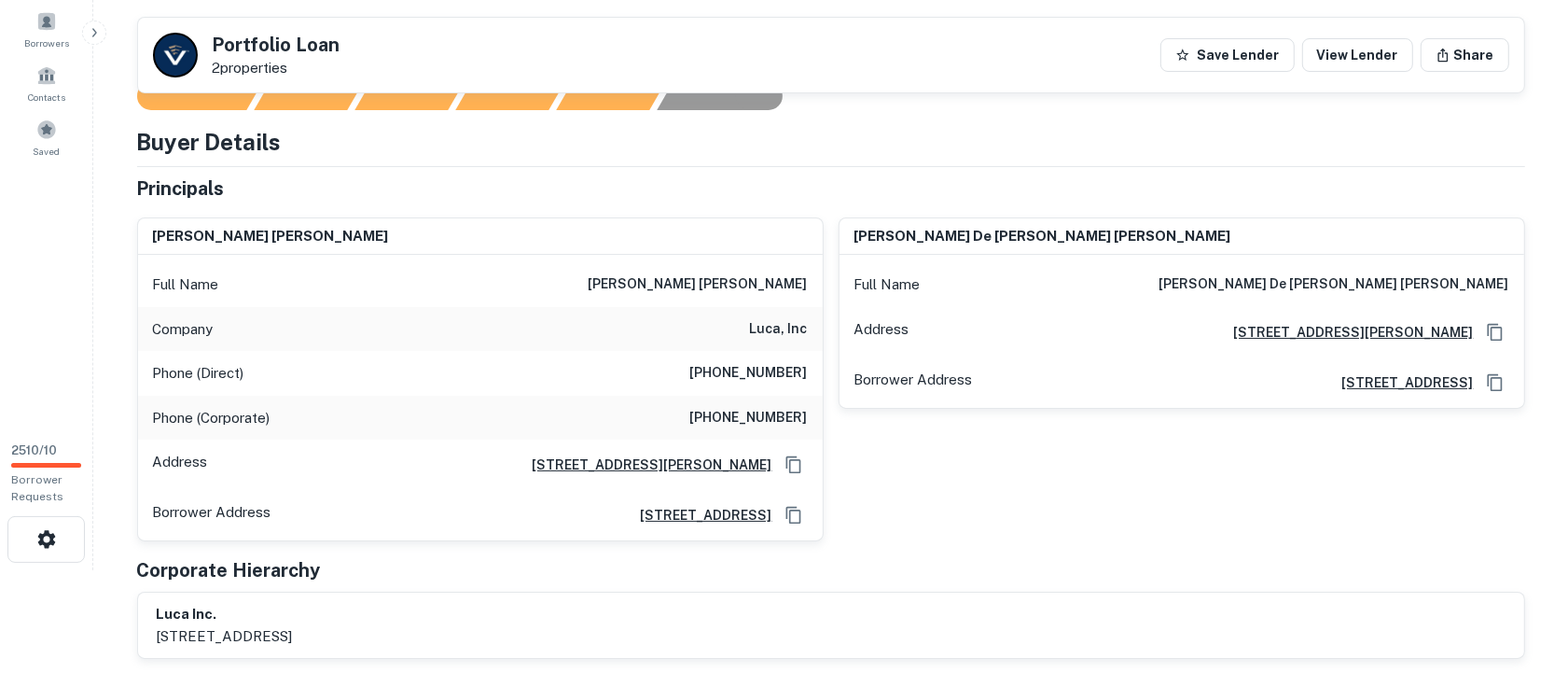 scroll, scrollTop: 0, scrollLeft: 0, axis: both 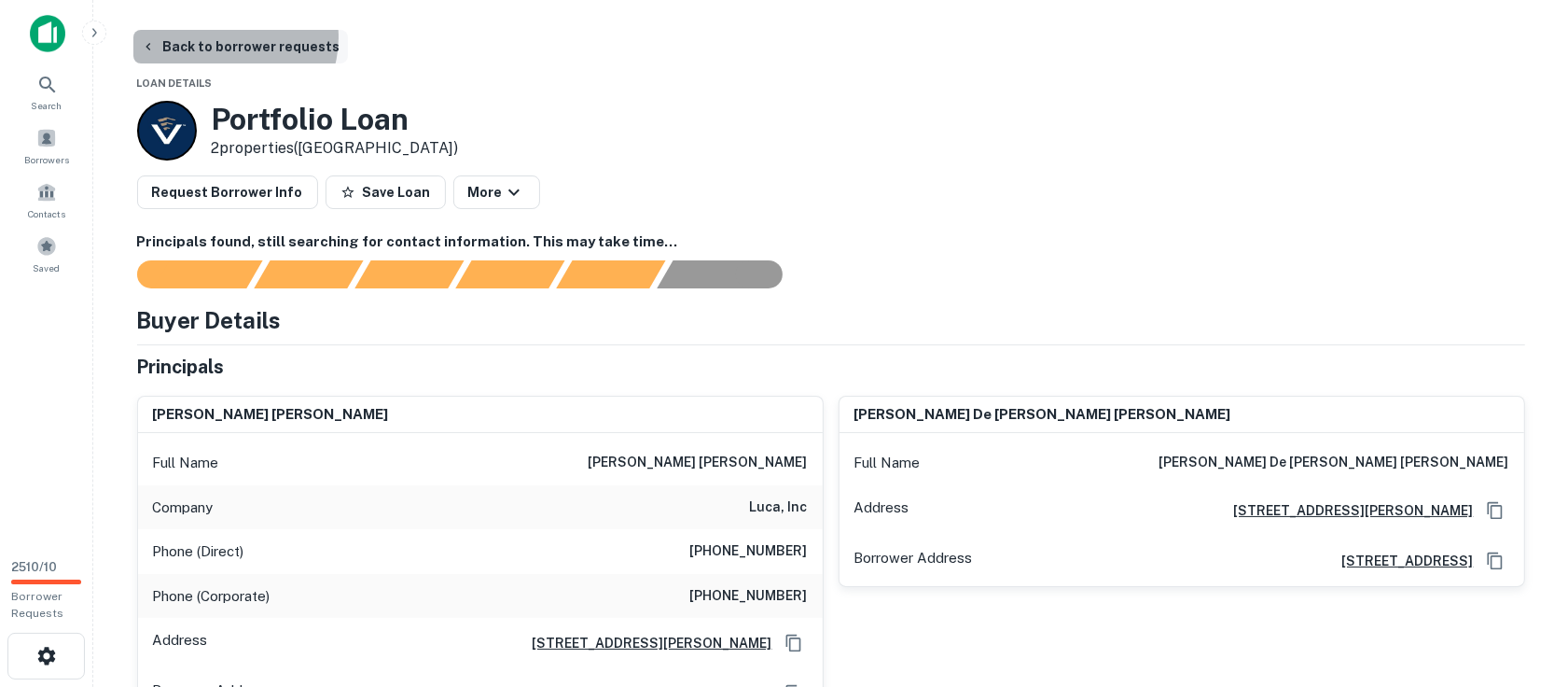 click on "Back to borrower requests" at bounding box center (241, 47) 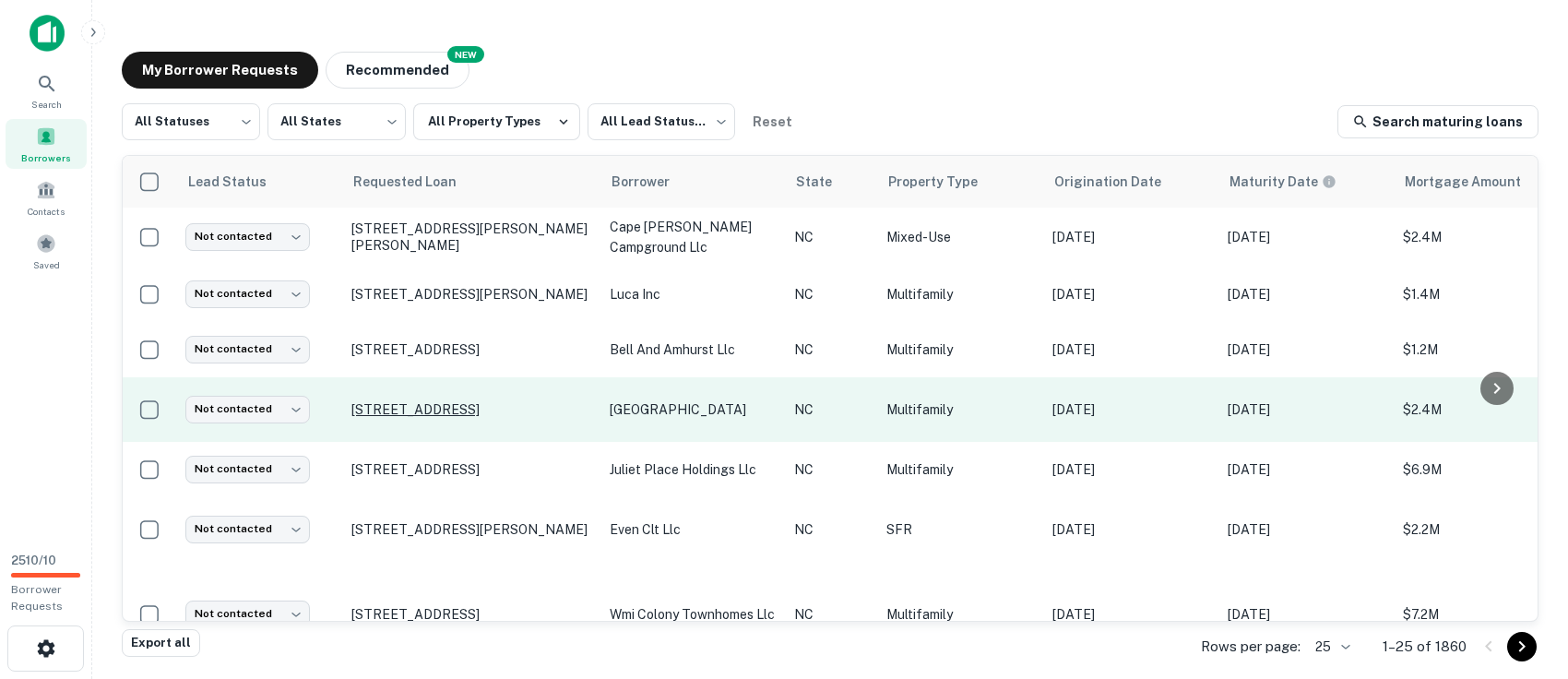 click on "[STREET_ADDRESS]" at bounding box center (471, 410) 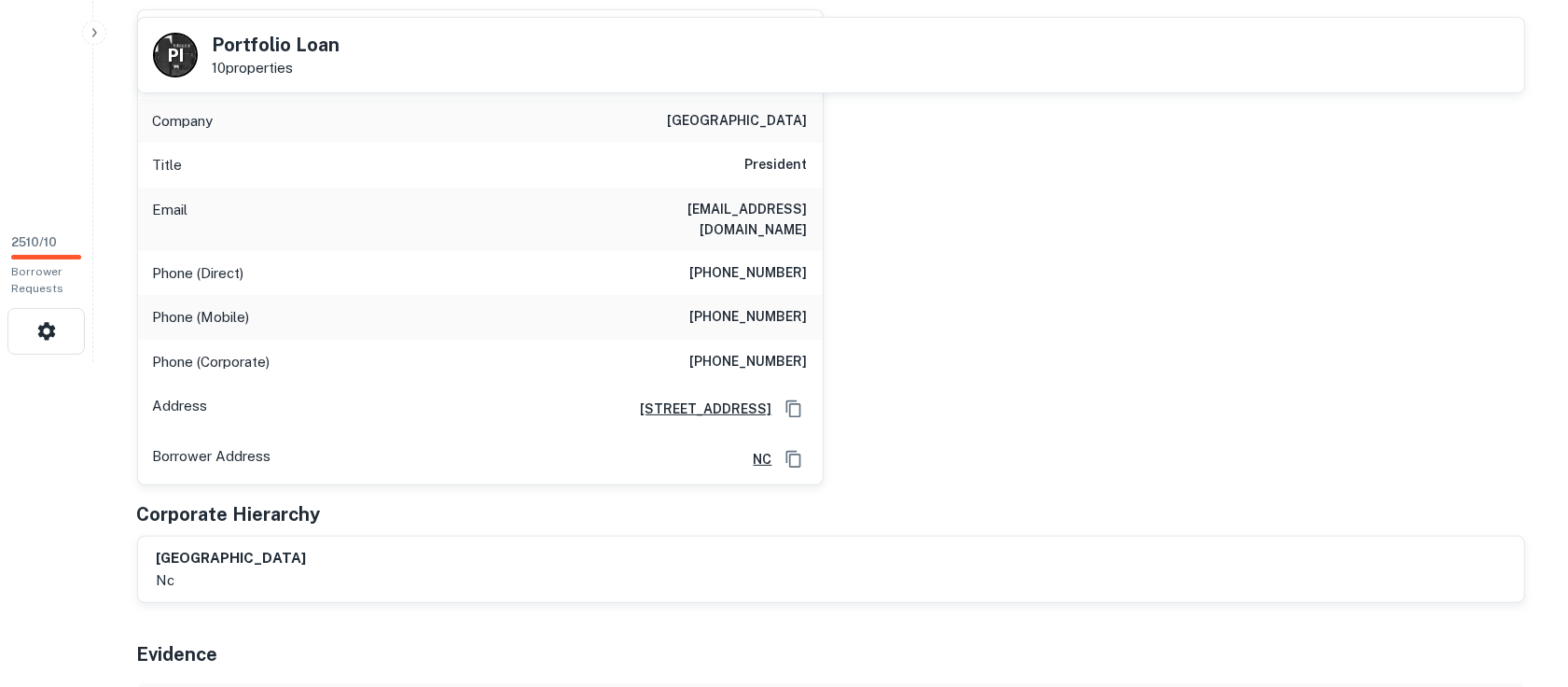 scroll, scrollTop: 350, scrollLeft: 0, axis: vertical 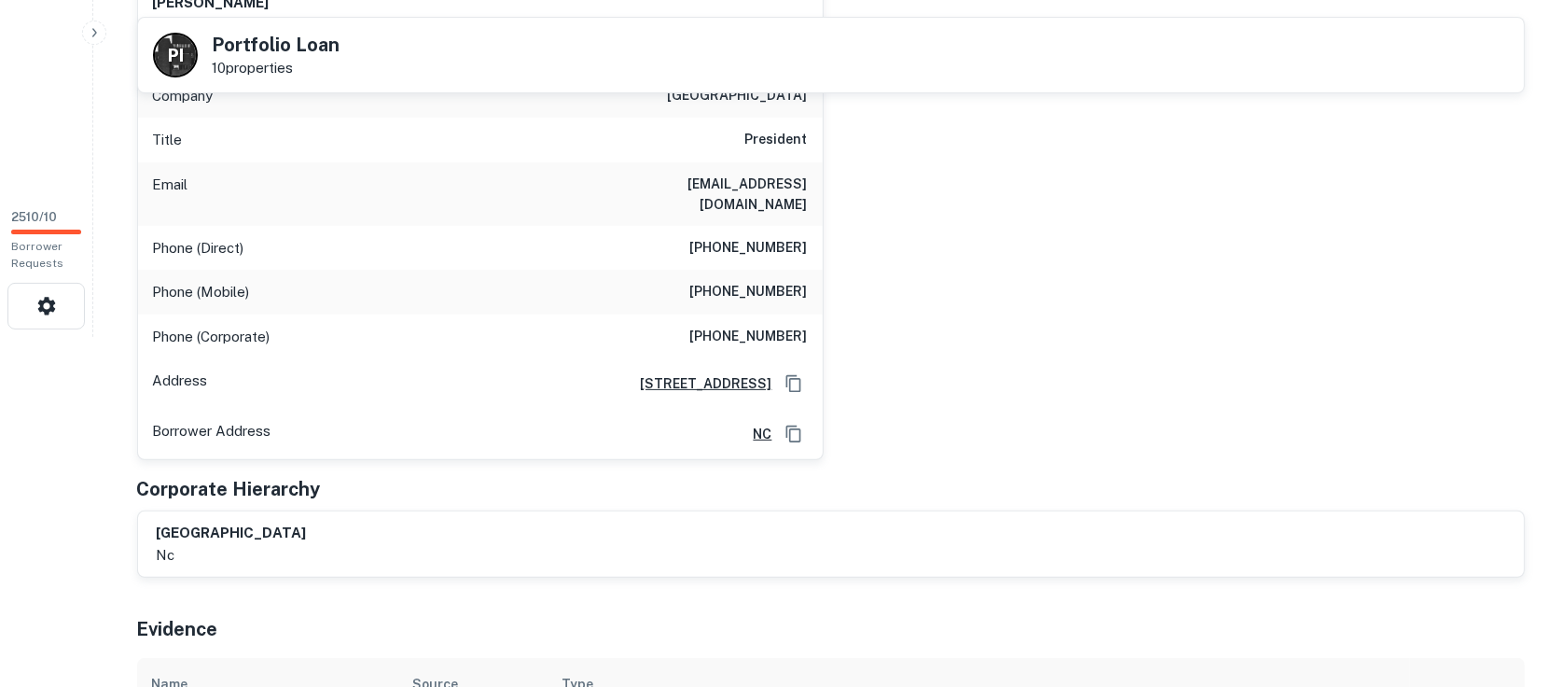 click on "Back to borrower requests P   I Portfolio Loan 10  properties AI fulfillment process complete.   Buyer Details Principals [PERSON_NAME] Full Name [PERSON_NAME] Company carolina university Title President Email [EMAIL_ADDRESS][DOMAIN_NAME] Phone (Direct) [PHONE_NUMBER] Phone (Mobile) [PHONE_NUMBER] Phone (Corporate) [PHONE_NUMBER] Address [STREET_ADDRESS][GEOGRAPHIC_DATA] Address NC Corporate Hierarchy carolina university [GEOGRAPHIC_DATA] Evidence Name Source Type 418 green - deed.pdf Mortgage Deed pdf Download Portfolio Overview Mortgage Details Borrower Name carolina university Mortgage Amount $2.4m Lender Name palmera investments llc Term 1 year Due Date [DATE] Estimated Due Date [DATE] Interest Rate 6.54% Sales Details Buyer Name carolina university Recording Date [DATE] Sale Date [DATE] Document Type stand alone mortgage Locations ← Move left → Move right ↑ Move up ↓ Move down + Zoom in - Zoom out Home Jump left by 75% End Jump right by 75% Page Up Jump up by 75% Page Down Map 10" at bounding box center [831, 1718] 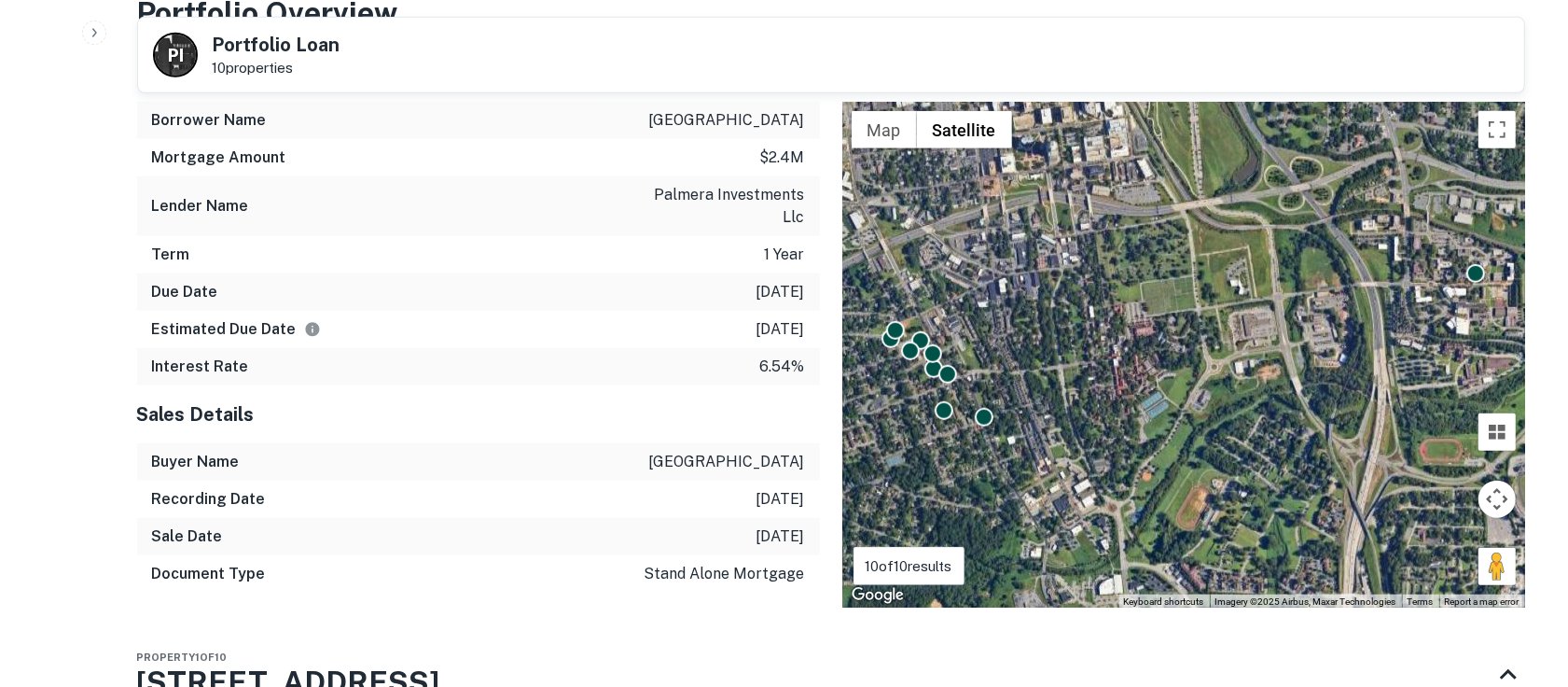 scroll, scrollTop: 1050, scrollLeft: 0, axis: vertical 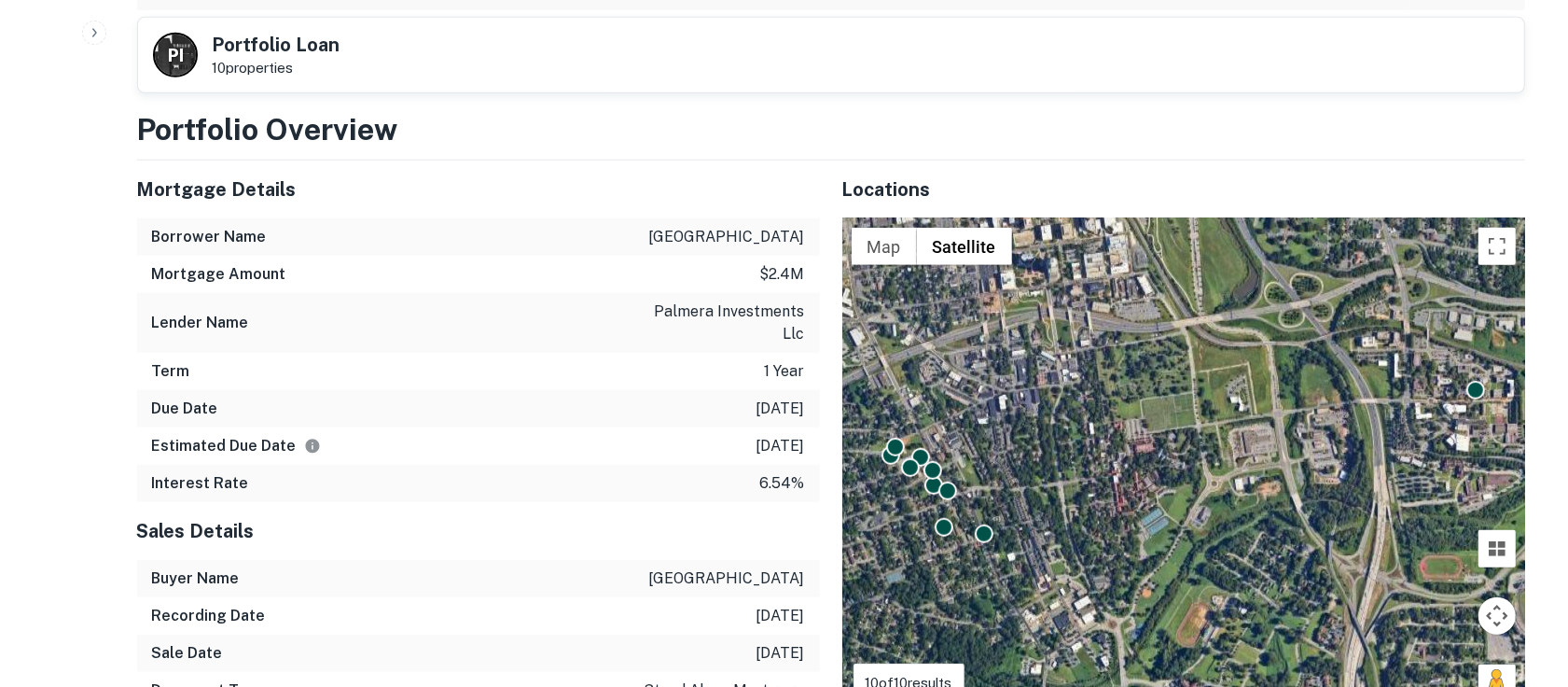 drag, startPoint x: 1488, startPoint y: 131, endPoint x: 1498, endPoint y: 133, distance: 10.198039 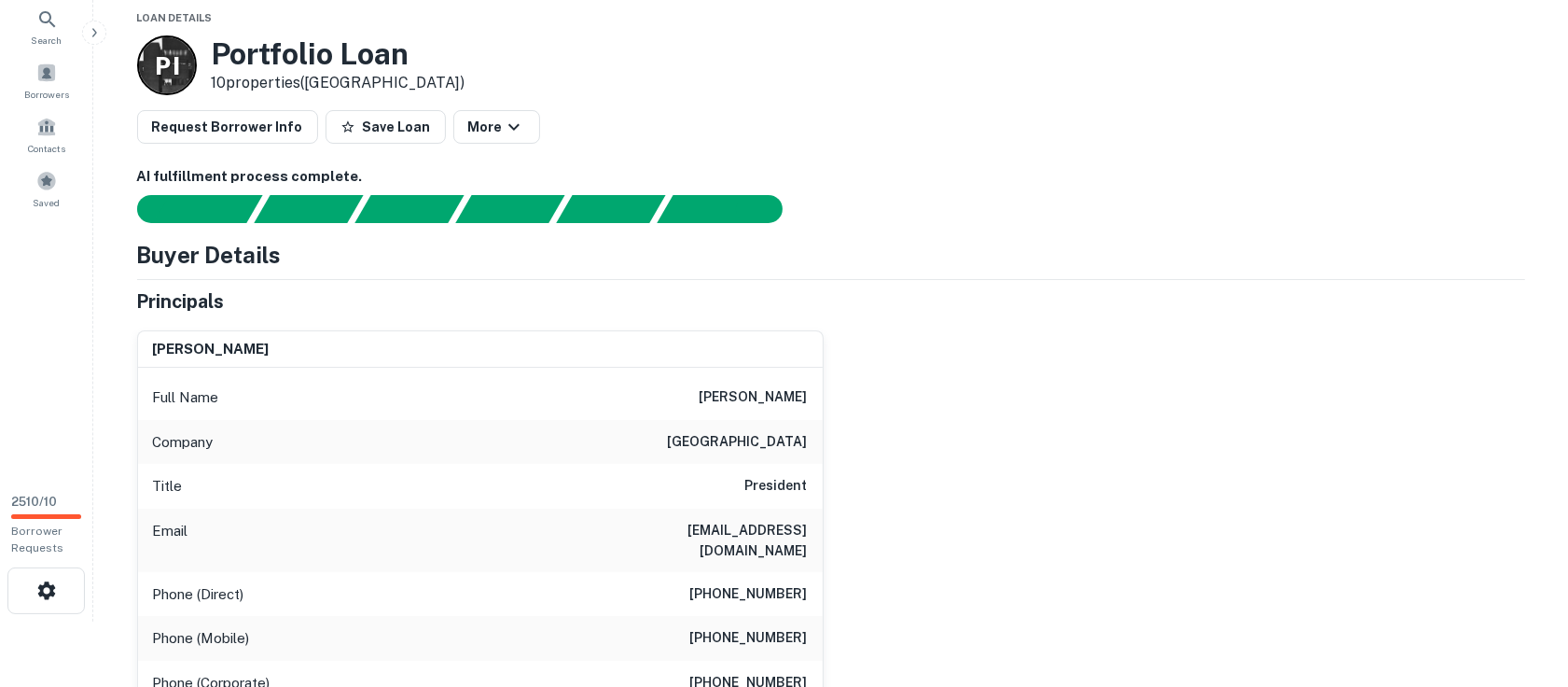 scroll, scrollTop: 0, scrollLeft: 0, axis: both 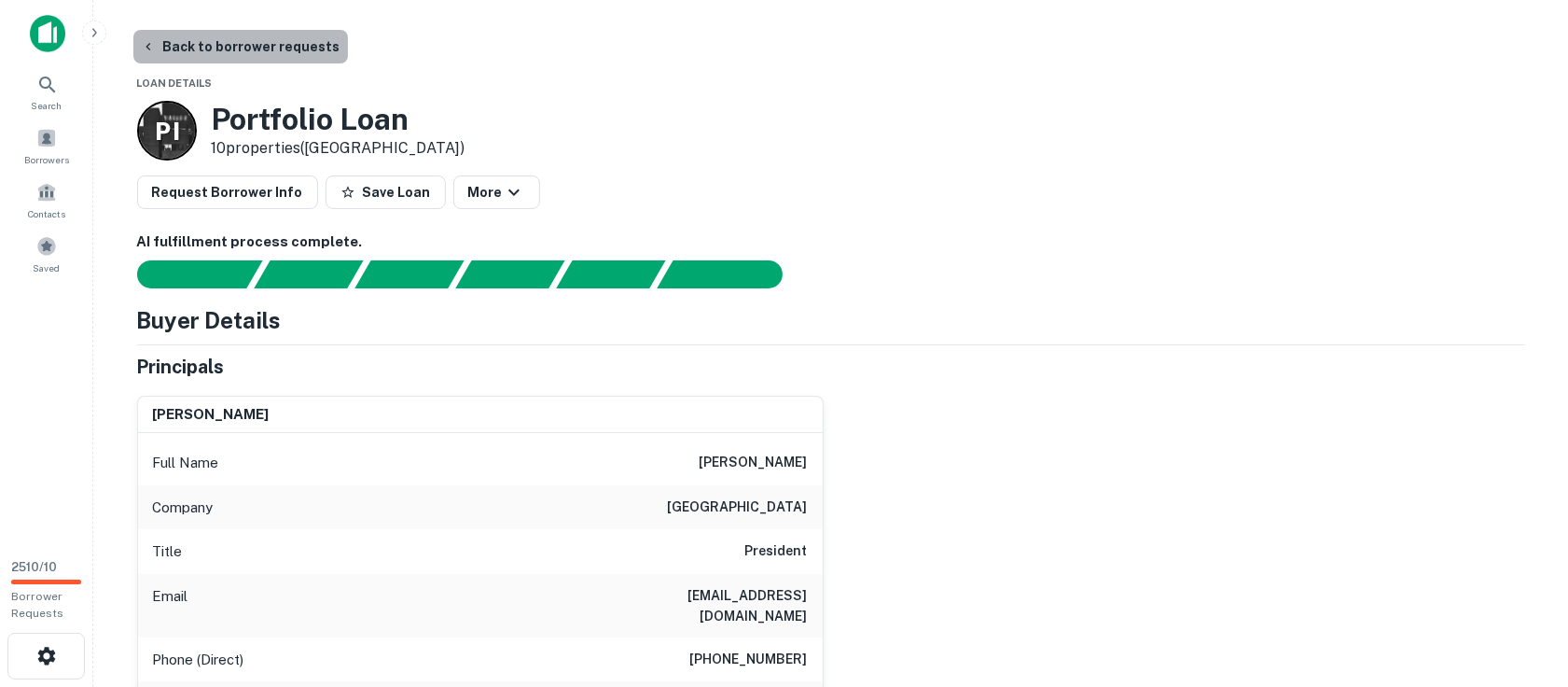 click on "Back to borrower requests" at bounding box center (241, 47) 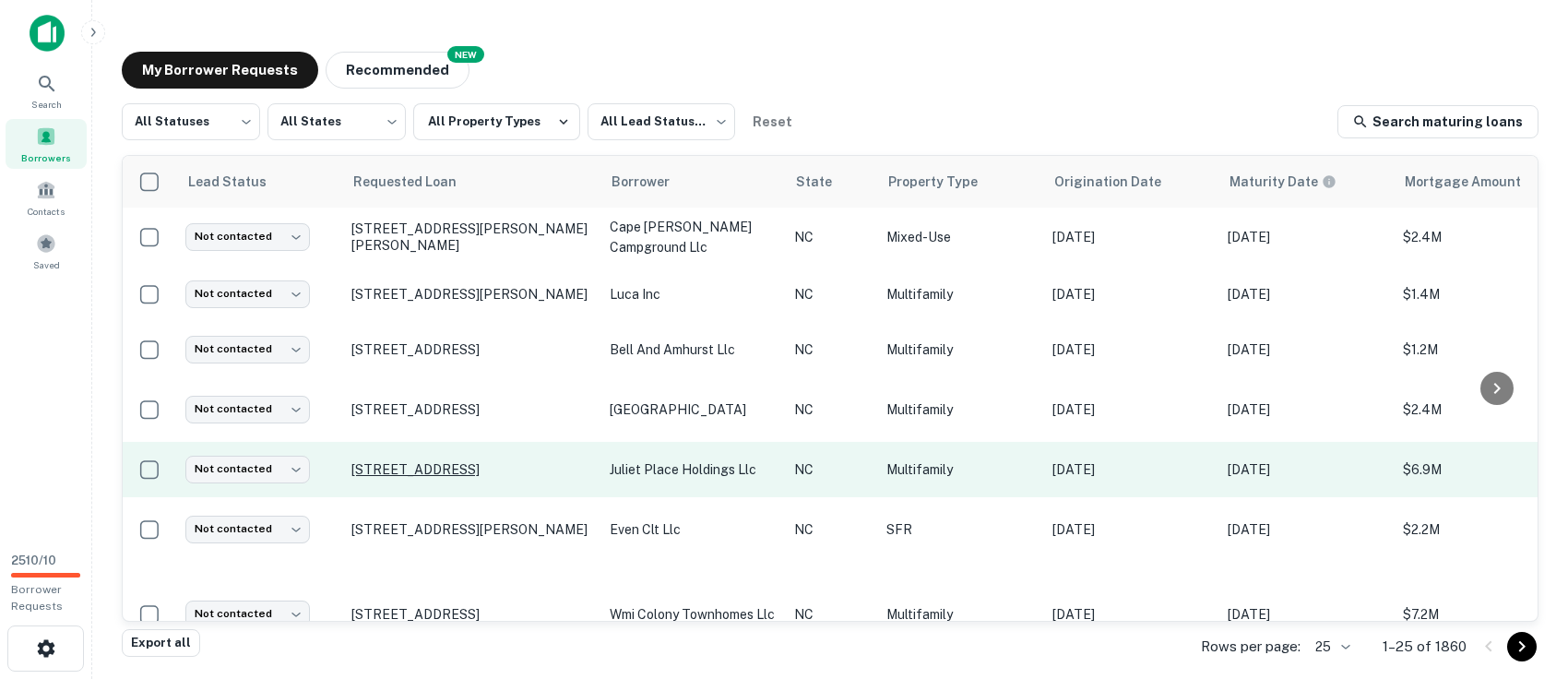 click on "[STREET_ADDRESS]" at bounding box center (471, 470) 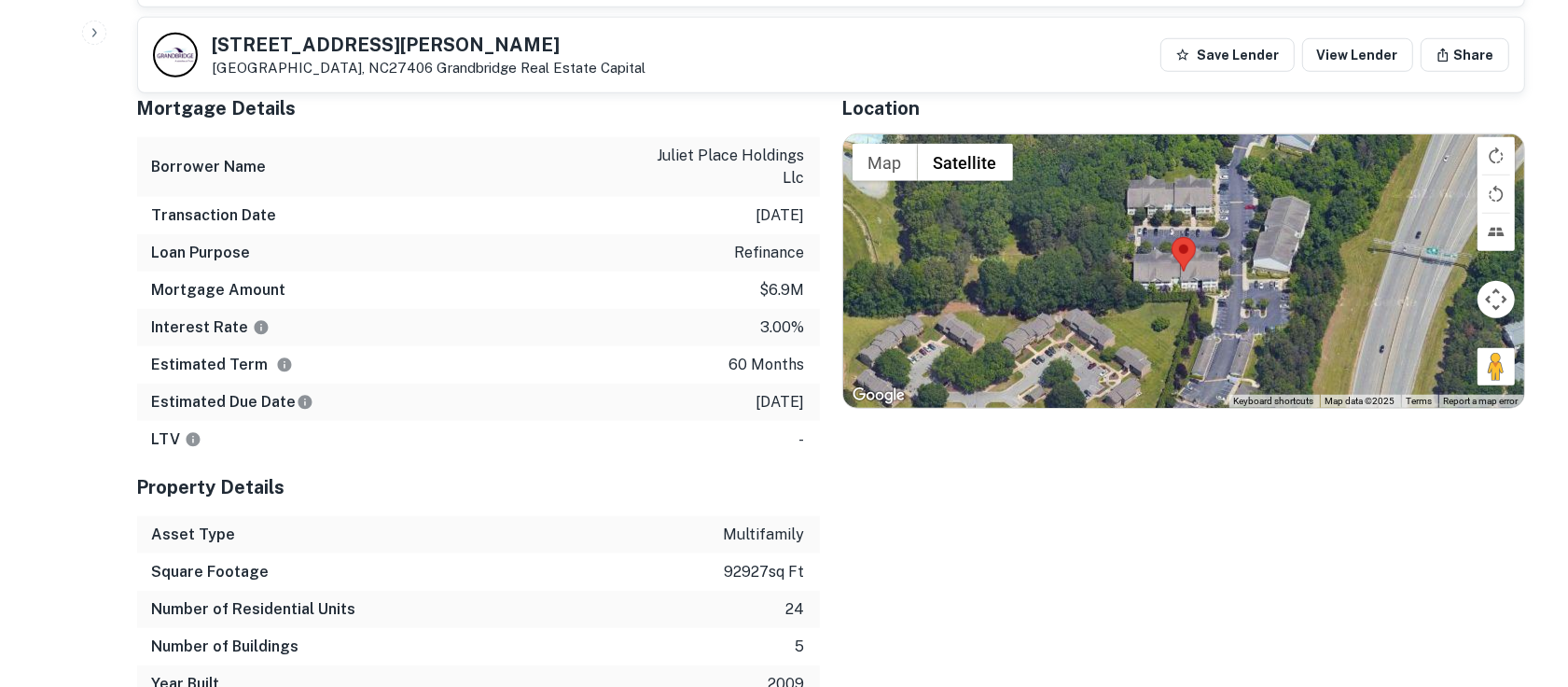 scroll, scrollTop: 1283, scrollLeft: 0, axis: vertical 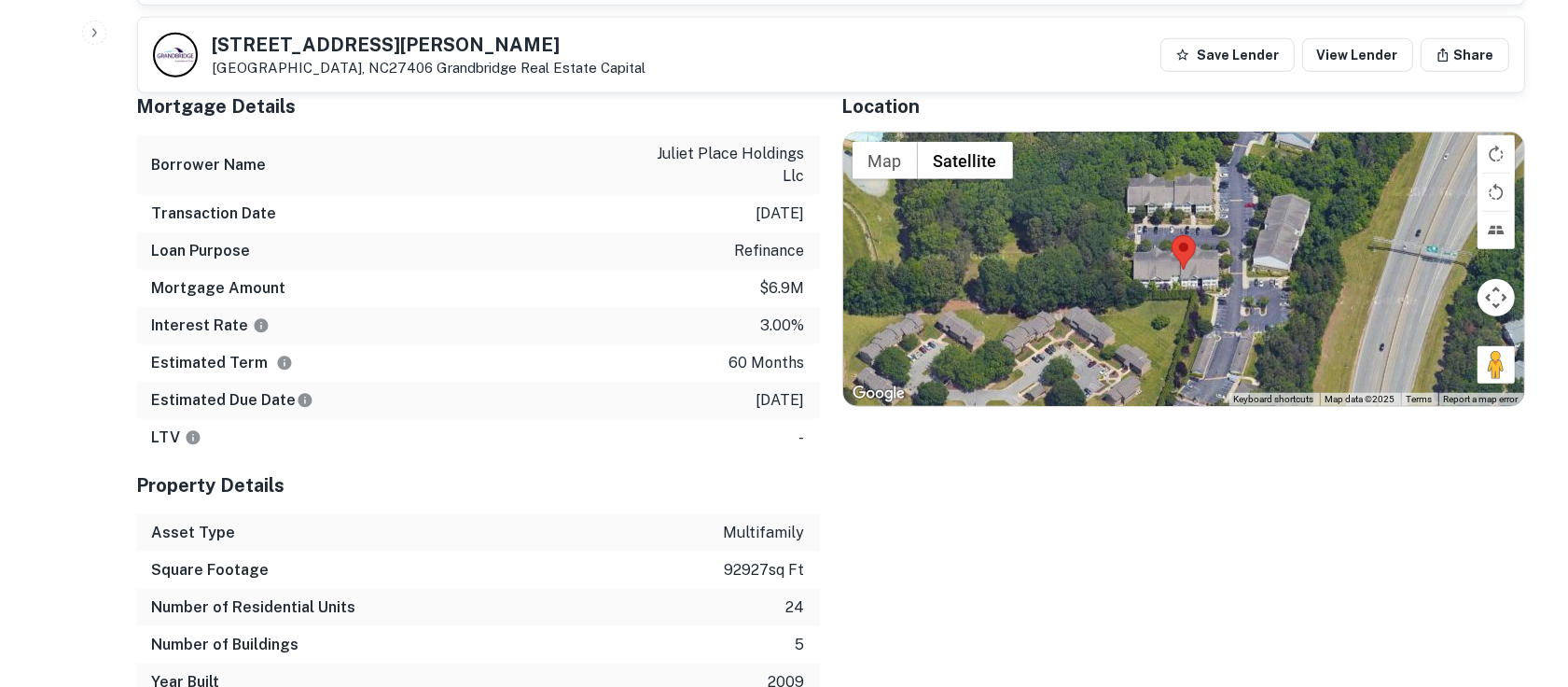 click on "Search         Borrowers         Contacts         Saved     2510  /  10   Borrower Requests Back to borrower requests [STREET_ADDRESS][GEOGRAPHIC_DATA] Capital Save Lender View Lender Share AI fulfillment process complete.   Buyer Details Principals [PERSON_NAME] Full Name [PERSON_NAME] Company elkal inc. Title President Email [EMAIL_ADDRESS][DOMAIN_NAME] Phone (Mobile) [PHONE_NUMBER] LinkedIn URL View Link Address [STREET_ADDRESS][GEOGRAPHIC_DATA][PERSON_NAME] [STREET_ADDRESS] Corporate Hierarchy juliet place holdings llc [STREET_ADDRESS] Evidence Name Source Type 2202 [PERSON_NAME] - deed.pdf Mortgage Deed pdf Download Other Mortgages on Property You are currently looking at an older transaction on this property. There may be transactions on this property that are more recent. Transaction Date Buyer Name Seller Name Sale Amount Mortgage Amount [DATE] Most Recent - $6.9M View" at bounding box center (784, -940) 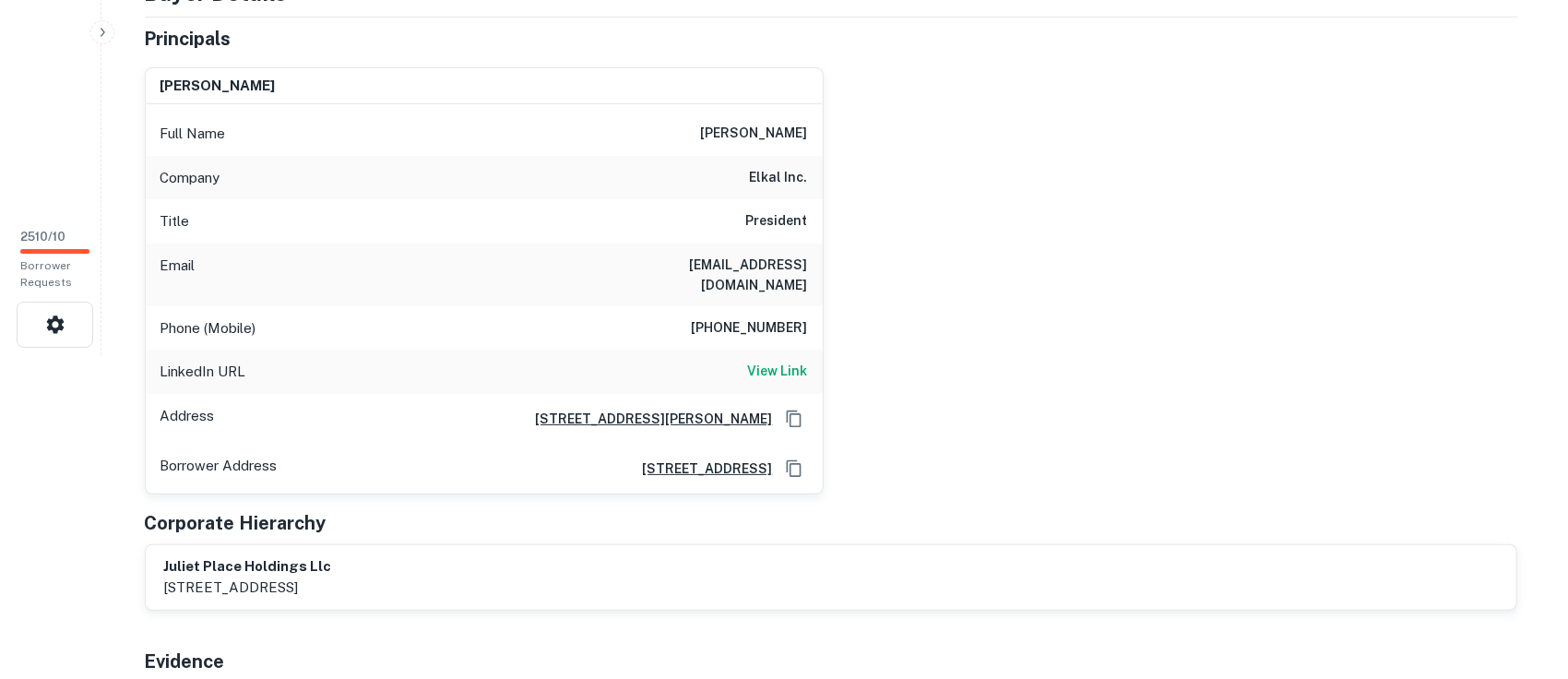 scroll, scrollTop: 0, scrollLeft: 0, axis: both 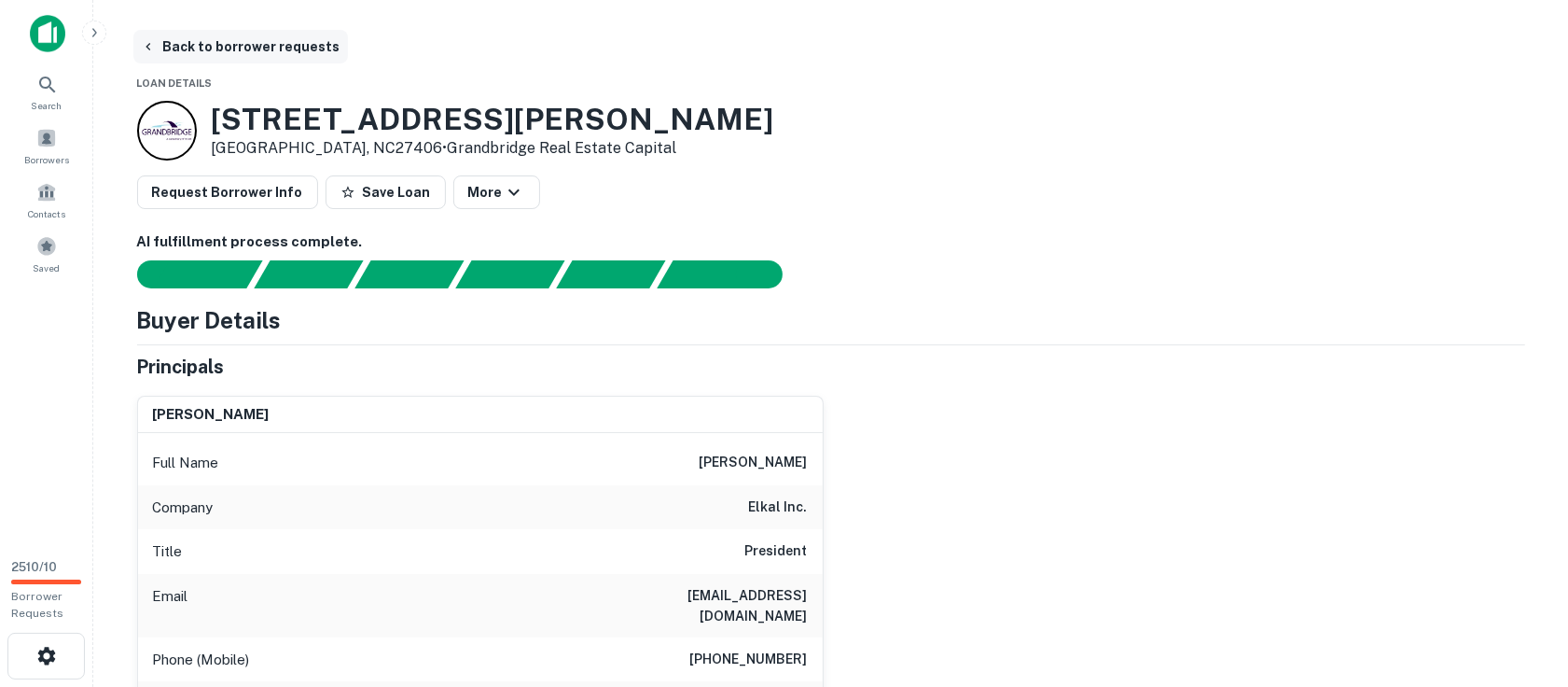 click on "Back to borrower requests" at bounding box center [241, 47] 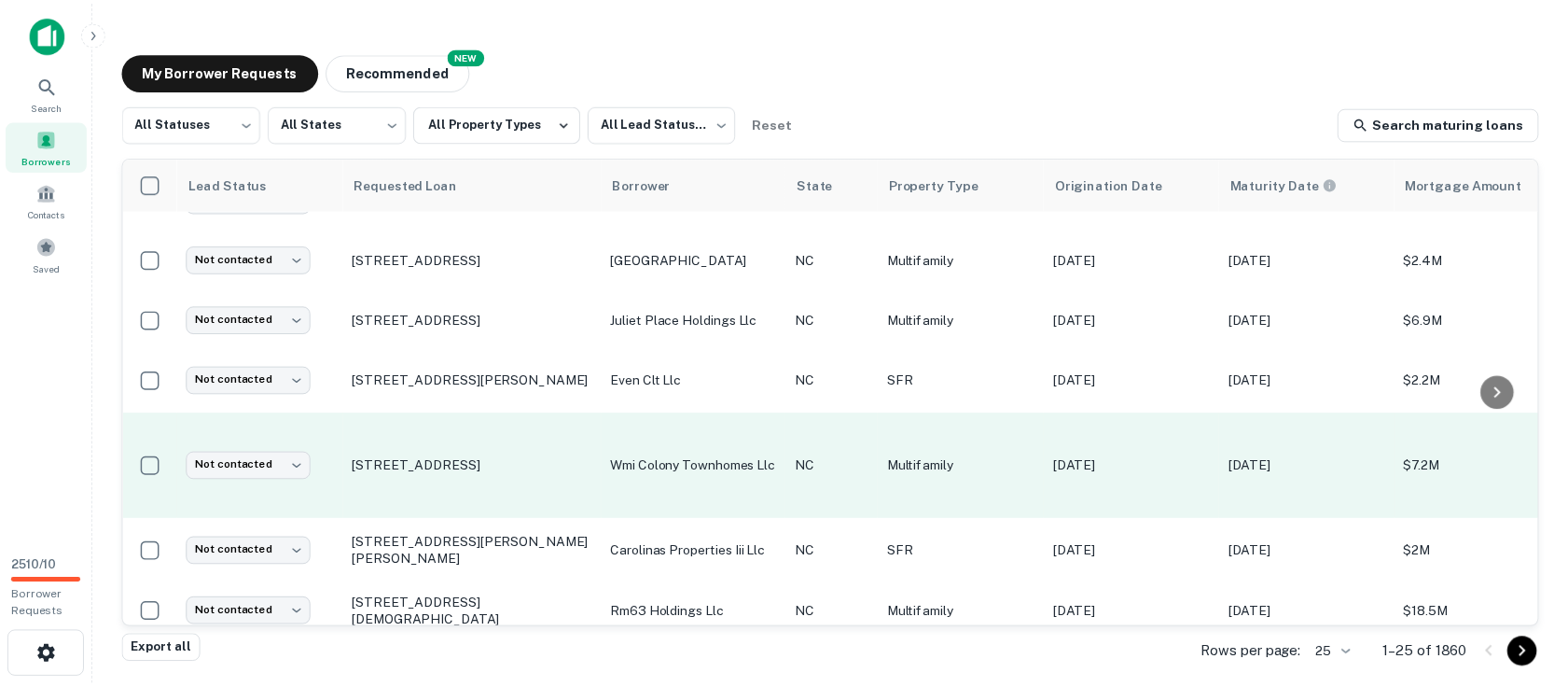 scroll, scrollTop: 233, scrollLeft: 0, axis: vertical 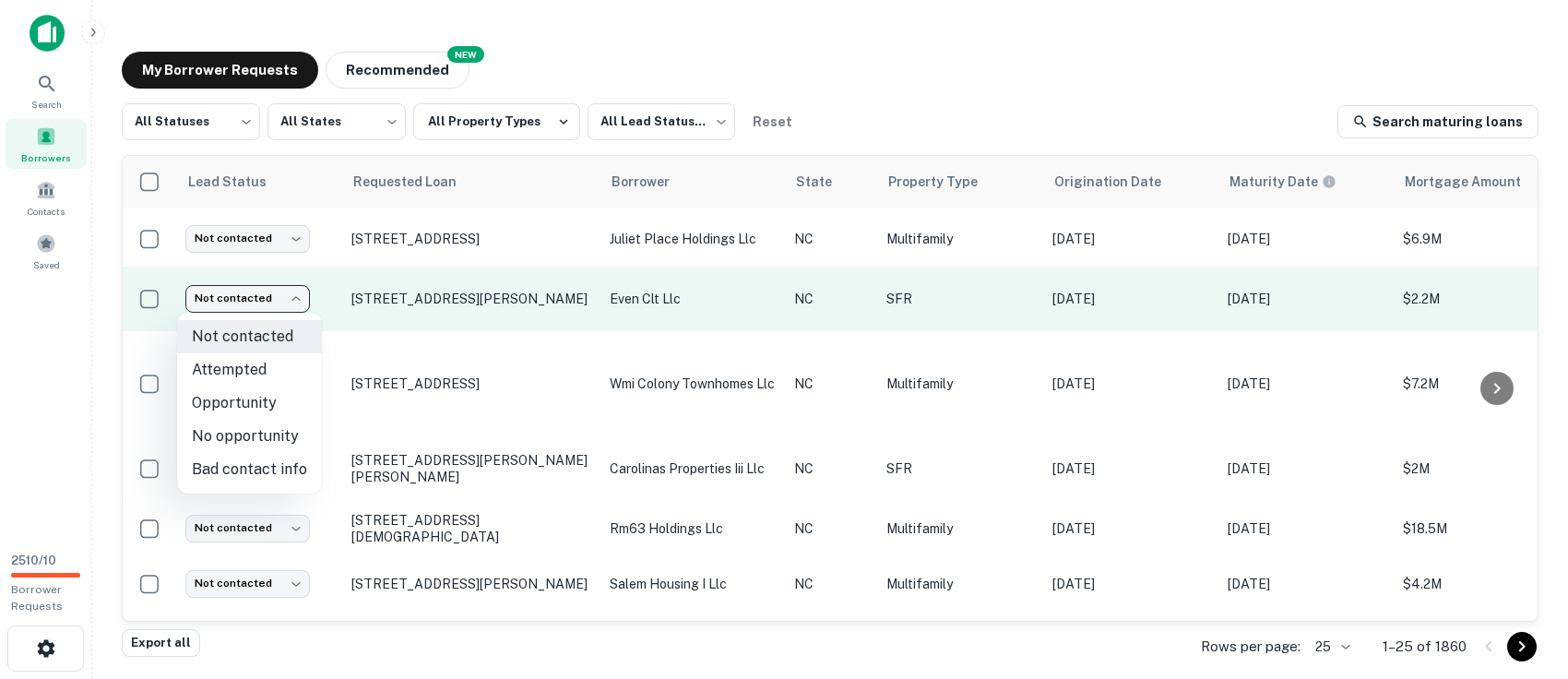 click on "Search         Borrowers         Contacts         Saved     2510  /  10   Borrower Requests My Borrower Requests NEW Recommended All Statuses *** ​ All States *** ​ All Property Types All Lead Statuses *** ​ Reset Search maturing loans Lead Status Requested Loan Borrower State Property Type Origination Date Maturity Date Mortgage Amount Requested Date sorted descending Lender Request Status Not contacted **** ​ [STREET_ADDRESS][PERSON_NAME][GEOGRAPHIC_DATA][PERSON_NAME][PERSON_NAME] campground llc NC Mixed-Use [DATE] [DATE] $2.4M [DATE] Q   P Quality Pools And Restorations, Inc. Pending Not contacted **** ​ [STREET_ADDRESS][PERSON_NAME]  luca inc NC Multifamily [DATE] [DATE] $1.4M [DATE] CV3 Financial Services Pending Not contacted **** ​ [STREET_ADDRESS][GEOGRAPHIC_DATA] and amhurst llc NC Multifamily [DATE] [DATE] $1.2M [DATE] [PERSON_NAME] Funding I LLC Fulfilled Not contacted **** ​ [STREET_ADDRESS][GEOGRAPHIC_DATA] Multifamily NC" at bounding box center (784, 340) 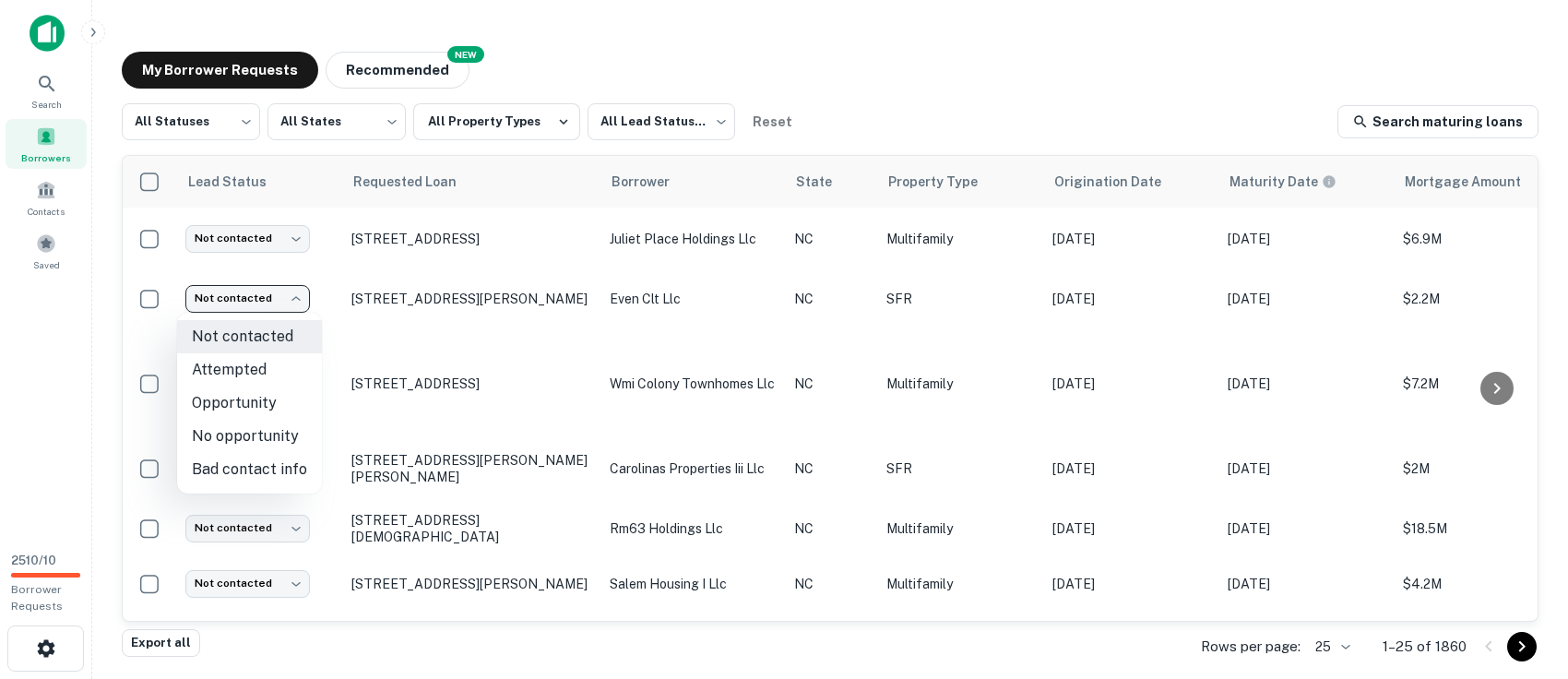 click at bounding box center (784, 340) 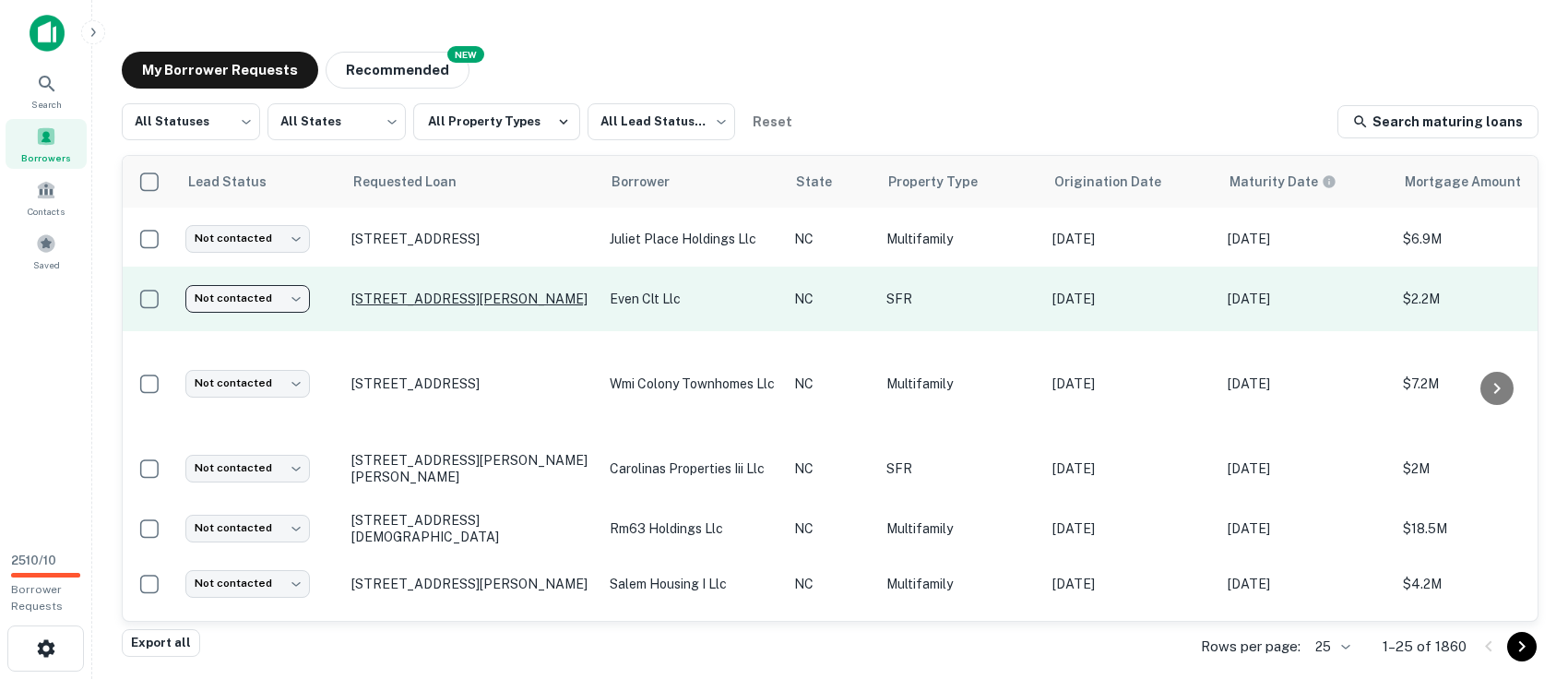 click on "[STREET_ADDRESS][PERSON_NAME]" at bounding box center [471, 299] 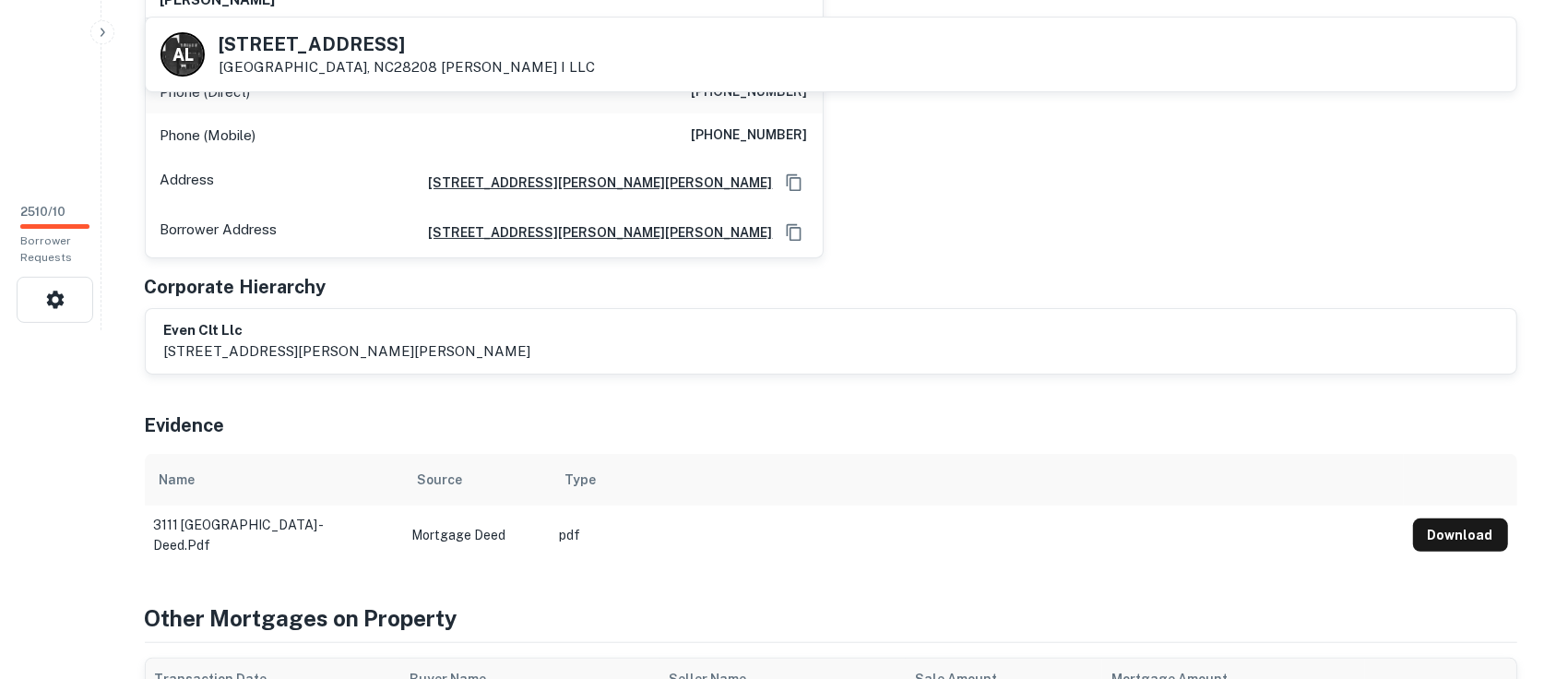 scroll, scrollTop: 0, scrollLeft: 0, axis: both 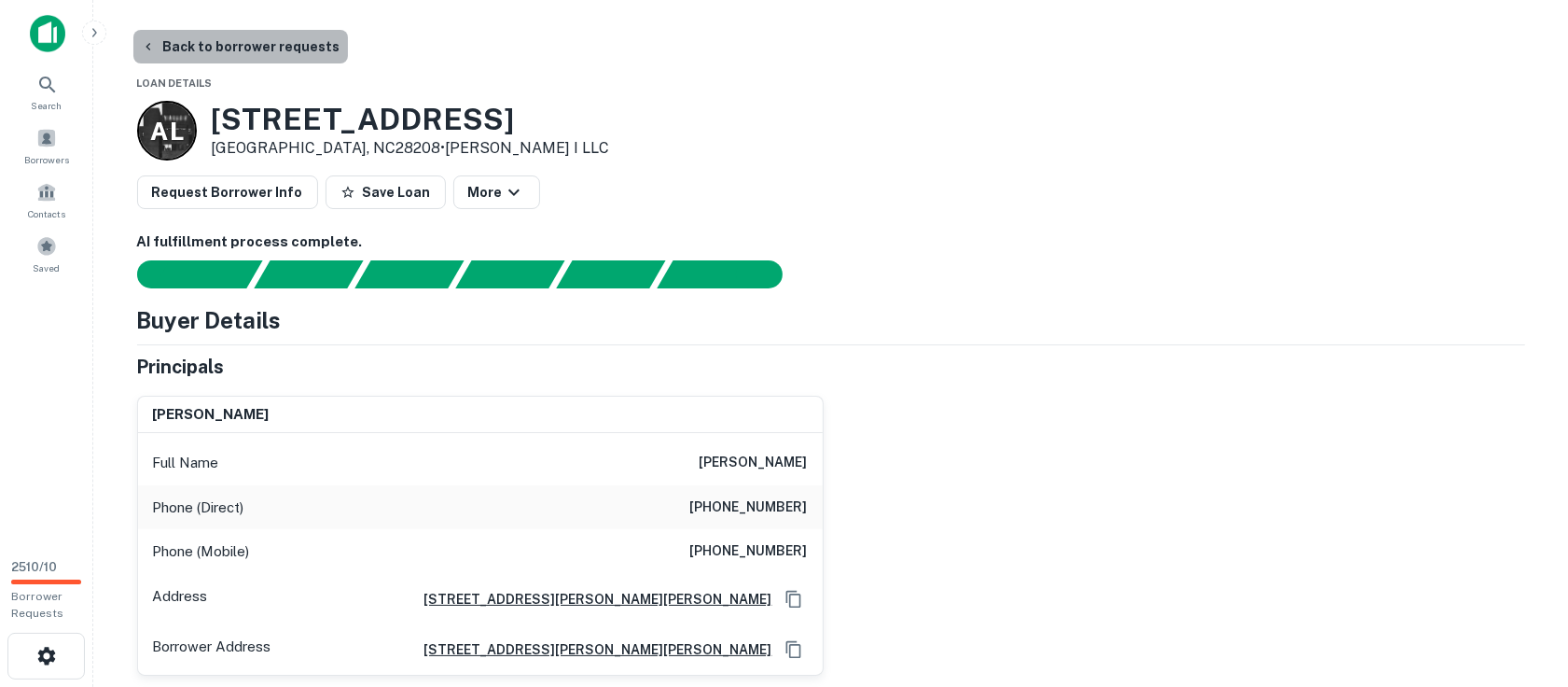 click on "Back to borrower requests" at bounding box center [241, 47] 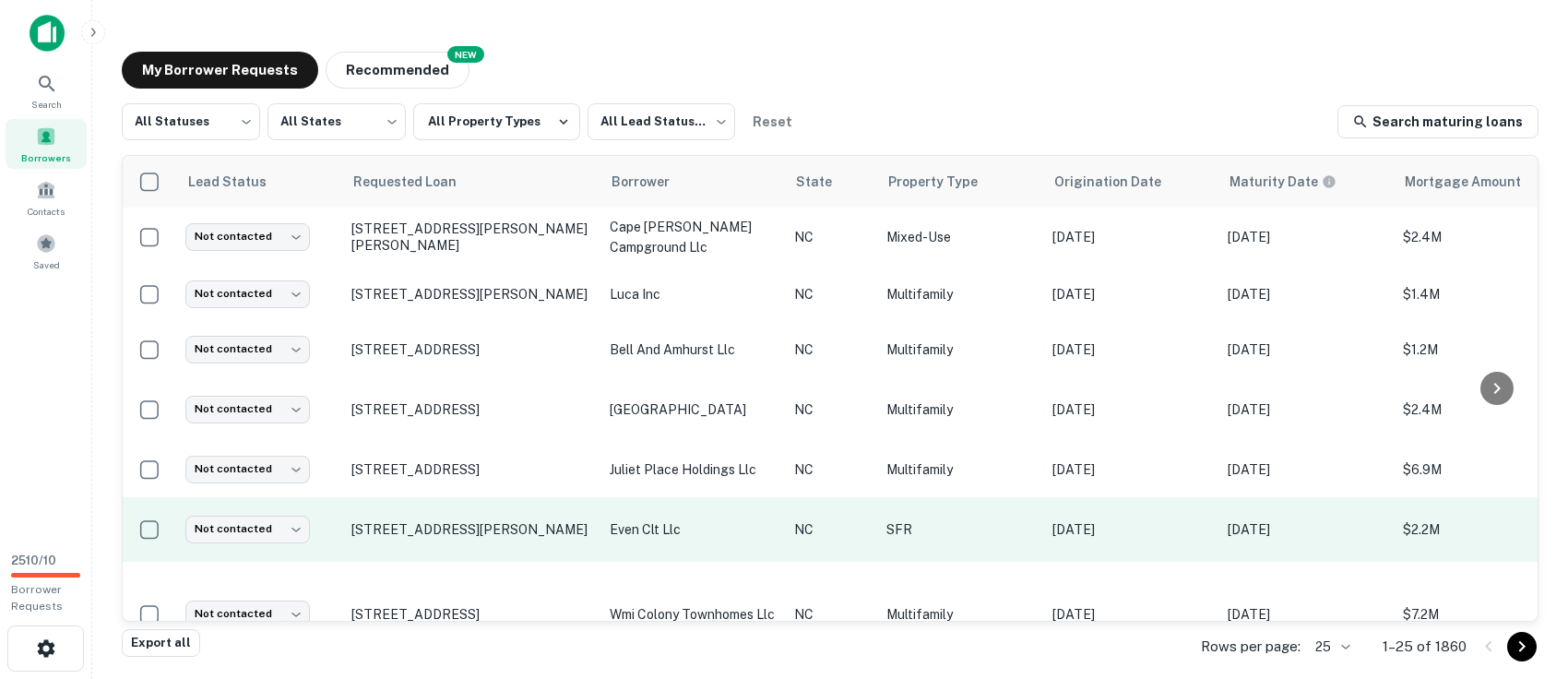 scroll, scrollTop: 231, scrollLeft: 0, axis: vertical 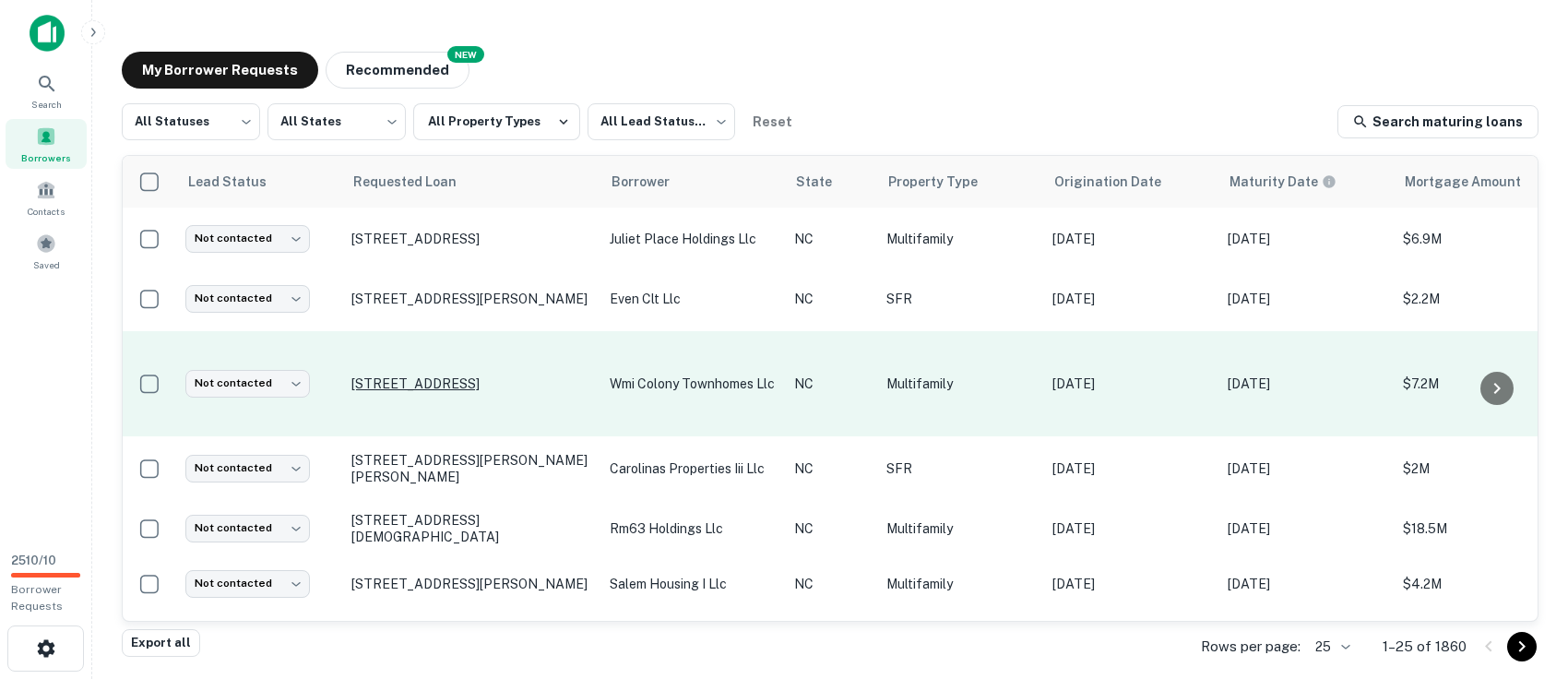 click on "[STREET_ADDRESS]" at bounding box center (471, 384) 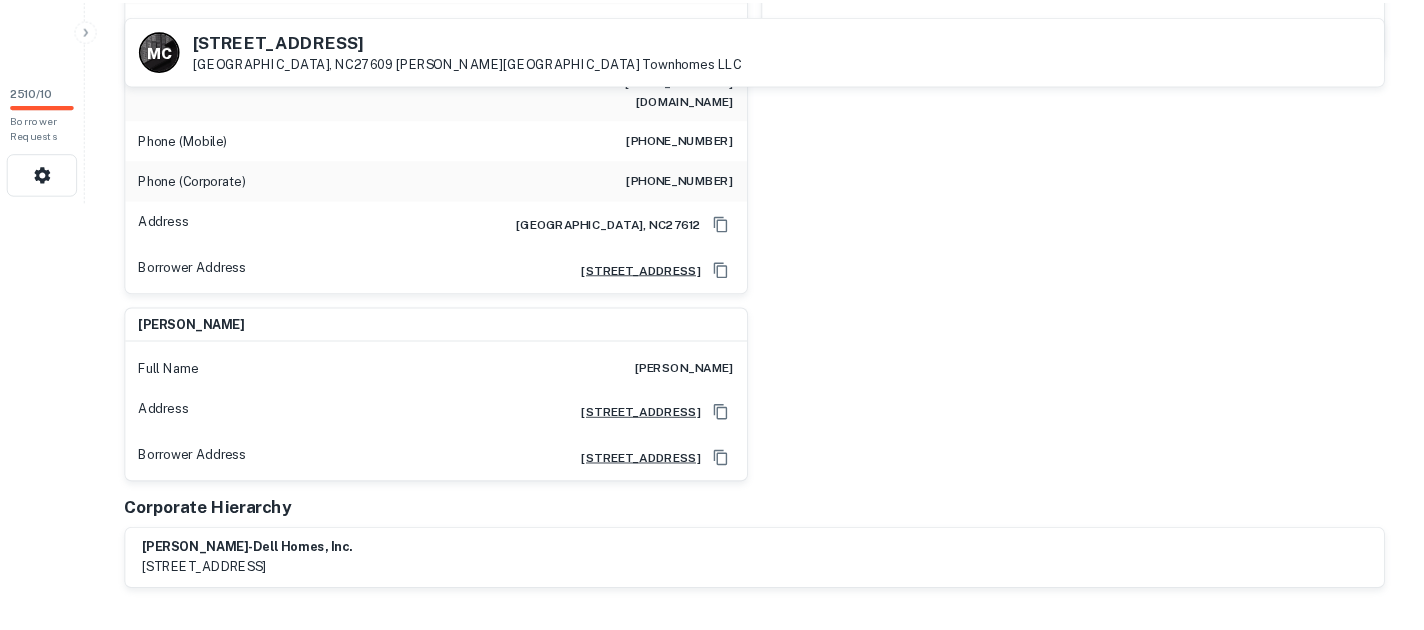 scroll, scrollTop: 0, scrollLeft: 0, axis: both 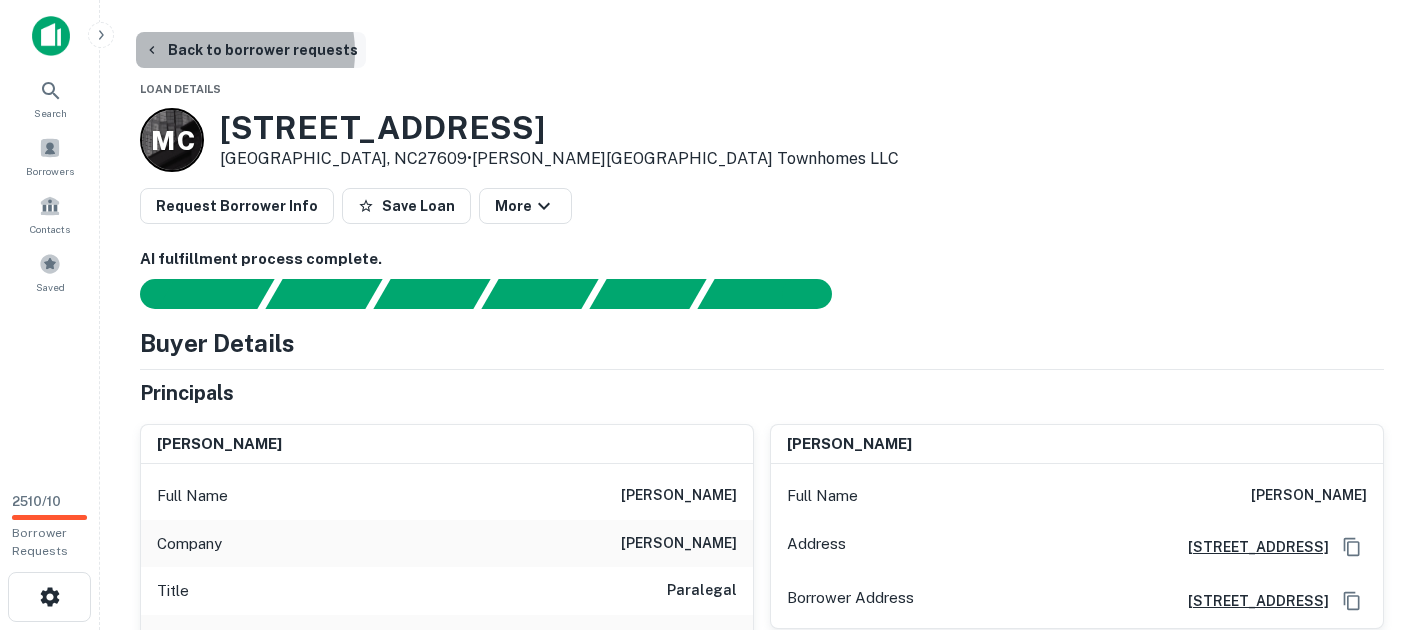 click on "Back to borrower requests" at bounding box center (251, 50) 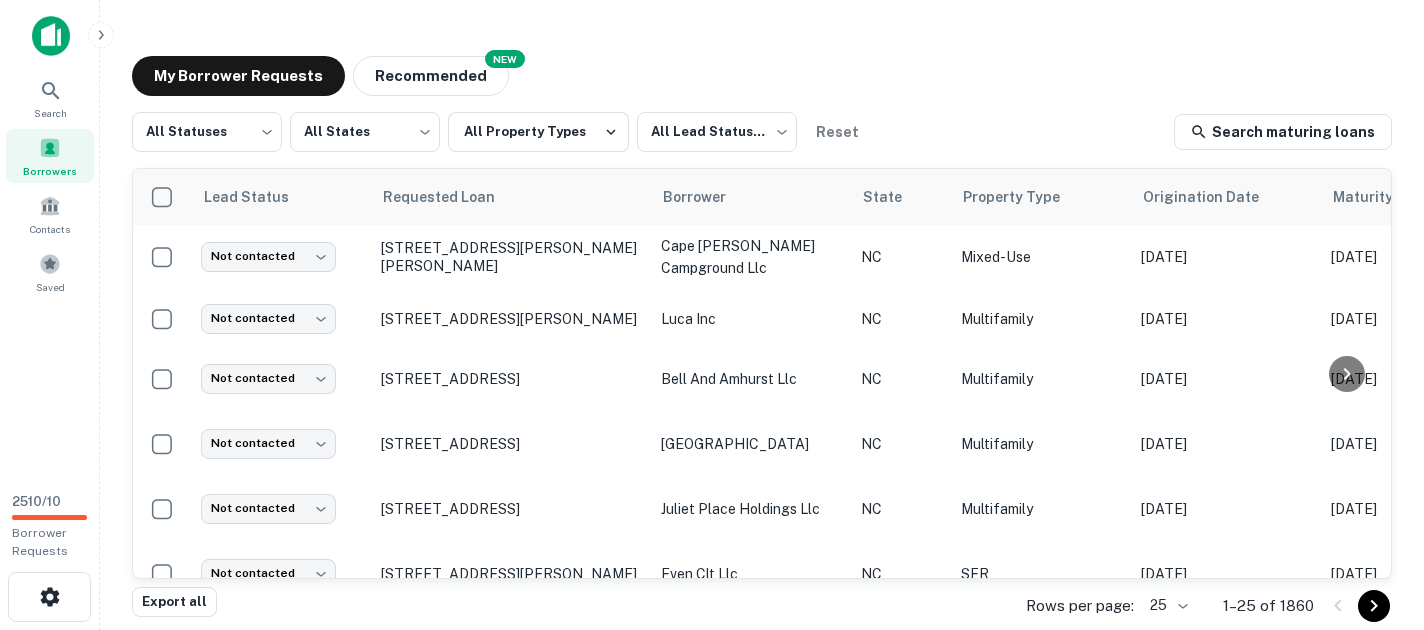 scroll, scrollTop: 250, scrollLeft: 0, axis: vertical 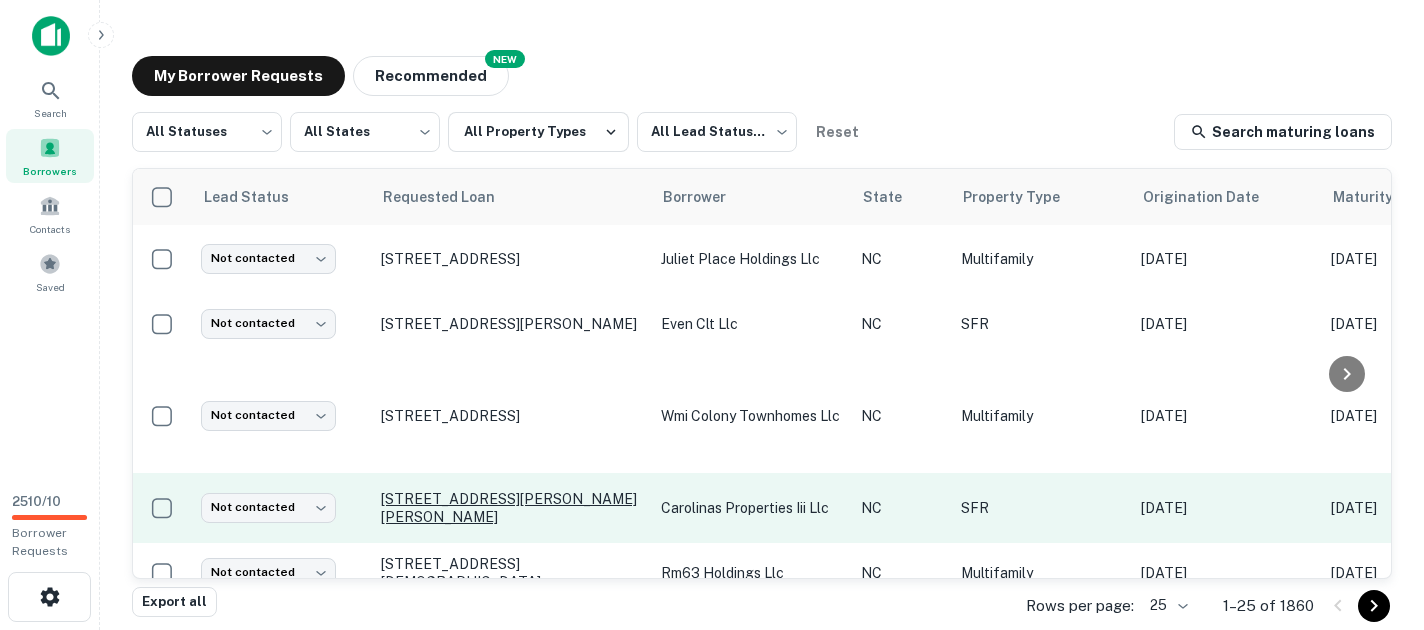 click on "[STREET_ADDRESS][PERSON_NAME][PERSON_NAME]" at bounding box center [511, 508] 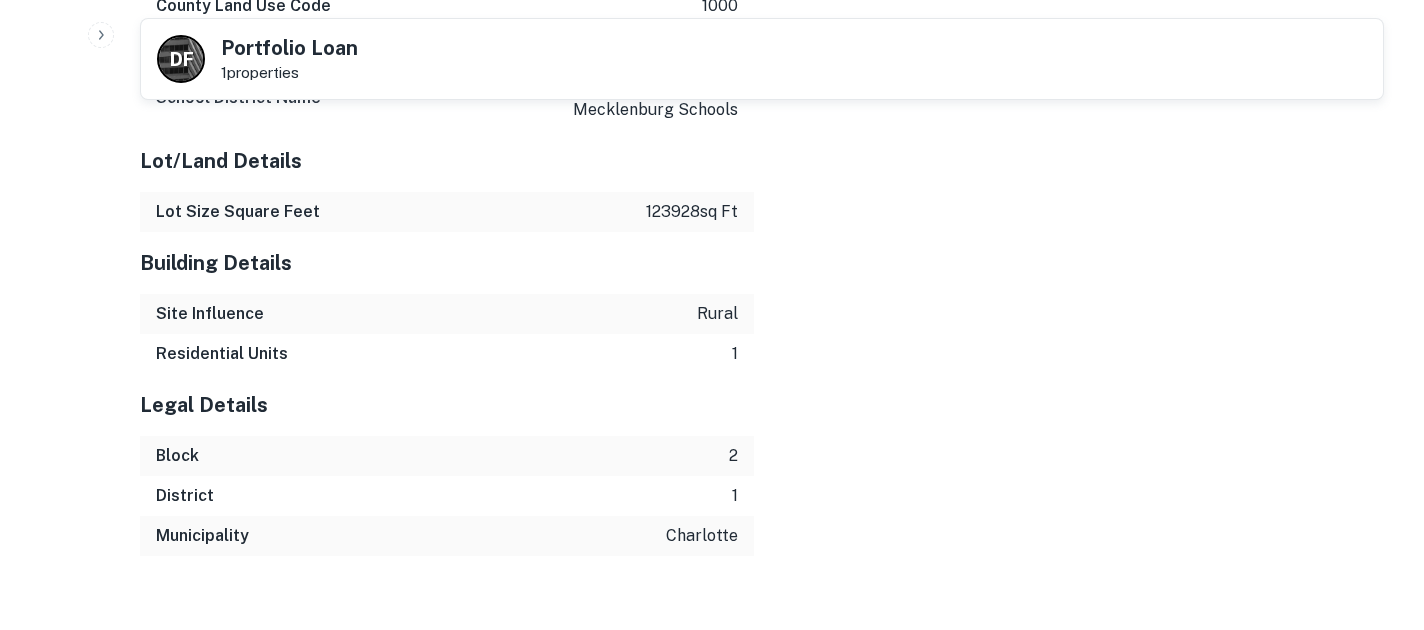 scroll, scrollTop: 2785, scrollLeft: 0, axis: vertical 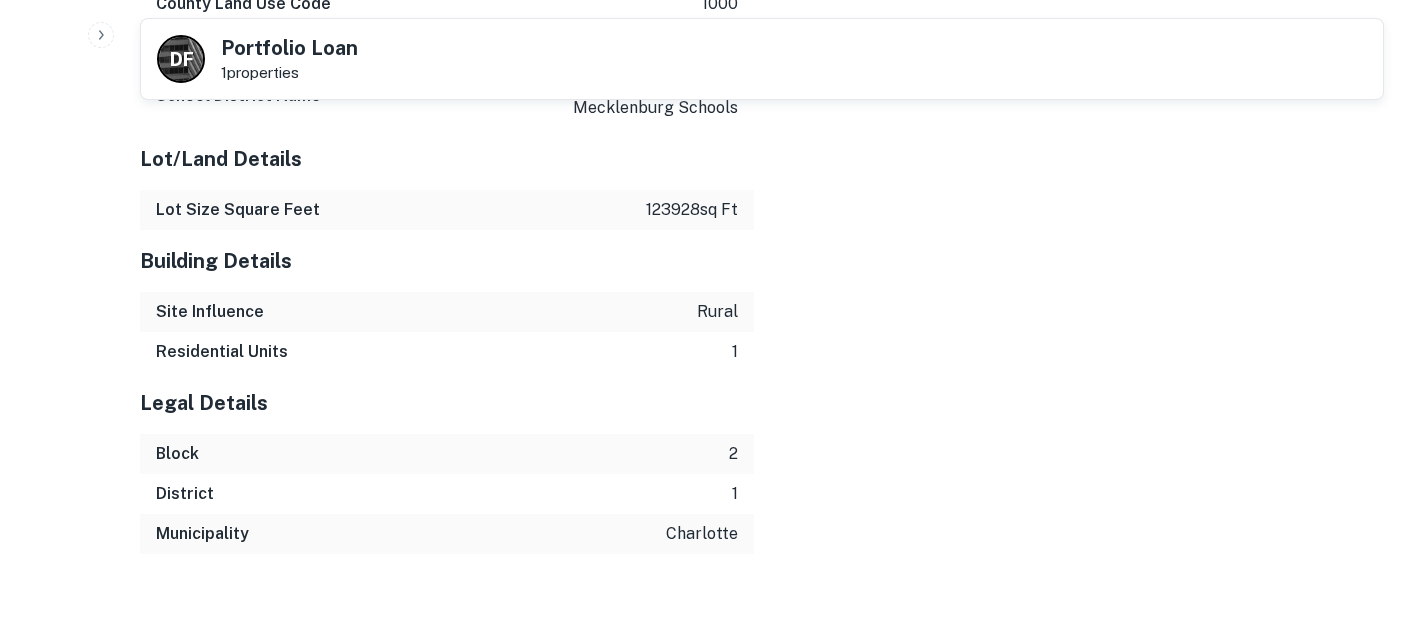 click on "Search         Borrowers         Contacts         Saved     2510  /  10   Borrower Requests Back to borrower requests D   F Portfolio Loan 1  properties AI fulfillment process complete.   Buyer Details Principals [PERSON_NAME] Full Name [PERSON_NAME] Company carolinas properties Email [EMAIL_ADDRESS][DOMAIN_NAME] Phone (Mobile) [PHONE_NUMBER] Phone (Corporate) [PHONE_NUMBER] Address [STREET_ADDRESS][GEOGRAPHIC_DATA] Address [STREET_ADDRESS] Corporate Hierarchy carolinas properties iii, llc [STREET_ADDRESS] Evidence Name Source Type 13325 [PERSON_NAME] - deed.pdf Mortgage Deed pdf Download Portfolio Overview Mortgage Details Borrower Name carolinas properties iii llc Mortgage Amount $2m Lender Name dominion fin'l services llc Term 1.5 years Due Date [DATE] Estimated Due Date [DATE] Interest Rate 6.86% Sales Details Buyer Name carolinas properties iii llc Recording Date [DATE] Sale Date [DATE] Document Number 14" at bounding box center (712, -2470) 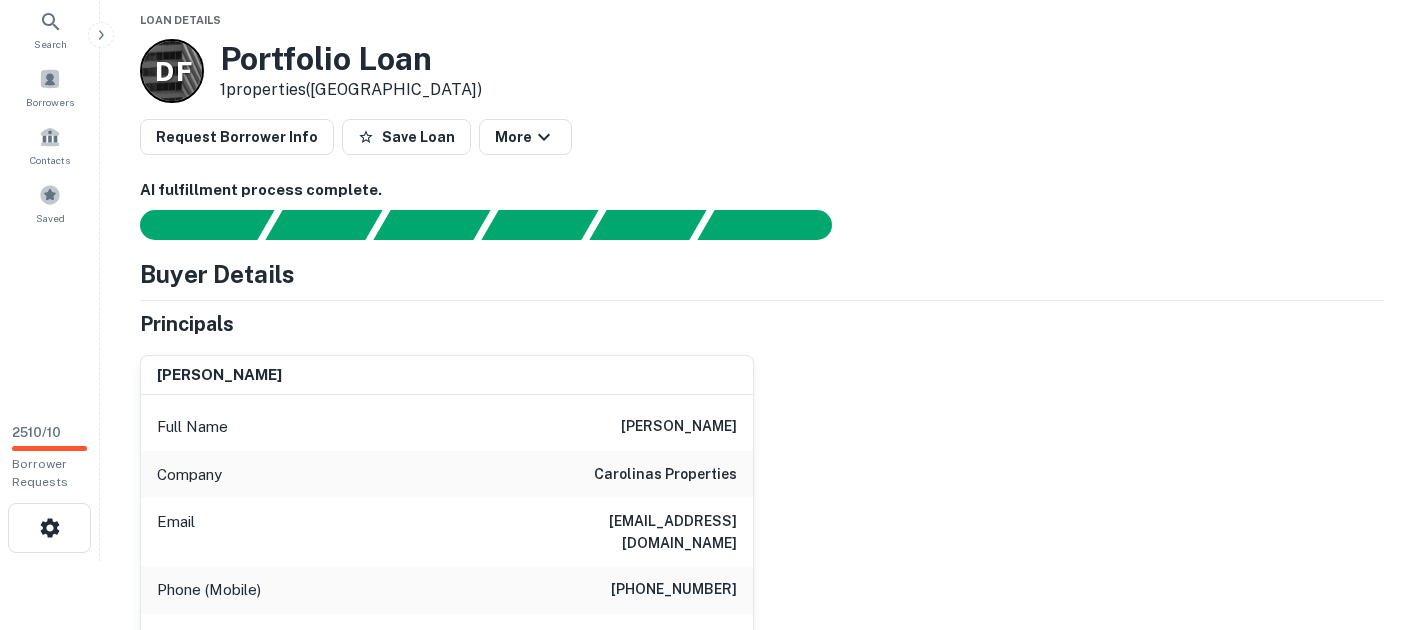 scroll, scrollTop: 0, scrollLeft: 0, axis: both 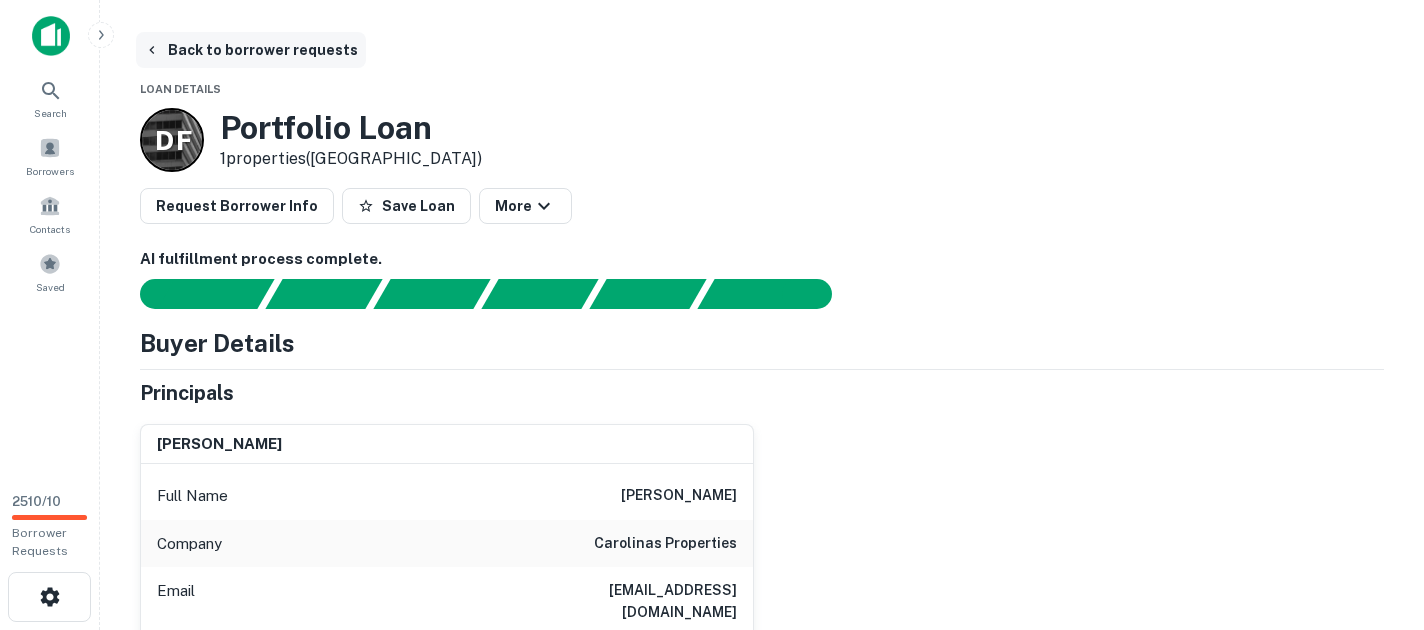 click on "Back to borrower requests" at bounding box center (251, 50) 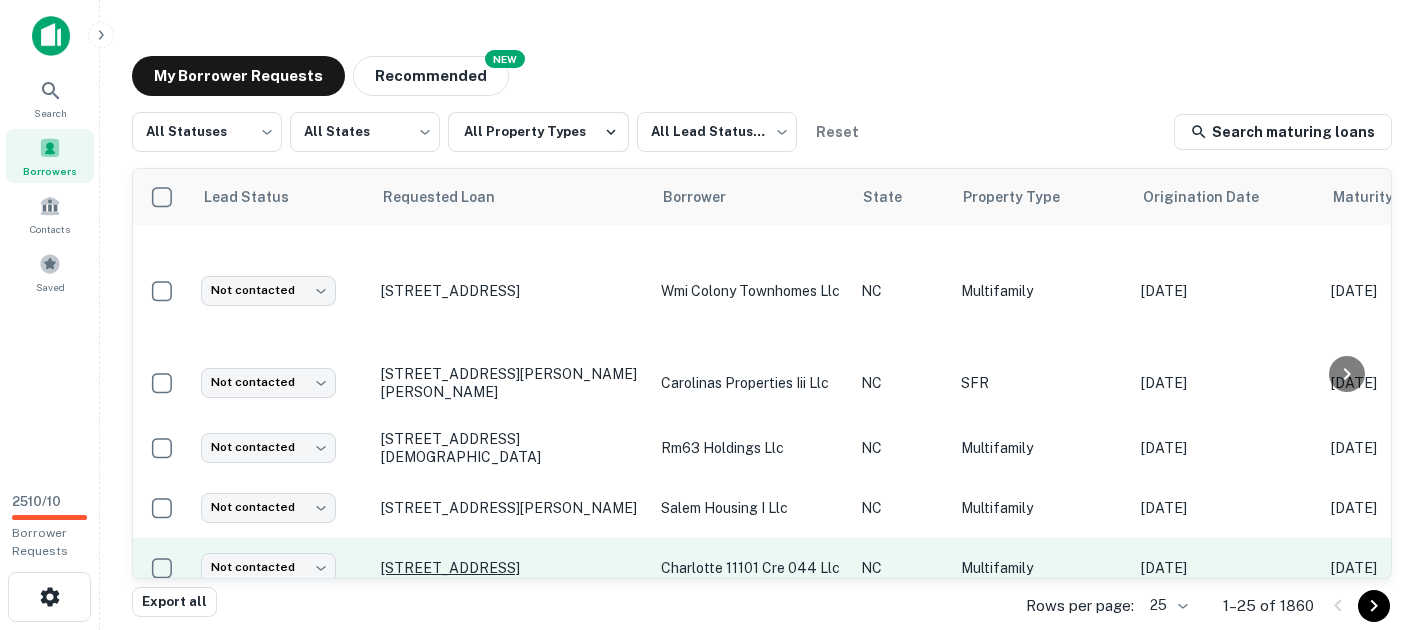 scroll, scrollTop: 500, scrollLeft: 0, axis: vertical 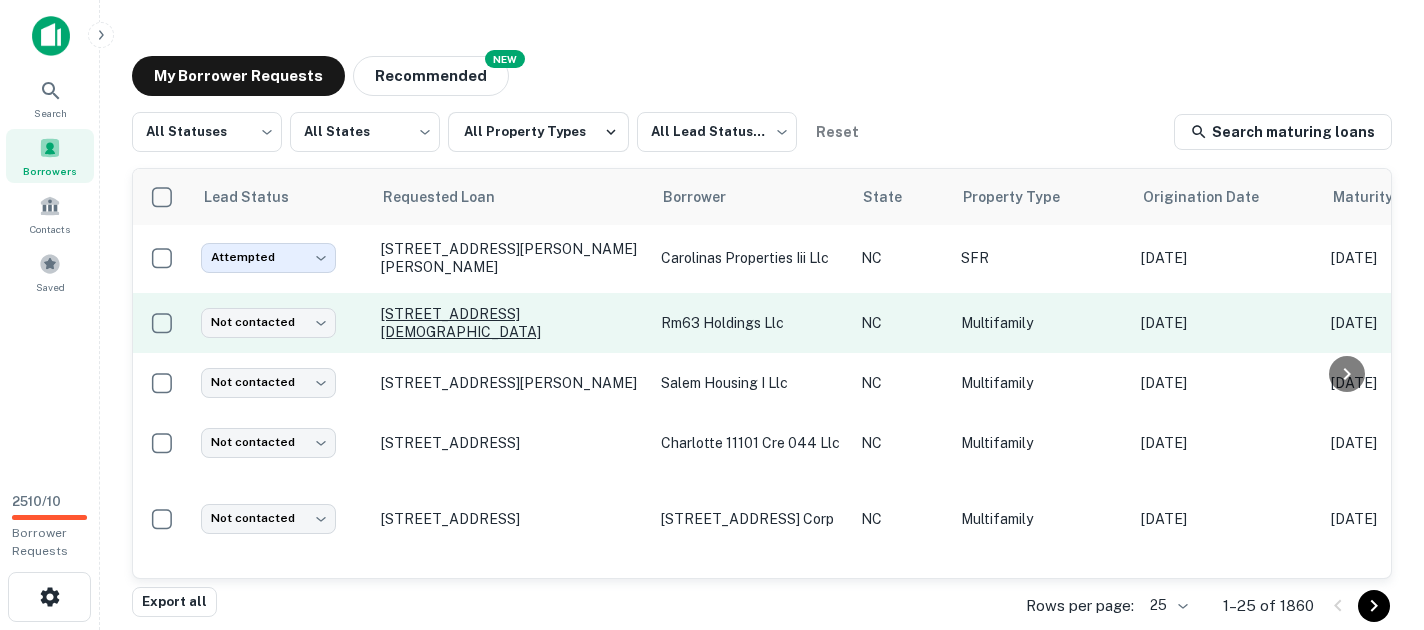 click on "[STREET_ADDRESS][DEMOGRAPHIC_DATA]" at bounding box center (511, 323) 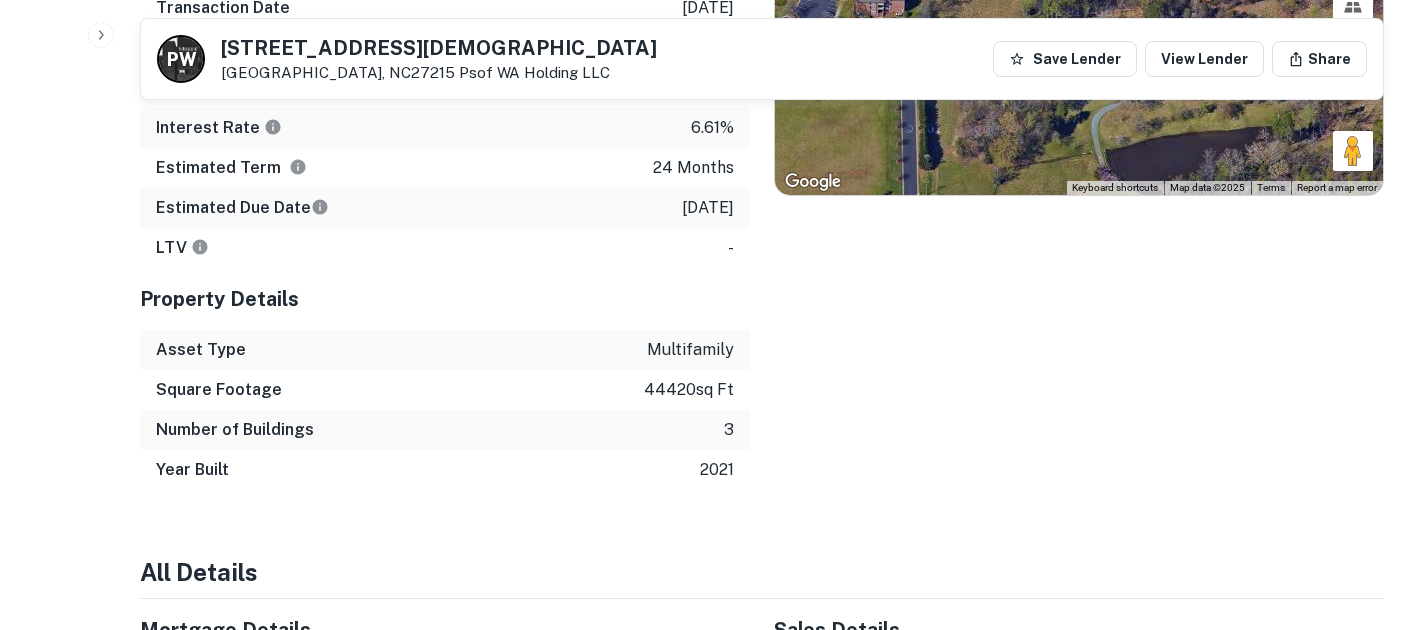 scroll, scrollTop: 1500, scrollLeft: 0, axis: vertical 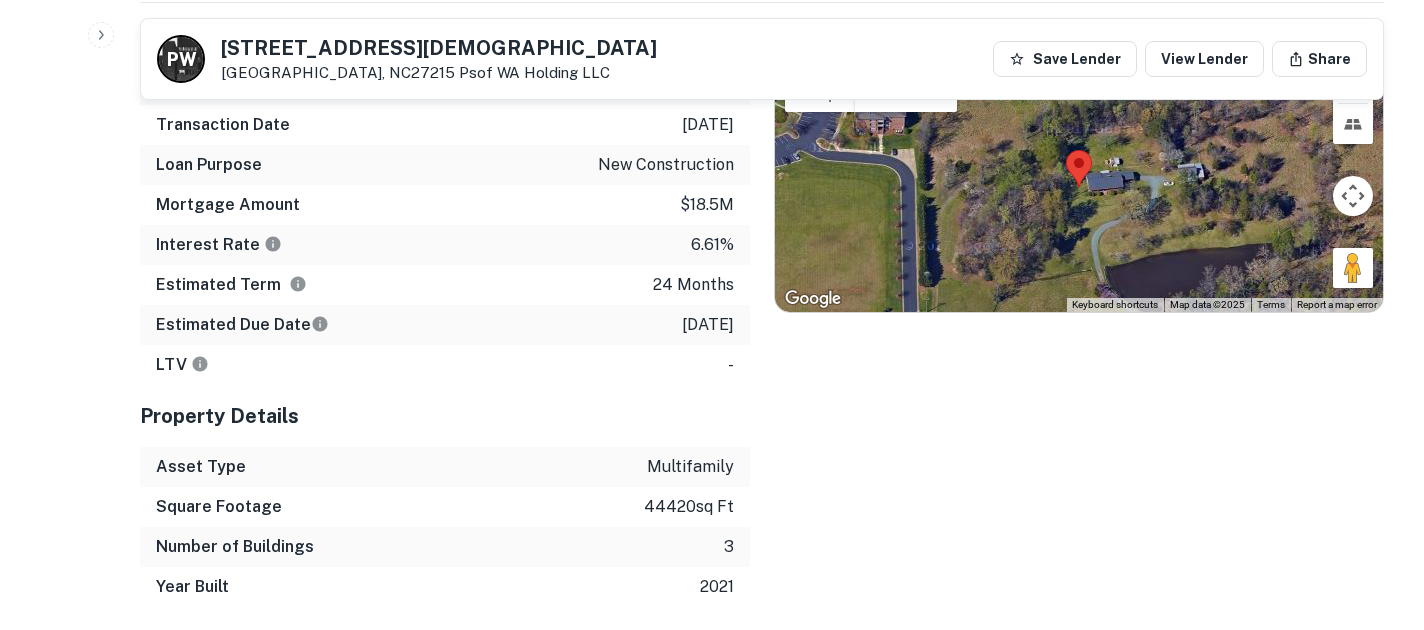click on "Back to borrower requests P   W [STREET_ADDRESS][GEOGRAPHIC_DATA] WA Holding LLC Save Lender View Lender Share AI fulfillment process complete.   Buyer Details Principals [PERSON_NAME] Full Name [PERSON_NAME] Company calamar Title Chief Legal Officer & General Counsel Email [EMAIL_ADDRESS][DOMAIN_NAME] Phone (Direct) (716) 693-0006 ext. 230 Phone (Mobile) [PHONE_NUMBER] Phone (Corporate) [PHONE_NUMBER] Address [STREET_ADDRESS][GEOGRAPHIC_DATA] Address [STREET_ADDRESS] [PERSON_NAME] Full Name [PERSON_NAME] Company calamar Title Chairman & Chief Executive Officer Email [EMAIL_ADDRESS][DOMAIN_NAME] Phone (Direct) [PHONE_NUMBER] Phone (Mobile) [PHONE_NUMBER] Phone (Corporate) [PHONE_NUMBER] Address [STREET_ADDRESS][GEOGRAPHIC_DATA] Address [STREET_ADDRESS] Corporate Hierarchy rm63 holdings, llc [STREET_ADDRESS] Name" at bounding box center [762, 720] 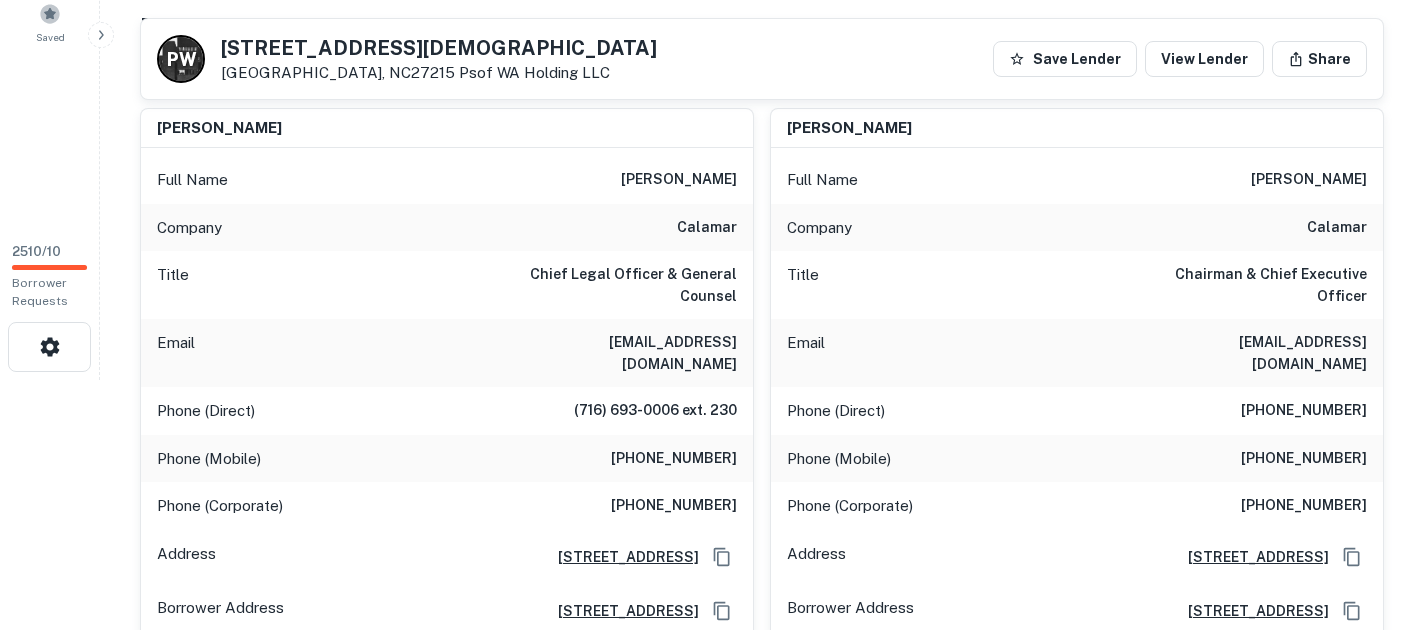 scroll, scrollTop: 0, scrollLeft: 0, axis: both 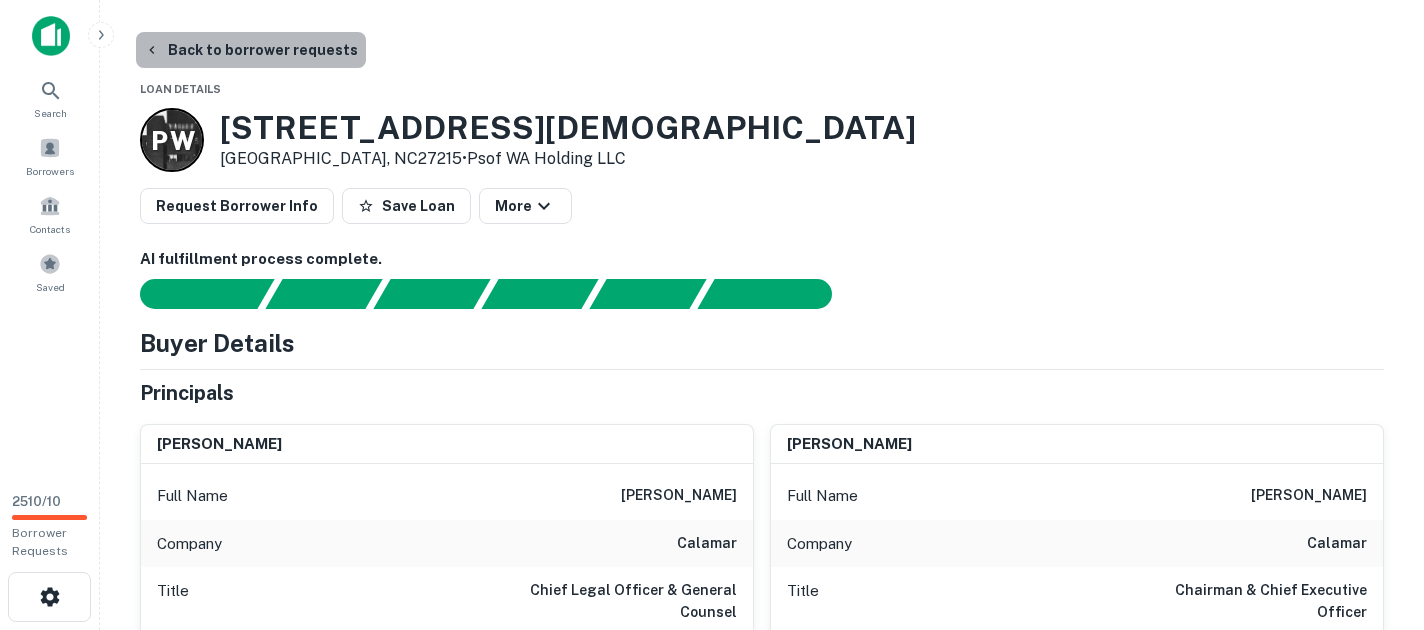 click on "Back to borrower requests" at bounding box center (251, 50) 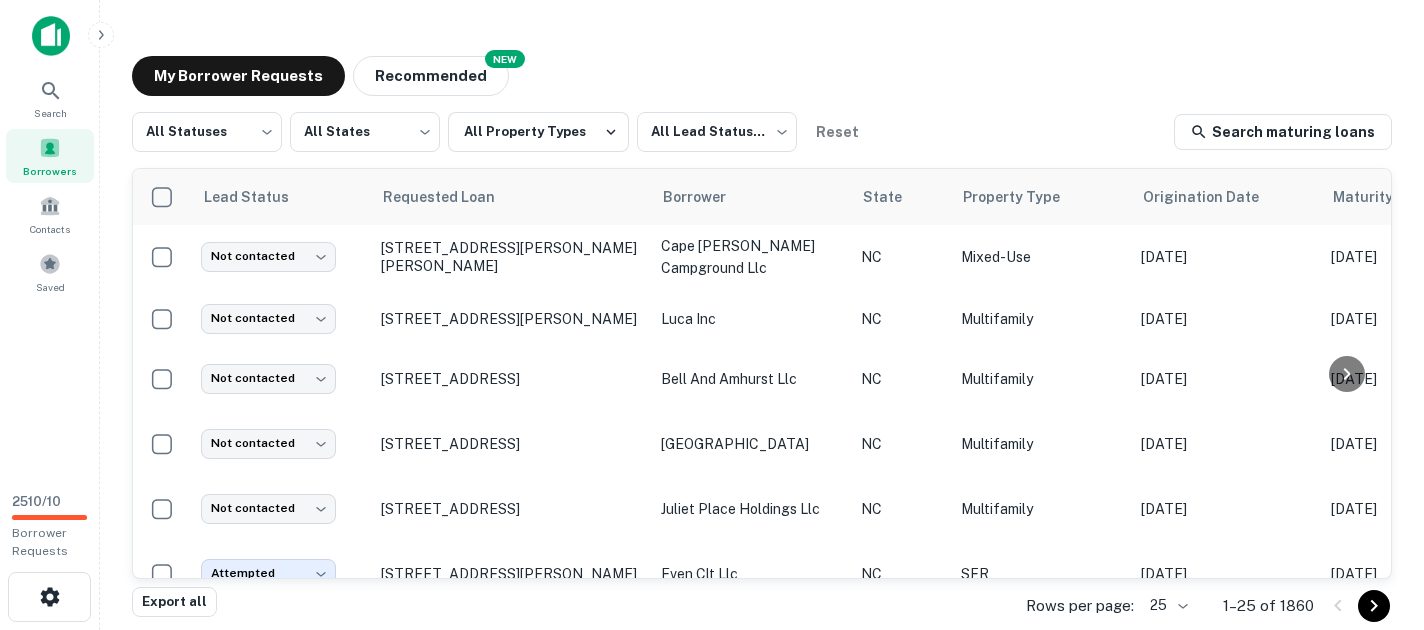 scroll, scrollTop: 500, scrollLeft: 0, axis: vertical 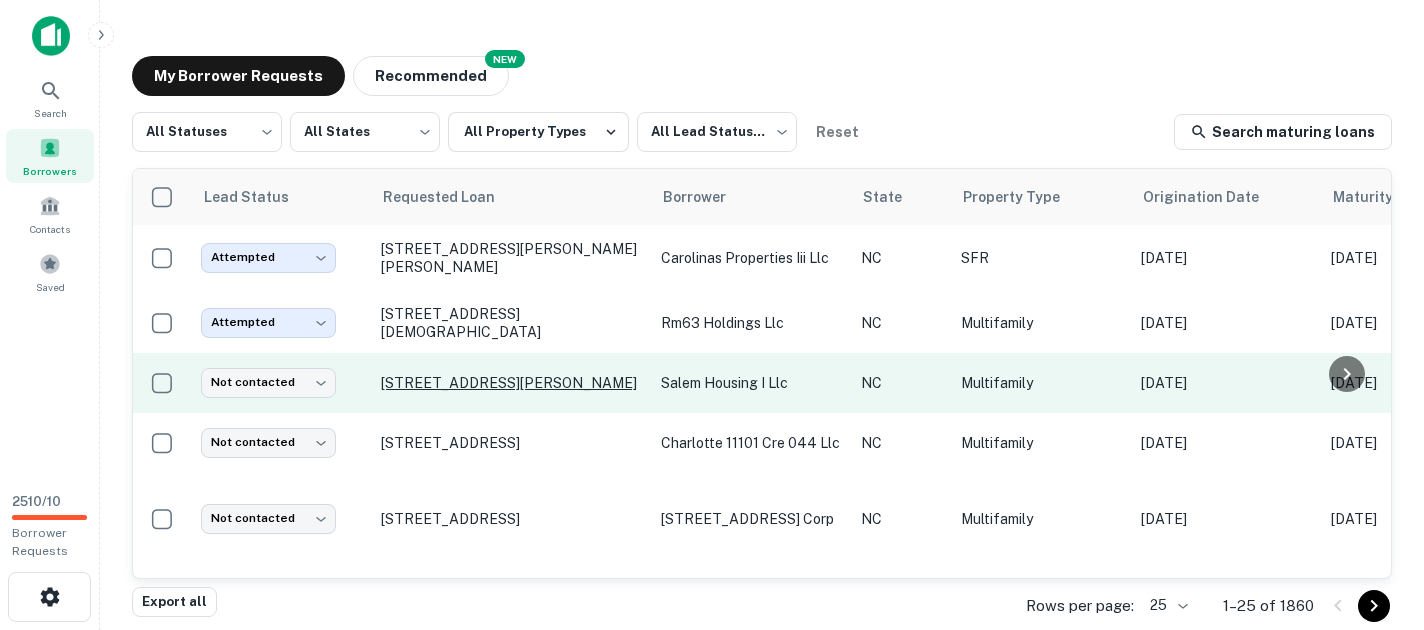 click on "[STREET_ADDRESS][PERSON_NAME]" at bounding box center (511, 383) 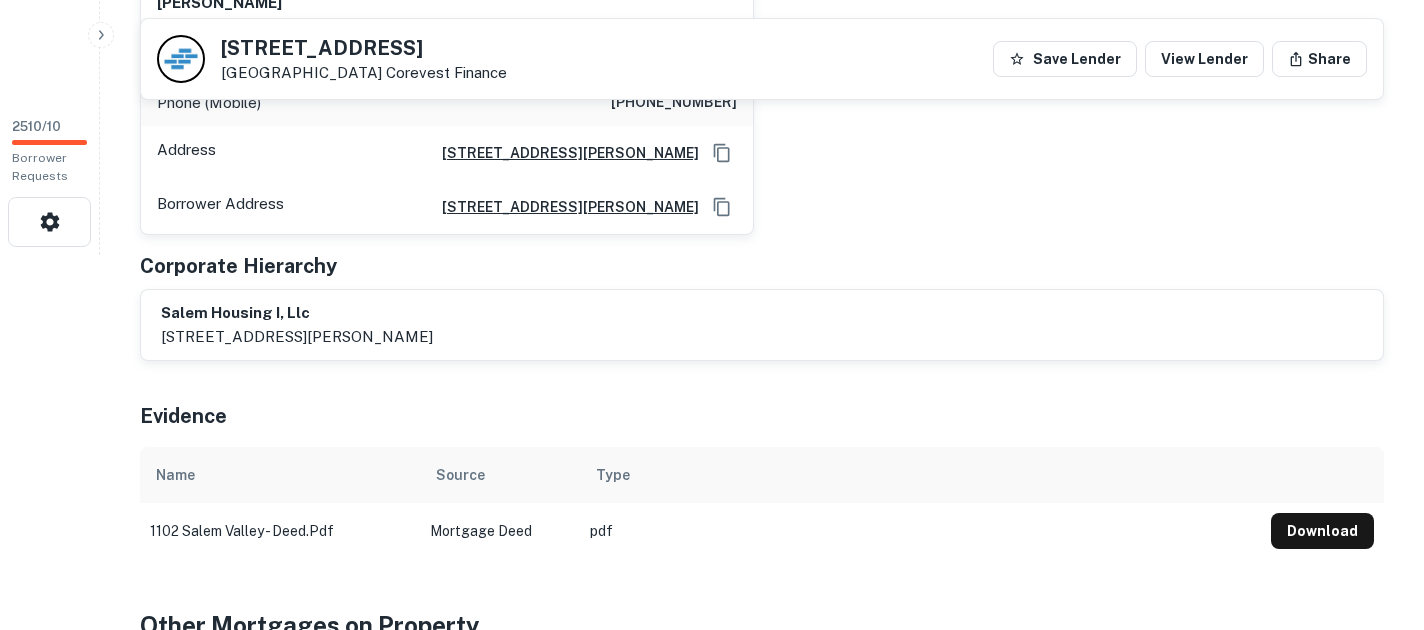 scroll, scrollTop: 0, scrollLeft: 0, axis: both 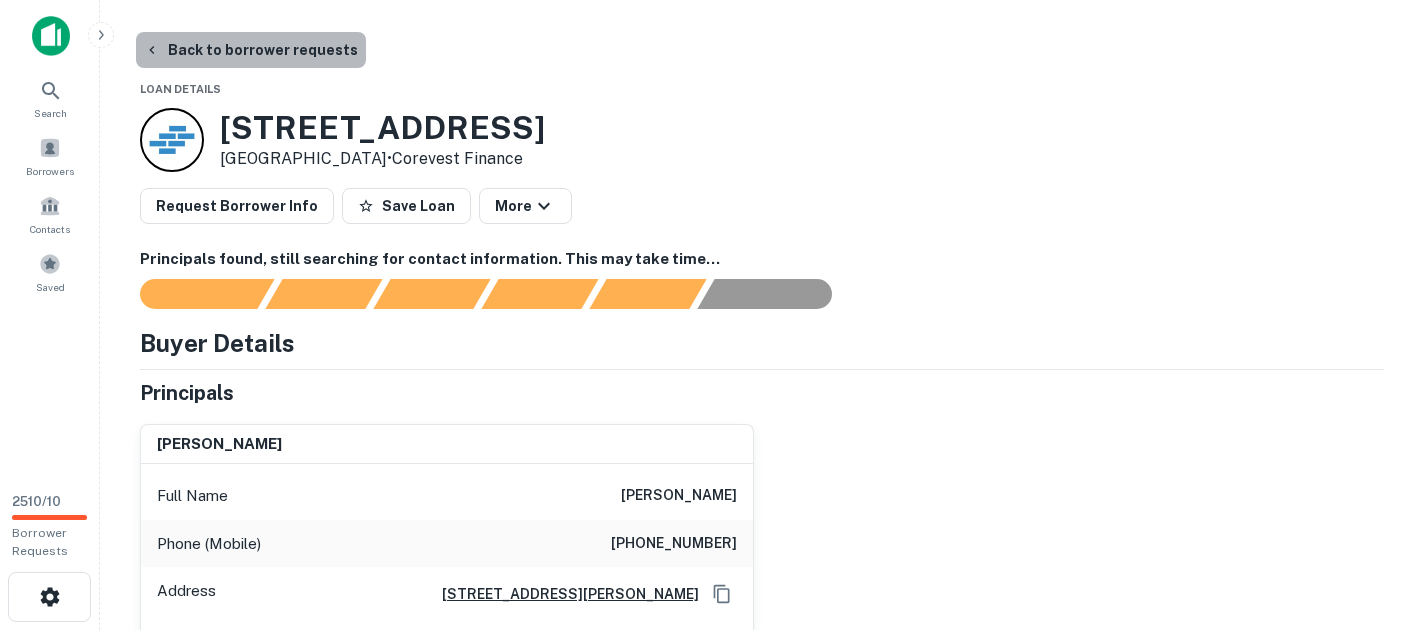 click on "Back to borrower requests" at bounding box center [251, 50] 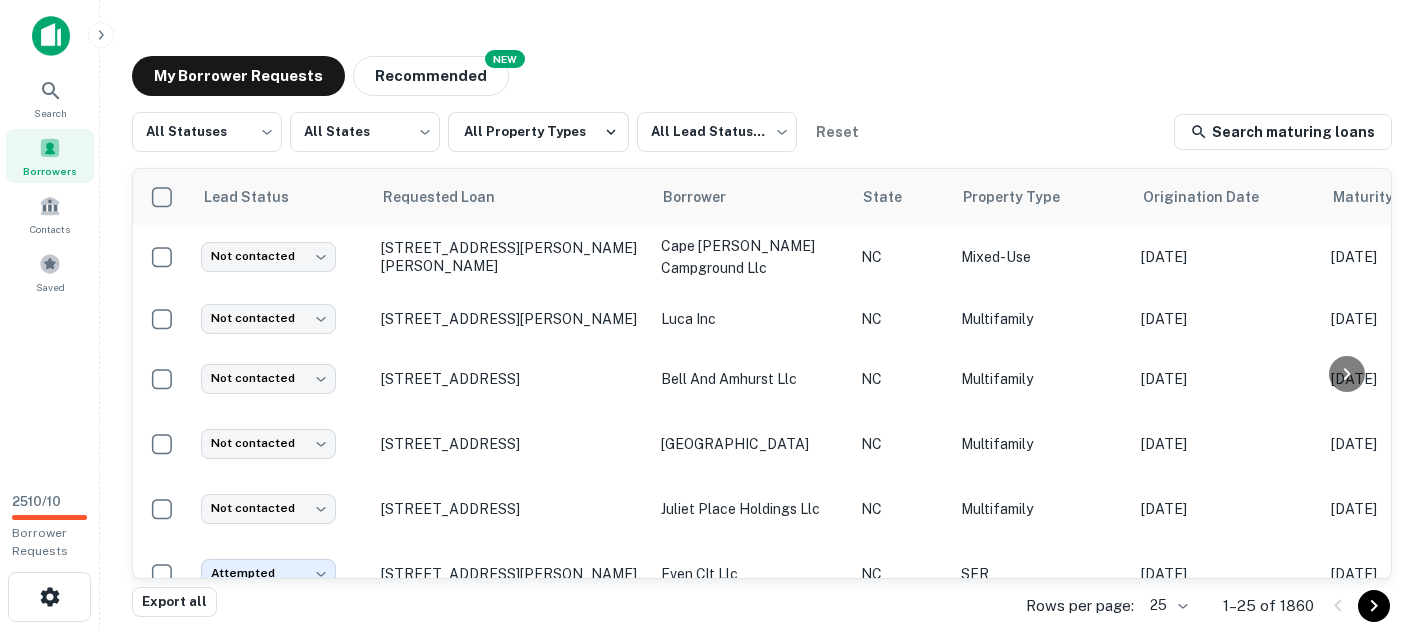 scroll, scrollTop: 500, scrollLeft: 0, axis: vertical 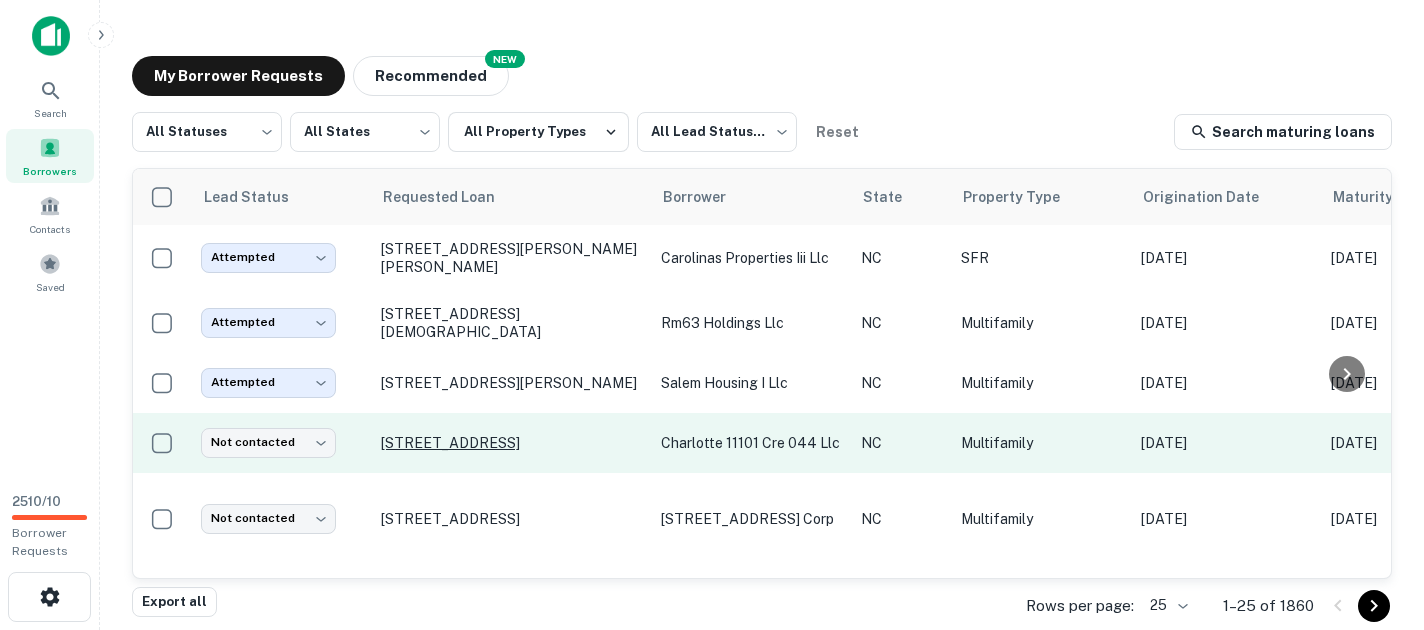 click on "[STREET_ADDRESS]" at bounding box center (511, 443) 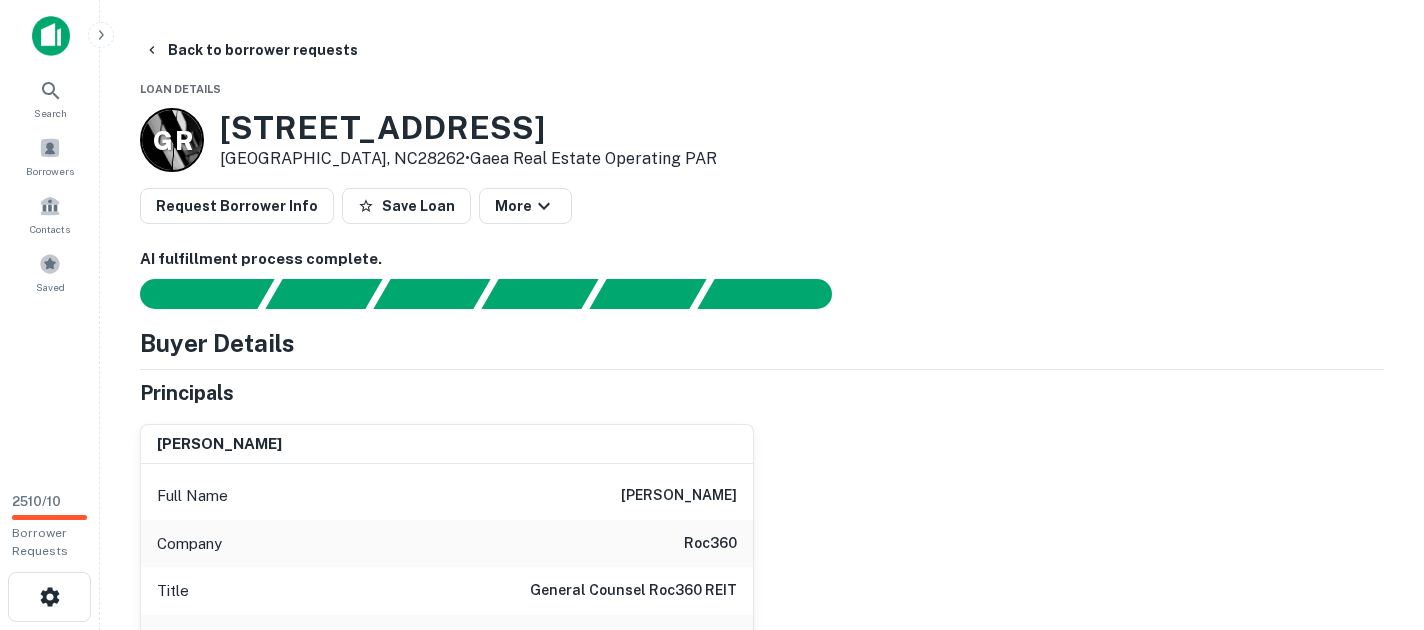 click on "Back to borrower requests Loan Details G   R [STREET_ADDRESS]   •  Gaea Real Estate Operating PAR Request Borrower Info Save Loan More AI fulfillment process complete.   Buyer Details Principals [PERSON_NAME] Full Name [PERSON_NAME] Company roc360 Title General Counsel Roc360 REIT Email [EMAIL_ADDRESS][PERSON_NAME][DOMAIN_NAME] Phone (Mobile) [PHONE_NUMBER] LinkedIn URL View Link Address [GEOGRAPHIC_DATA] Address [STREET_ADDRESS] Corporate Hierarchy charlotte 11101 cre 044 llc [STREET_ADDRESS] Evidence Name Source Type 11110 hyde pointe - deed.pdf Mortgage Deed pdf Download Other Mortgages on Property You are currently looking at an older transaction on this property. There may be transactions on this property that are more recent. Transaction Date Buyer Name Seller Name Sale Amount Mortgage Amount [DATE] Most Recent - $7.1M View Summary Mortgage Details Borrower Name charlotte 11101 cre 044 llc Transaction Date   [DATE]" at bounding box center [762, 2246] 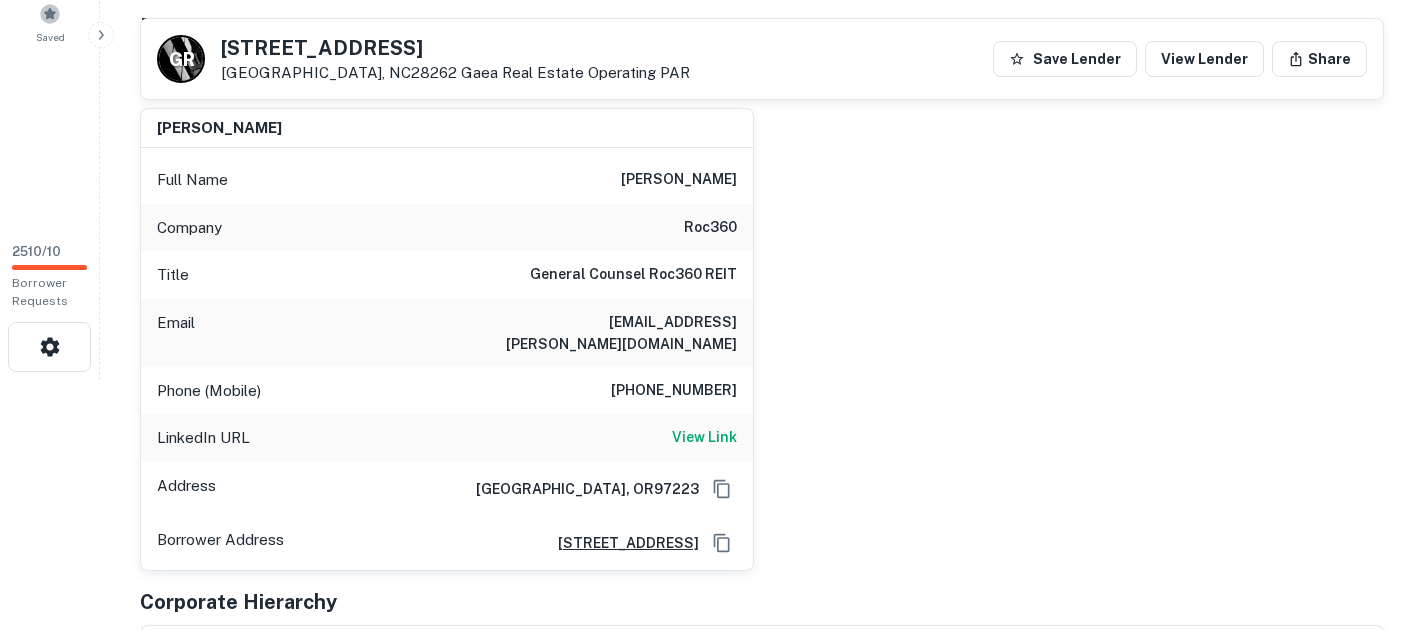 scroll, scrollTop: 0, scrollLeft: 0, axis: both 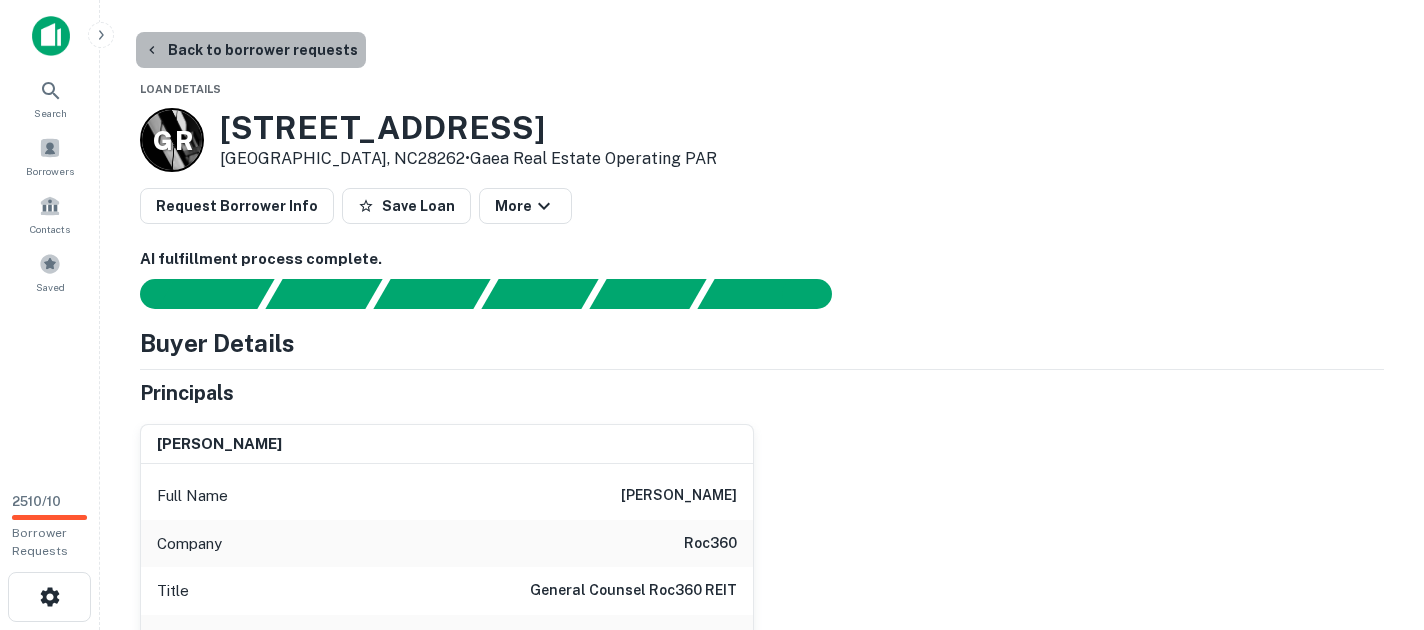 click on "Back to borrower requests" at bounding box center [251, 50] 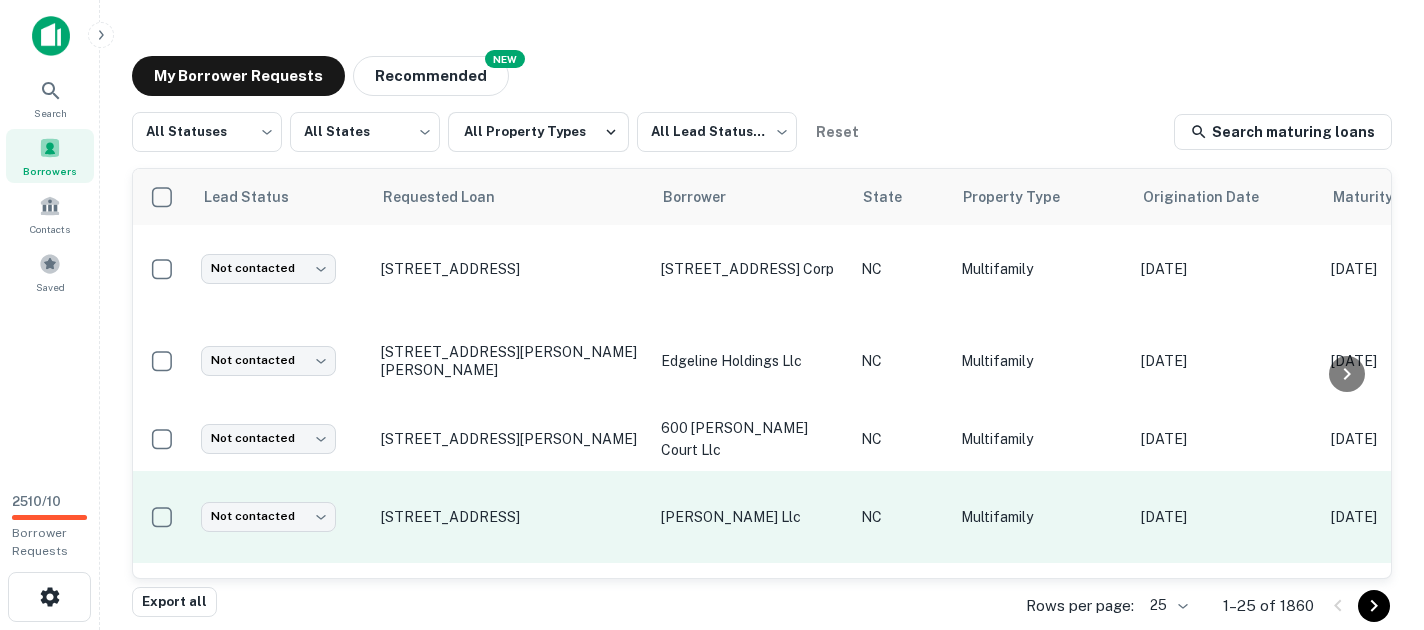 scroll, scrollTop: 625, scrollLeft: 0, axis: vertical 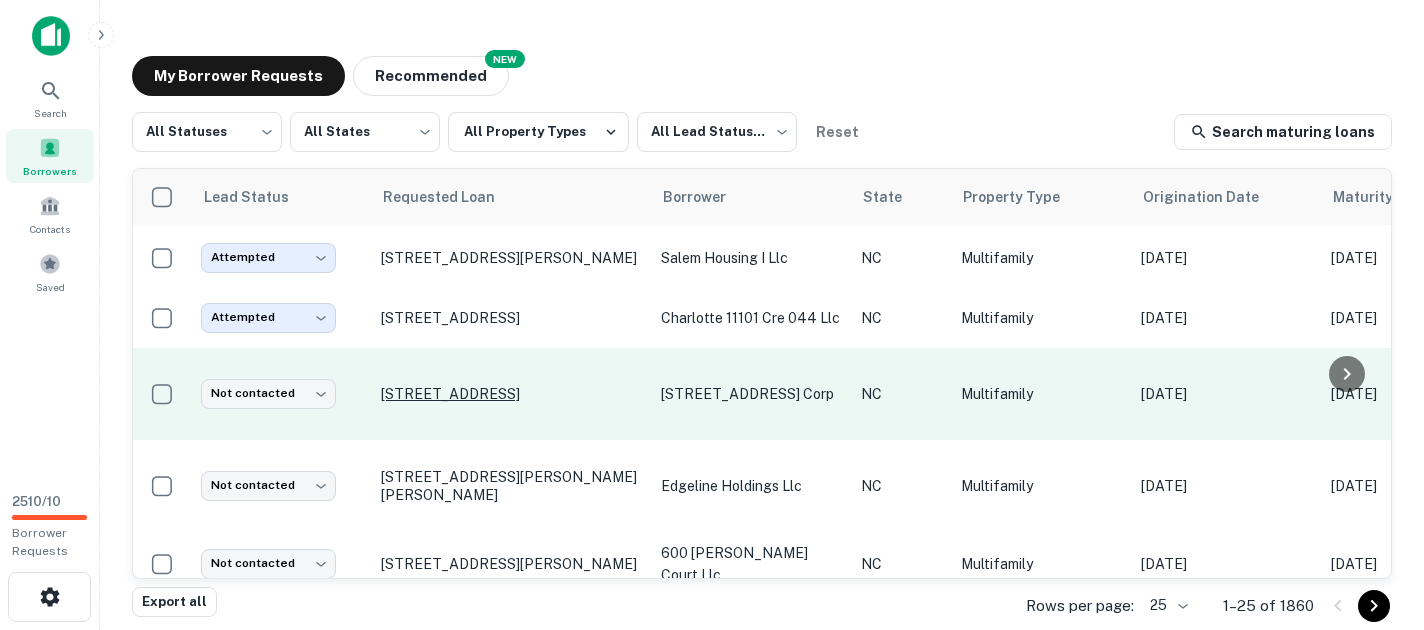 click on "[STREET_ADDRESS]" at bounding box center [511, 394] 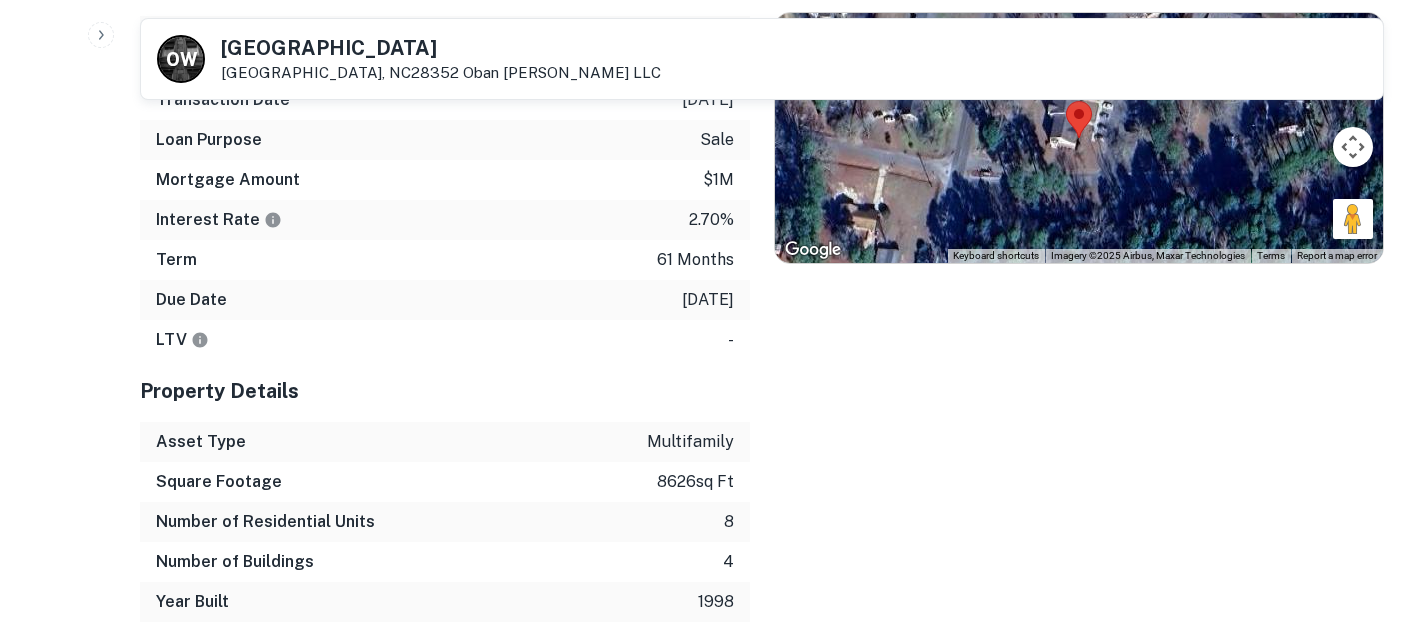 scroll, scrollTop: 1250, scrollLeft: 0, axis: vertical 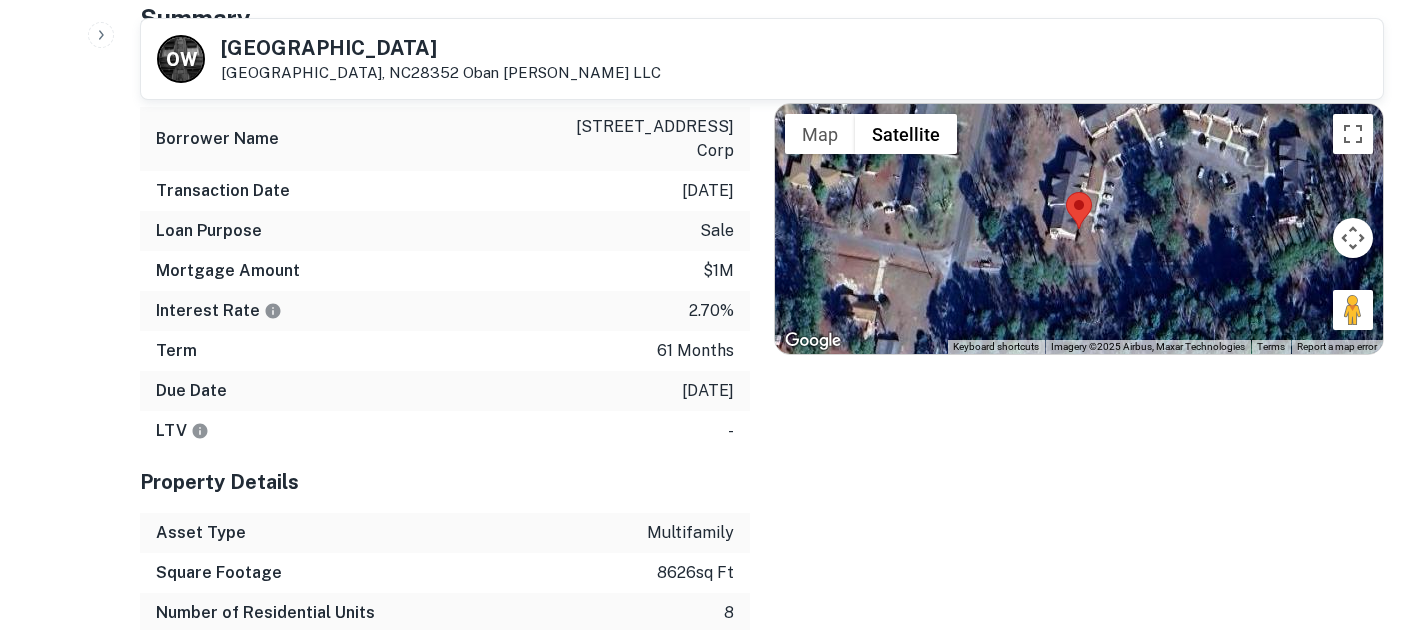 click on "Search         Borrowers         Contacts         Saved     2510  /  10   Borrower Requests Back to borrower requests O   W [STREET_ADDRESS][GEOGRAPHIC_DATA][PERSON_NAME] LLC AI fulfillment process complete.   Buyer Details Principals [PERSON_NAME] Full Name [PERSON_NAME] Phone (Direct) [PHONE_NUMBER] Phone (Mobile) [PHONE_NUMBER] Address [STREET_ADDRESS][GEOGRAPHIC_DATA] Address [STREET_ADDRESS] Corporate Hierarchy [PERSON_NAME] real estate investments, llc [STREET_ADDRESS] Evidence Name Source Type 1620 turnpike - deed.pdf Mortgage Deed pdf Download Other Mortgages on Property You are currently looking at an older transaction on this property. There may be transactions on this property that are more recent. Transaction Date Buyer Name Seller Name Sale Amount Mortgage Amount [DATE] Most Recent [STREET_ADDRESS] lc $1.9M $1M View Summary Mortgage Details Borrower Name [STREET_ADDRESS] corp Transaction Date   [DATE] Loan Purpose   sale" at bounding box center [712, -935] 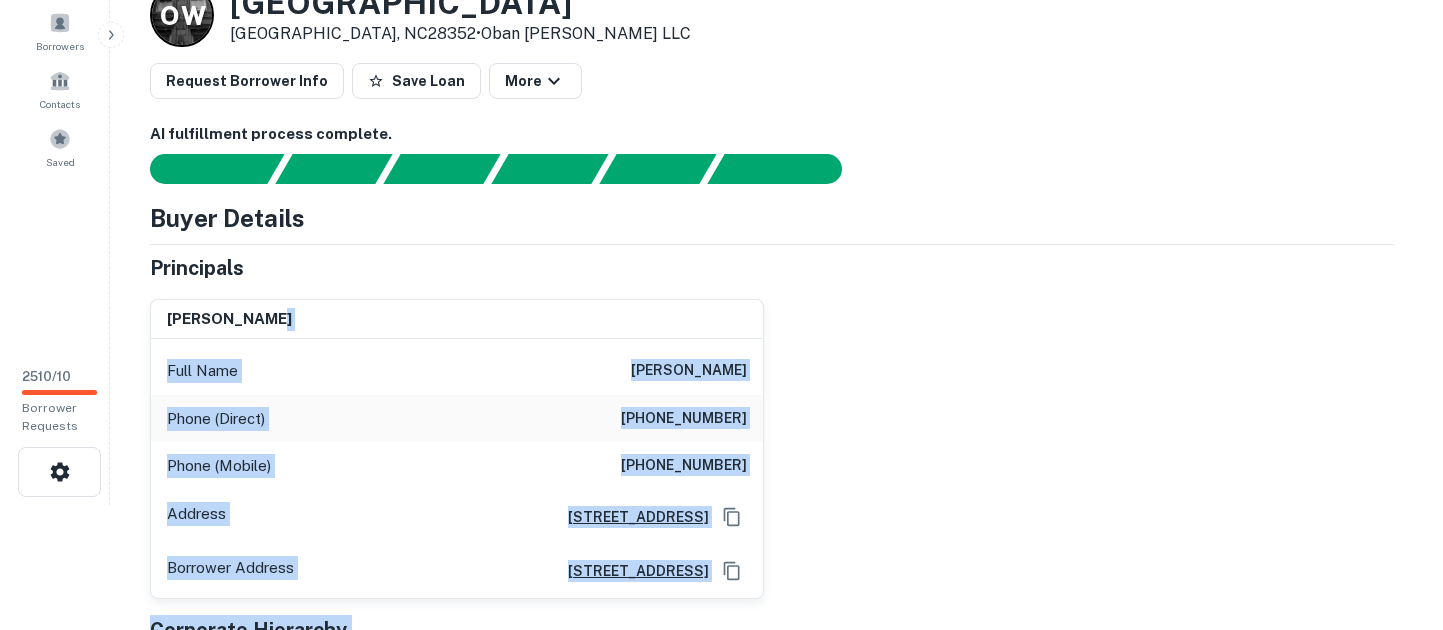 scroll, scrollTop: 0, scrollLeft: 0, axis: both 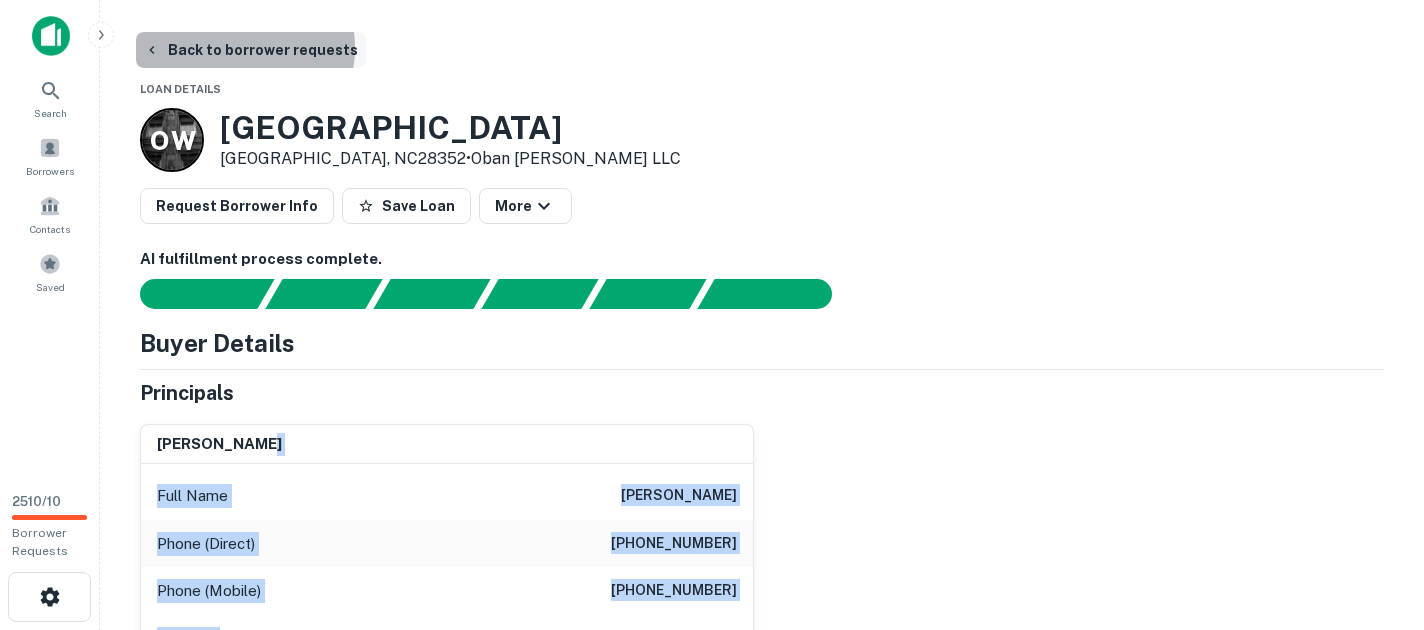 click on "Back to borrower requests" at bounding box center (251, 50) 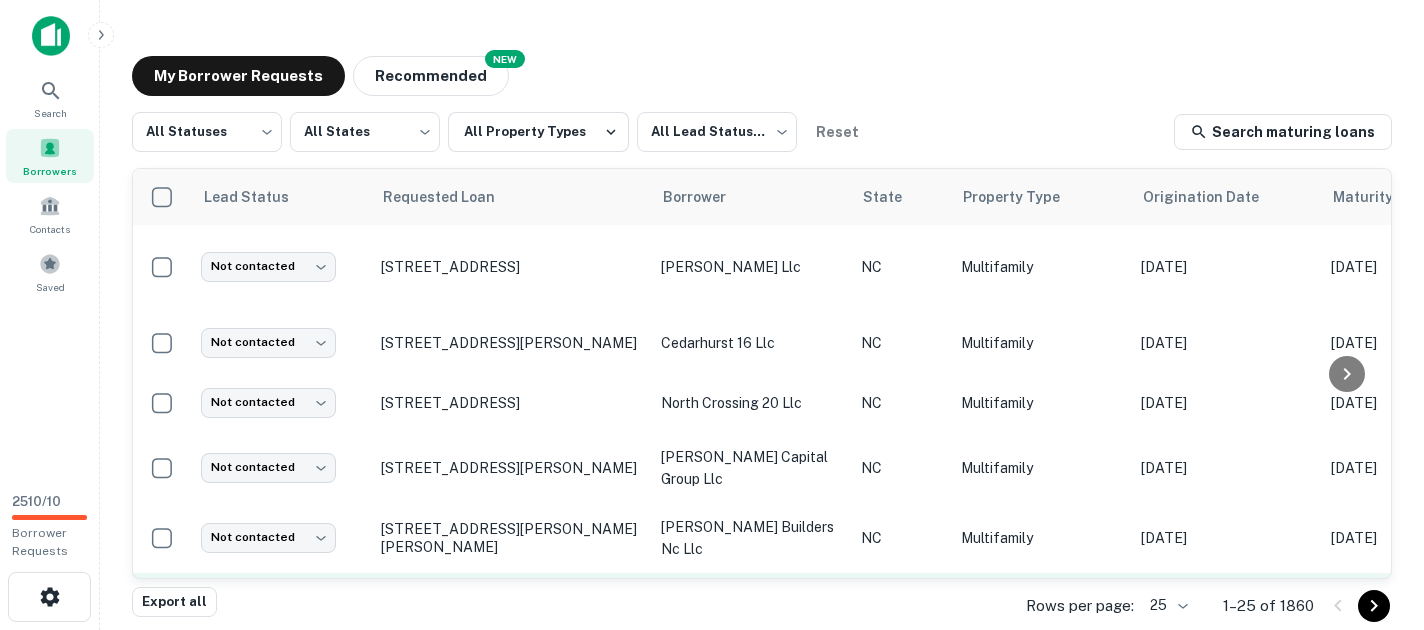 scroll, scrollTop: 1125, scrollLeft: 0, axis: vertical 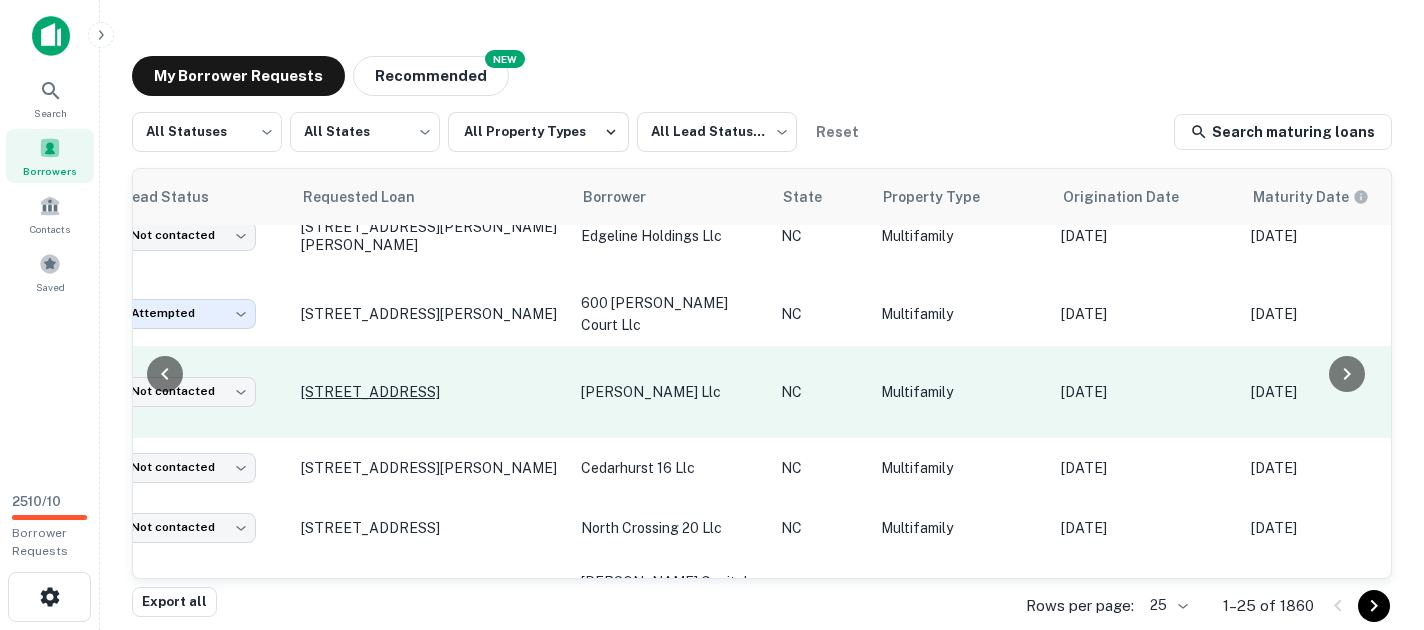 click on "[STREET_ADDRESS]" at bounding box center (431, 392) 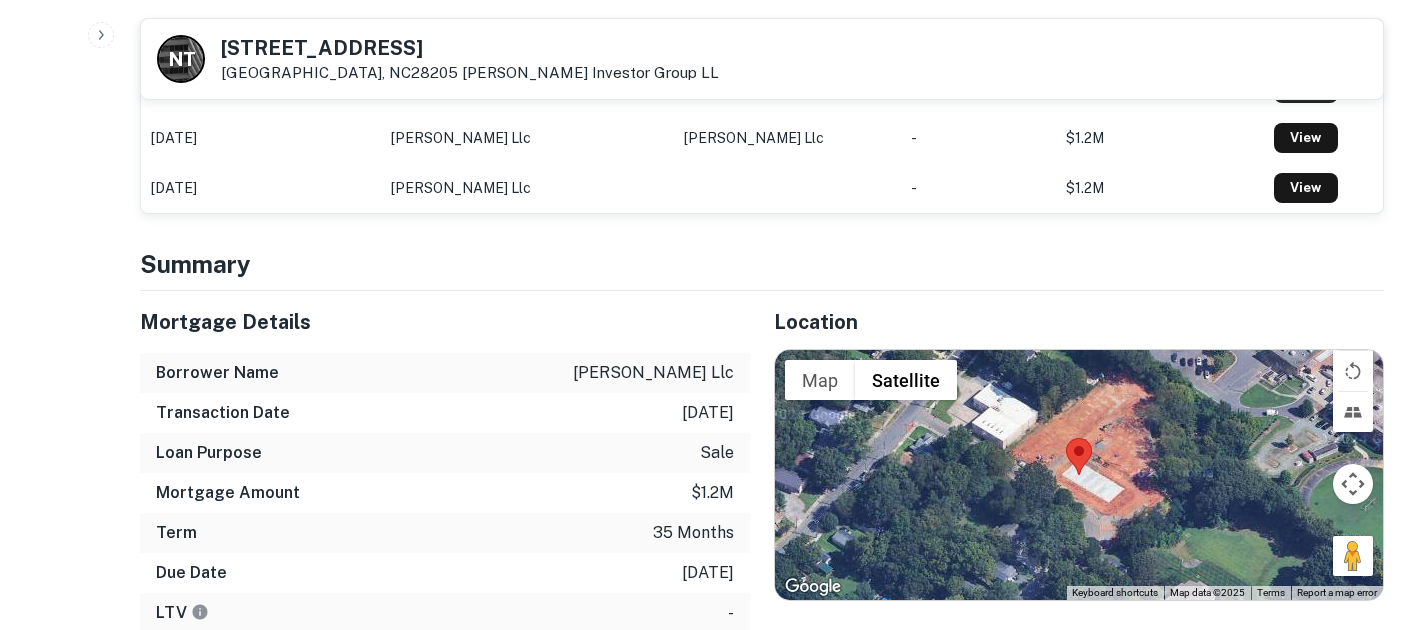 scroll, scrollTop: 1125, scrollLeft: 0, axis: vertical 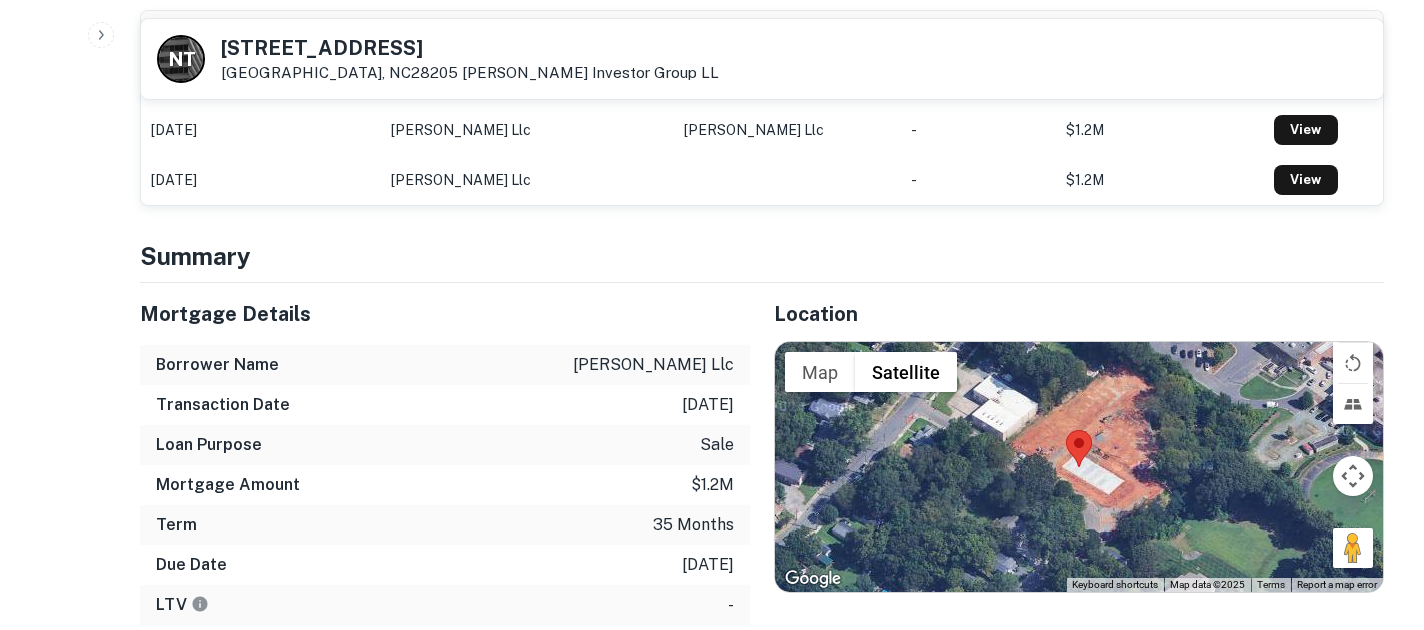 click on "Search         Borrowers         Contacts         Saved     2510  /  10   Borrower Requests Back to borrower requests N   T [STREET_ADDRESS][GEOGRAPHIC_DATA][PERSON_NAME] Investor Group LL AI fulfillment process complete.   Buyer Details Principals [PERSON_NAME] Full Name [PERSON_NAME] Company [PERSON_NAME] communities Title President Email [EMAIL_ADDRESS][DOMAIN_NAME] Phone (Direct) [PHONE_NUMBER] Phone (Mobile) [PHONE_NUMBER] Phone (Corporate) [PHONE_NUMBER] Address [STREET_ADDRESS]  Borrower Address NC Corporate Hierarchy [PERSON_NAME] llc nc Other Mortgages on Property You are currently looking at an older transaction on this property. There may be transactions on this property that are more recent. Transaction Date Buyer Name Seller Name Sale Amount Mortgage Amount [DATE] Most Recent [PERSON_NAME] towns llc [PERSON_NAME] llc - $5M View [DATE] [PERSON_NAME] llc [PERSON_NAME] llc - $1.2M View [DATE] [PERSON_NAME] llc - $1.2M View Summary Mortgage Details Borrower Name [PERSON_NAME] llc" at bounding box center [712, -810] 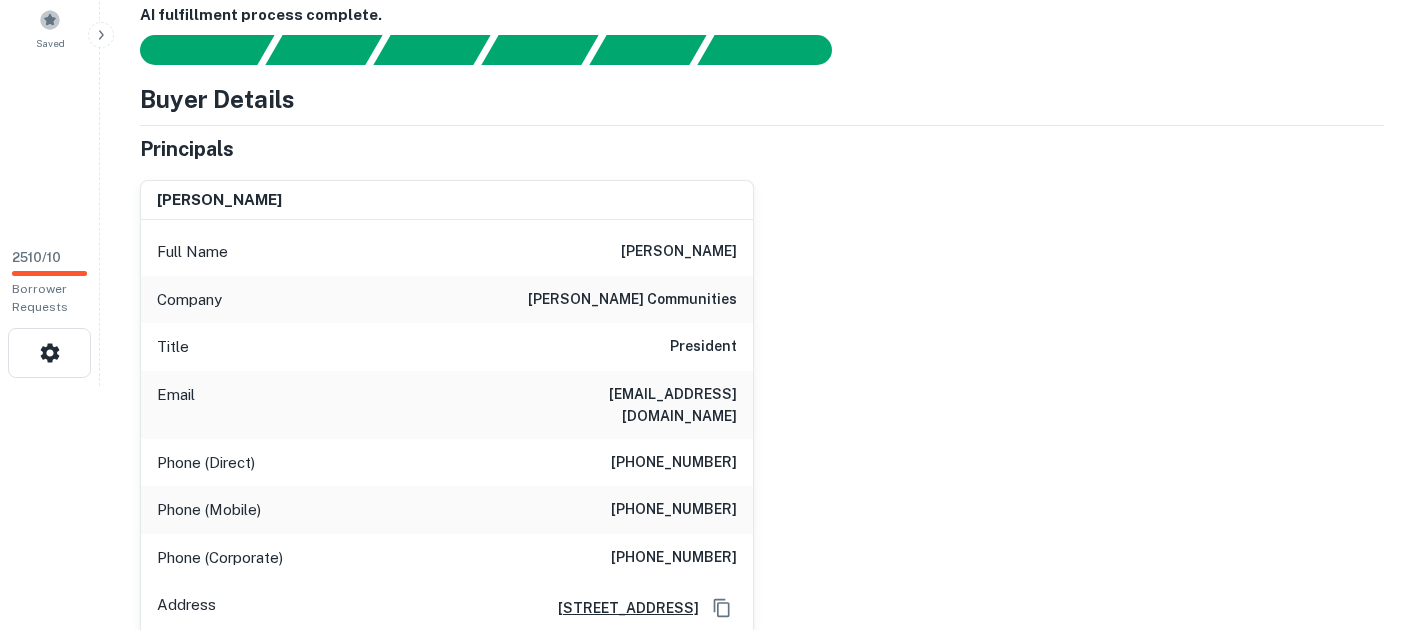 scroll, scrollTop: 0, scrollLeft: 0, axis: both 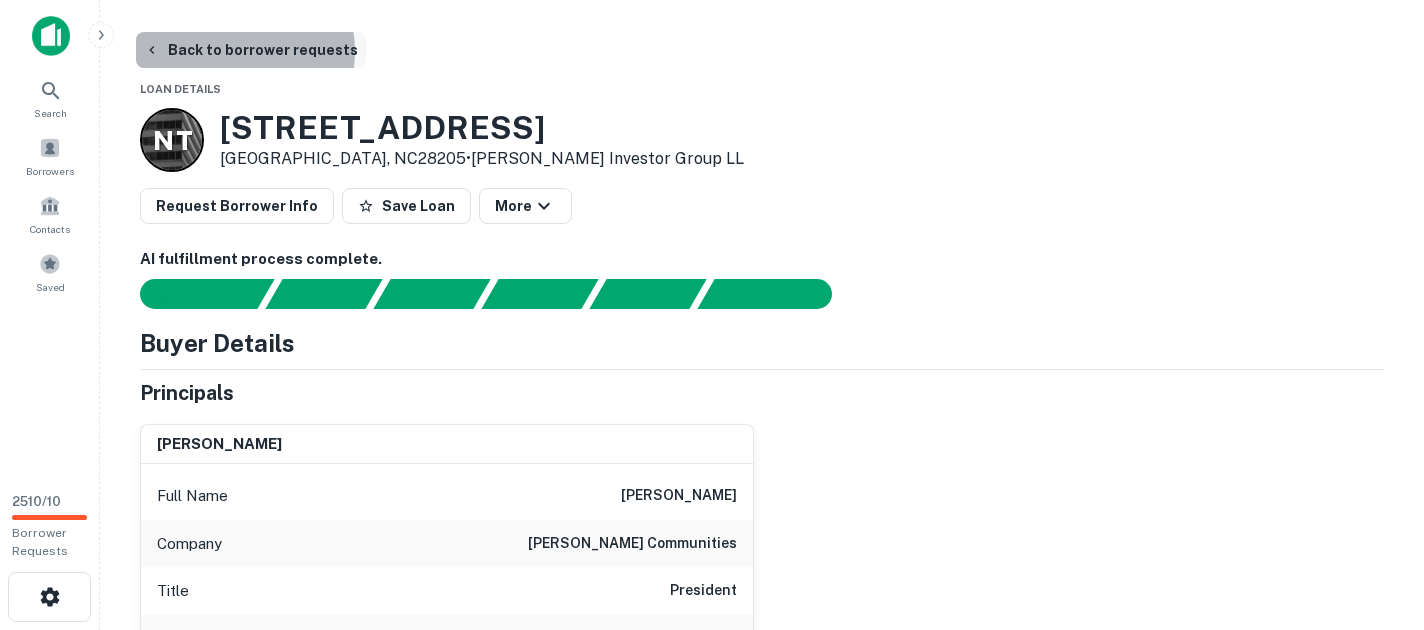 click on "Back to borrower requests" at bounding box center (251, 50) 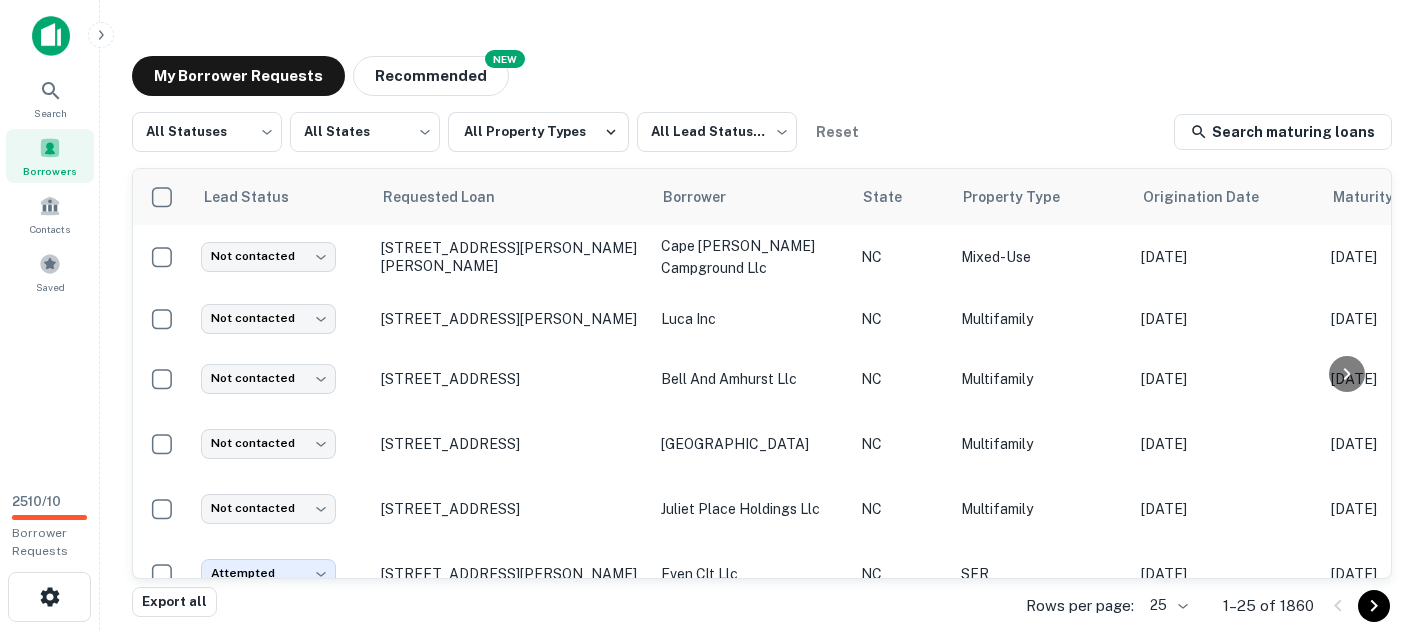scroll, scrollTop: 875, scrollLeft: 0, axis: vertical 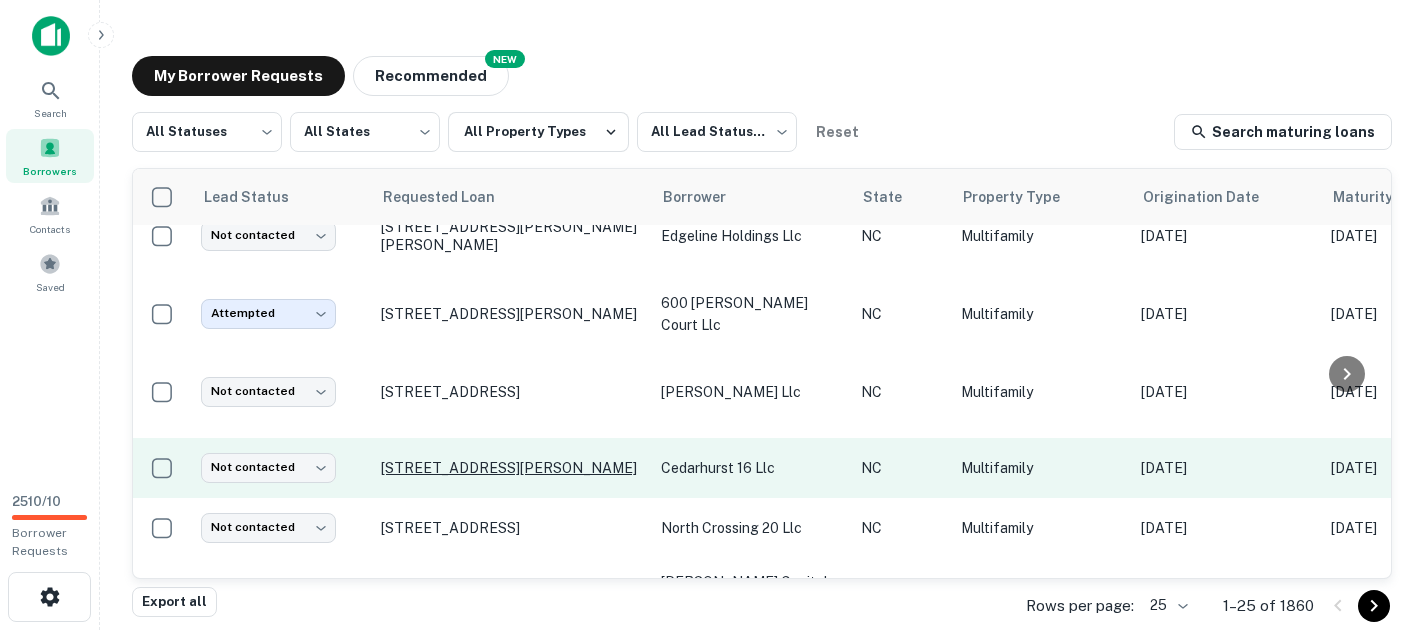 click on "[STREET_ADDRESS][PERSON_NAME]" at bounding box center [511, 468] 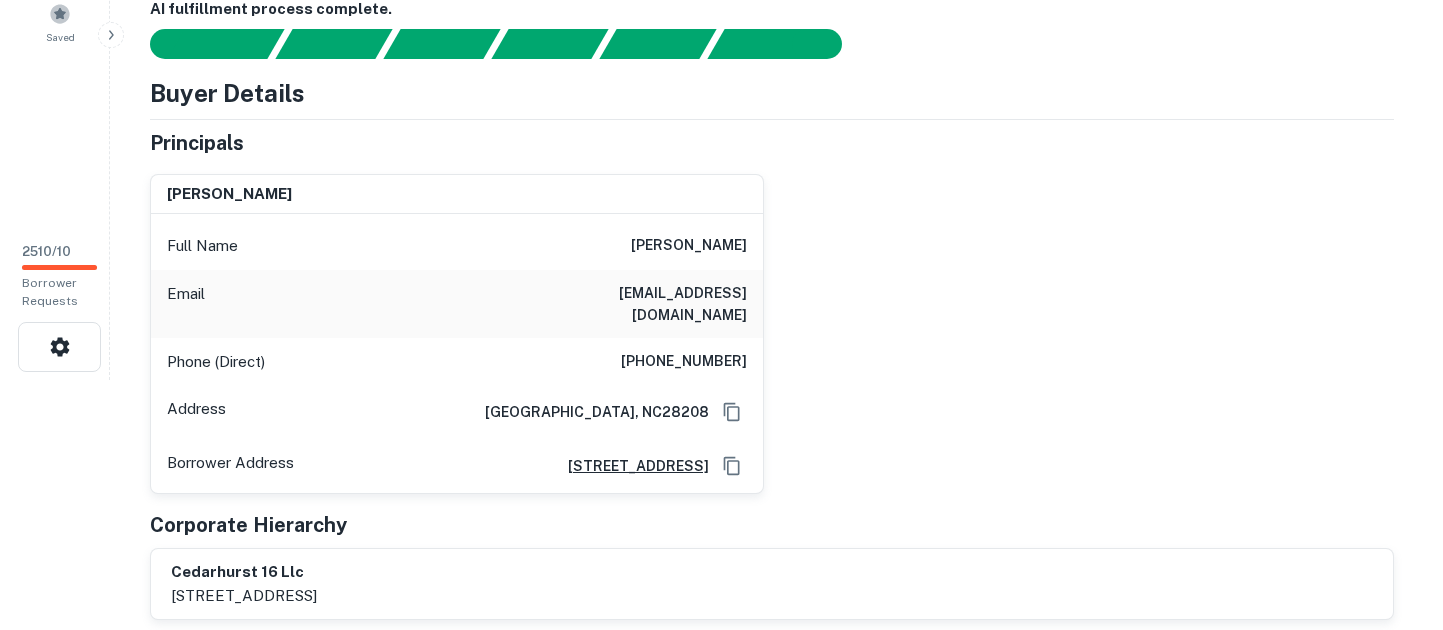 scroll, scrollTop: 0, scrollLeft: 0, axis: both 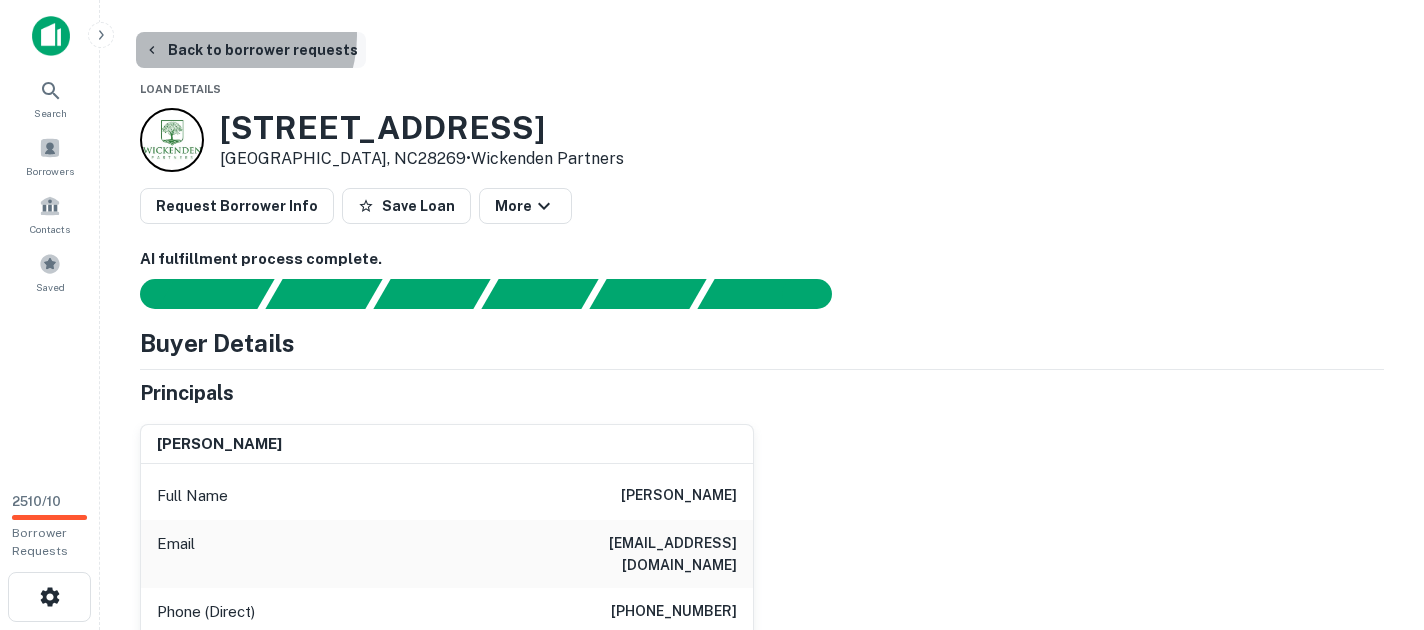 click on "Back to borrower requests" at bounding box center (251, 50) 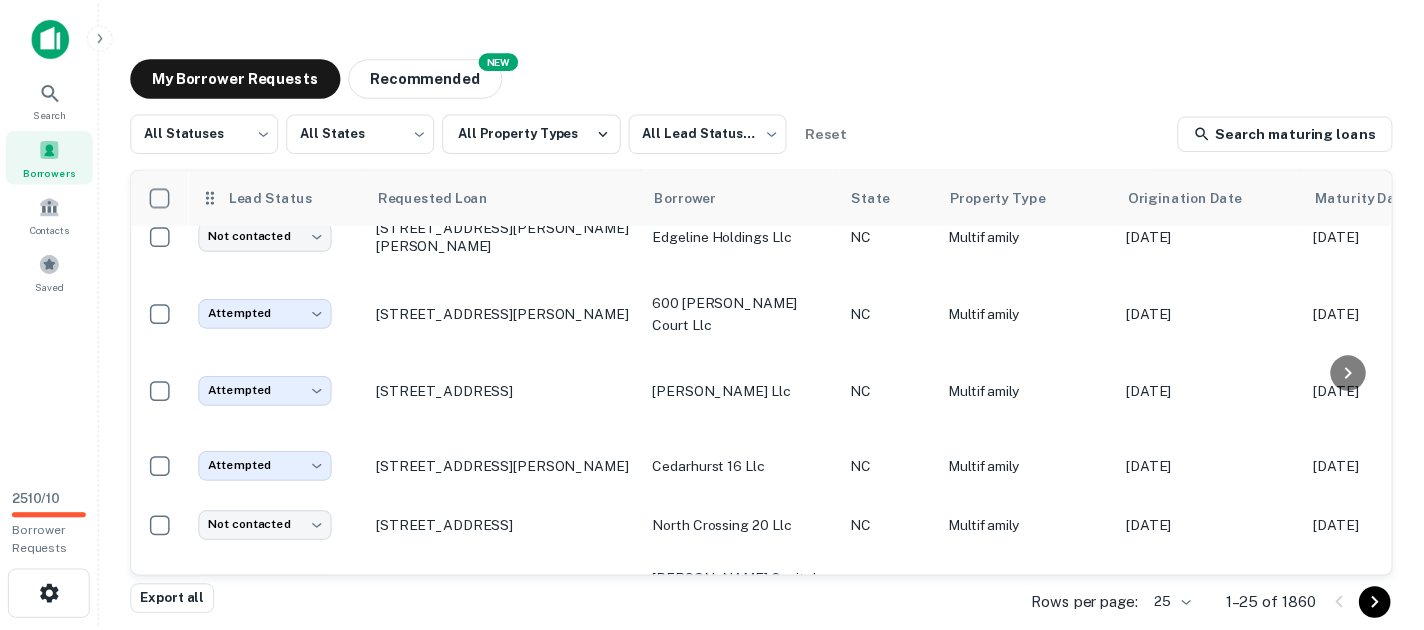 scroll, scrollTop: 966, scrollLeft: 0, axis: vertical 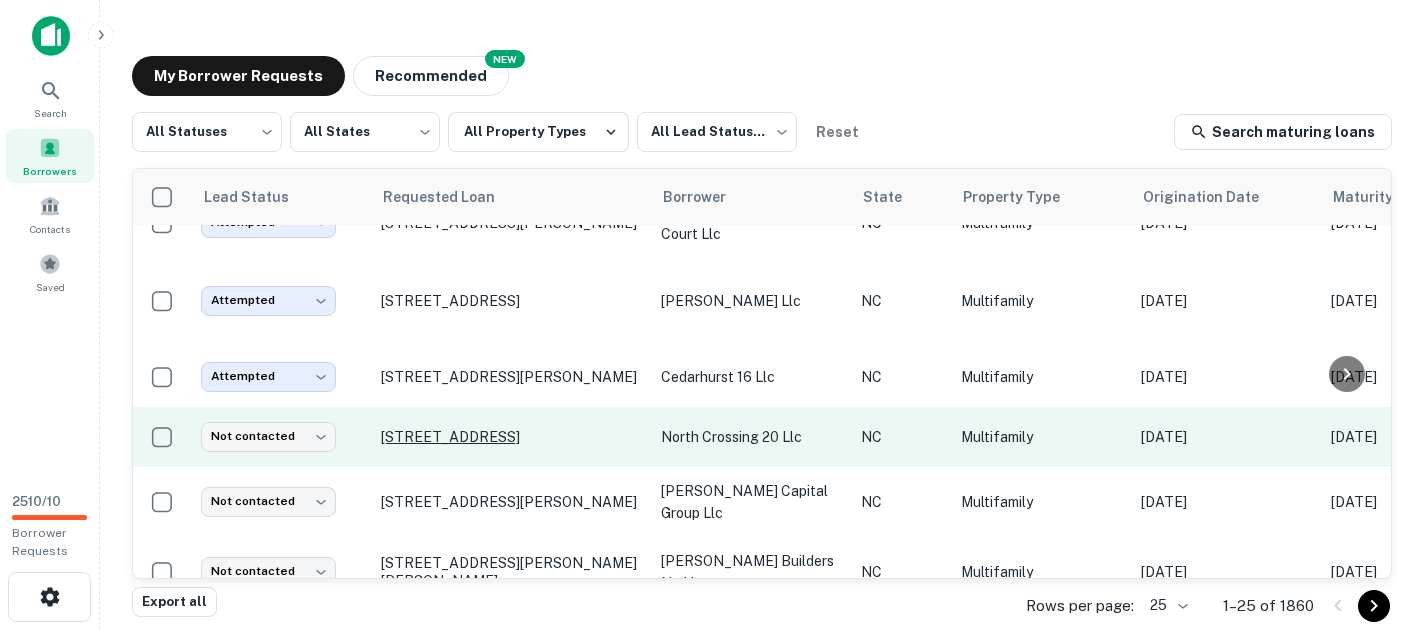 click on "[STREET_ADDRESS]" at bounding box center (511, 437) 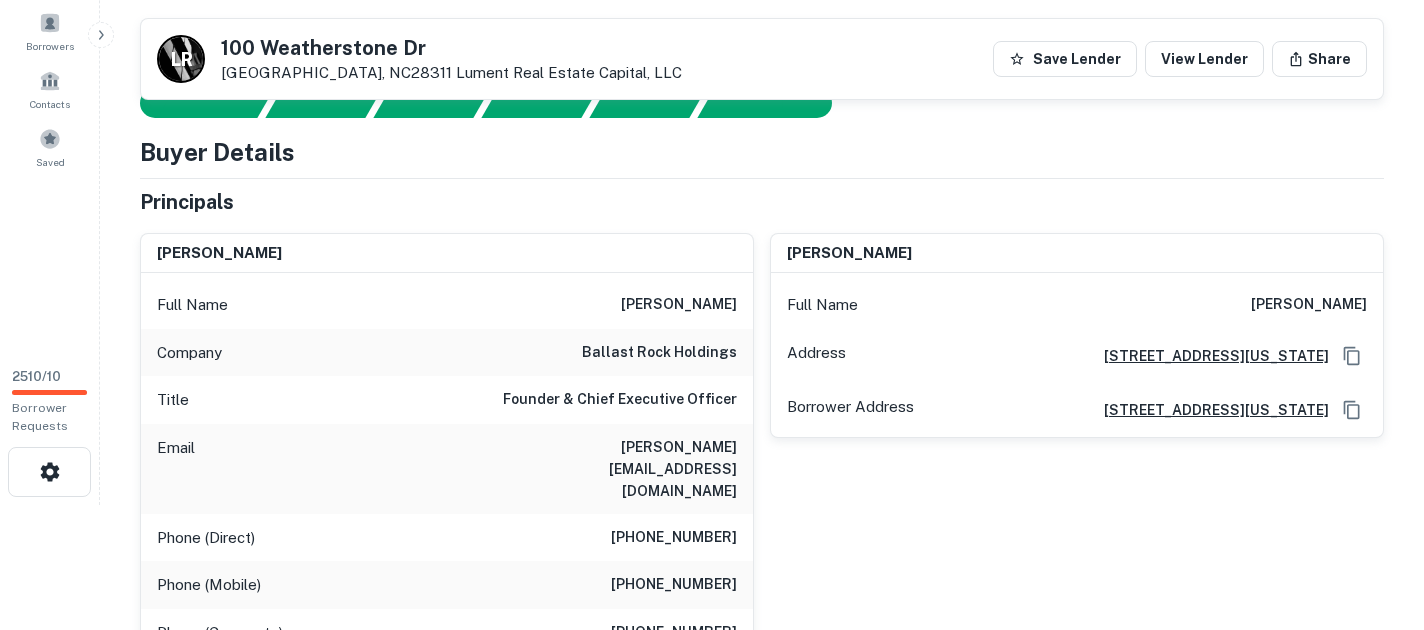 scroll, scrollTop: 250, scrollLeft: 0, axis: vertical 